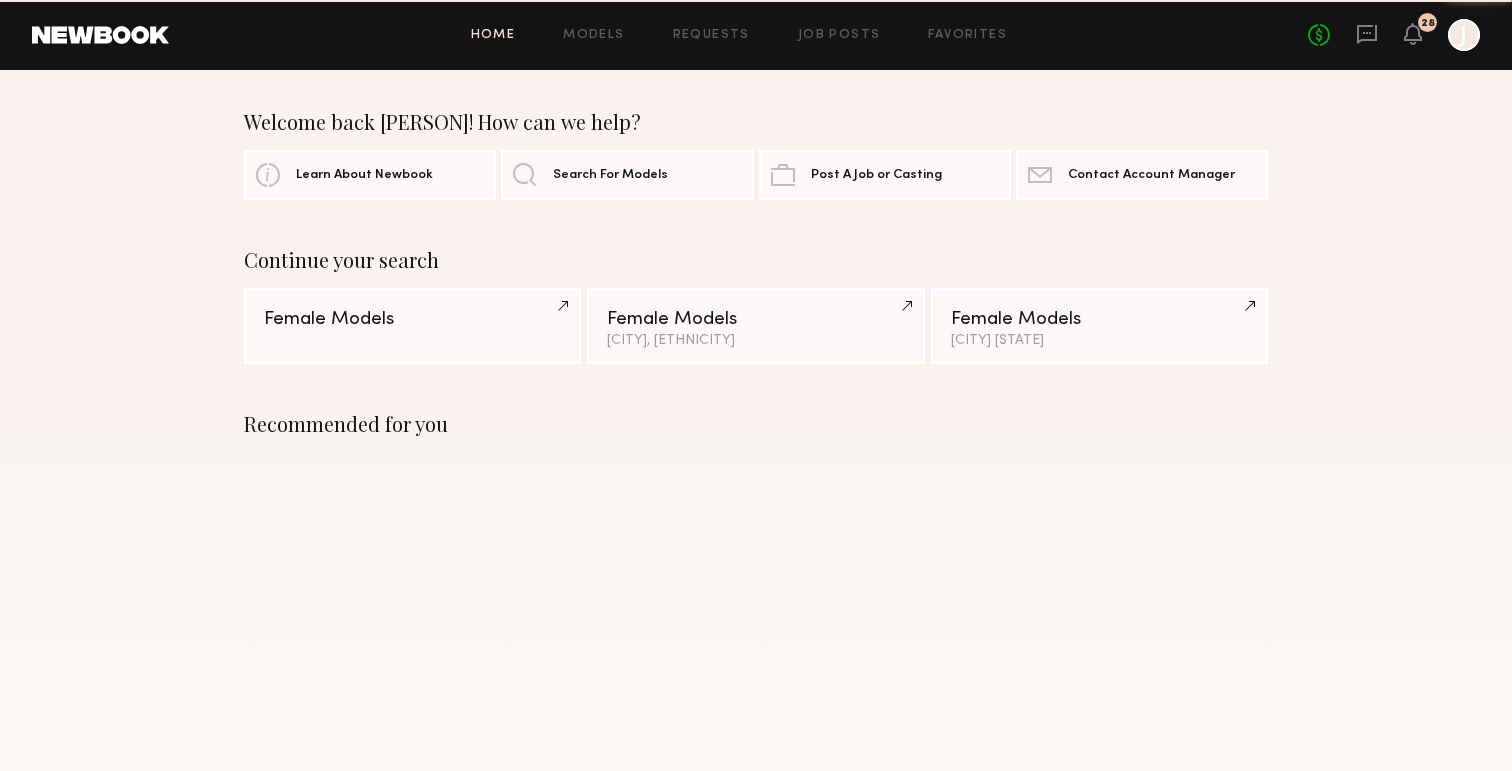 scroll, scrollTop: 0, scrollLeft: 0, axis: both 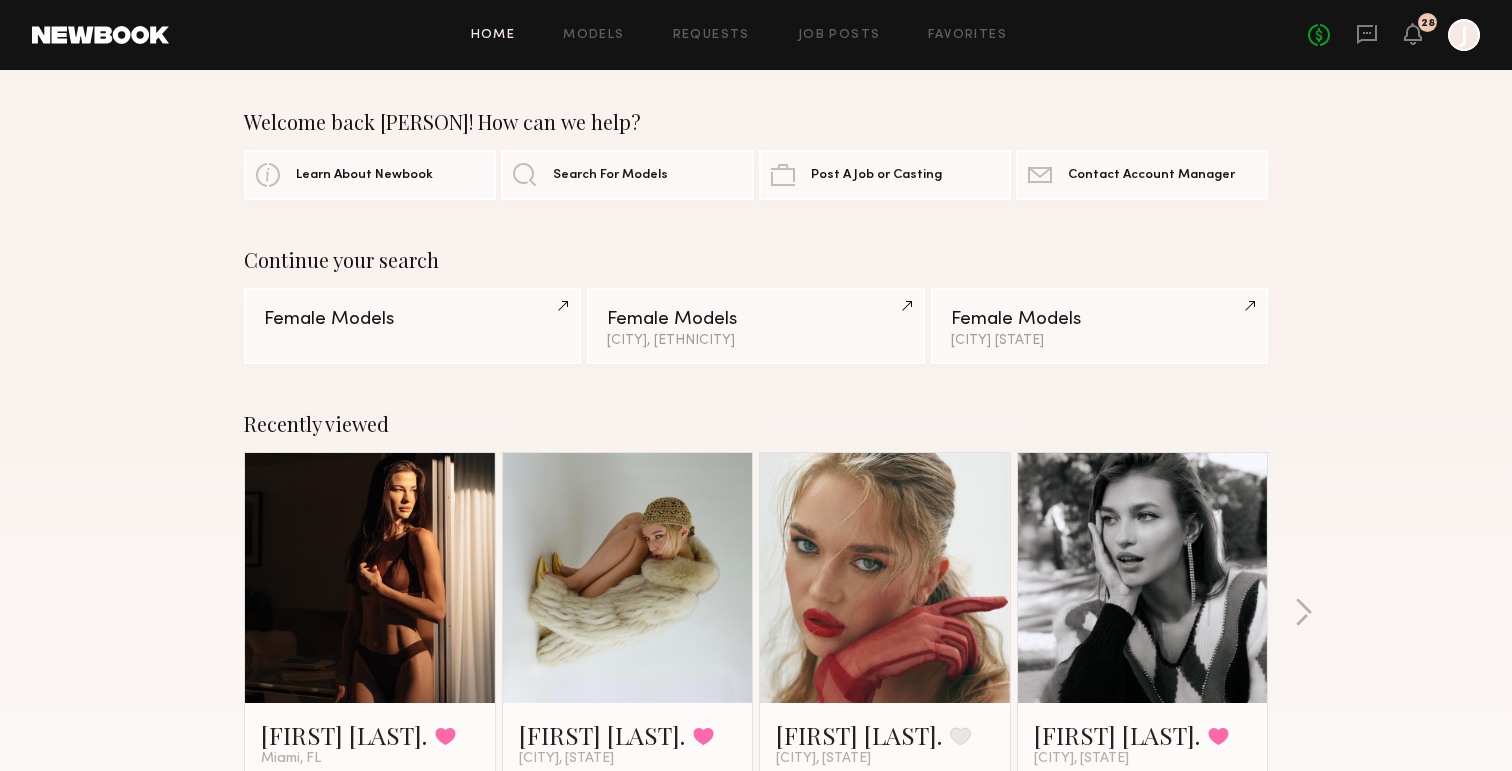 click on "No fees up to $5,000 28 J" 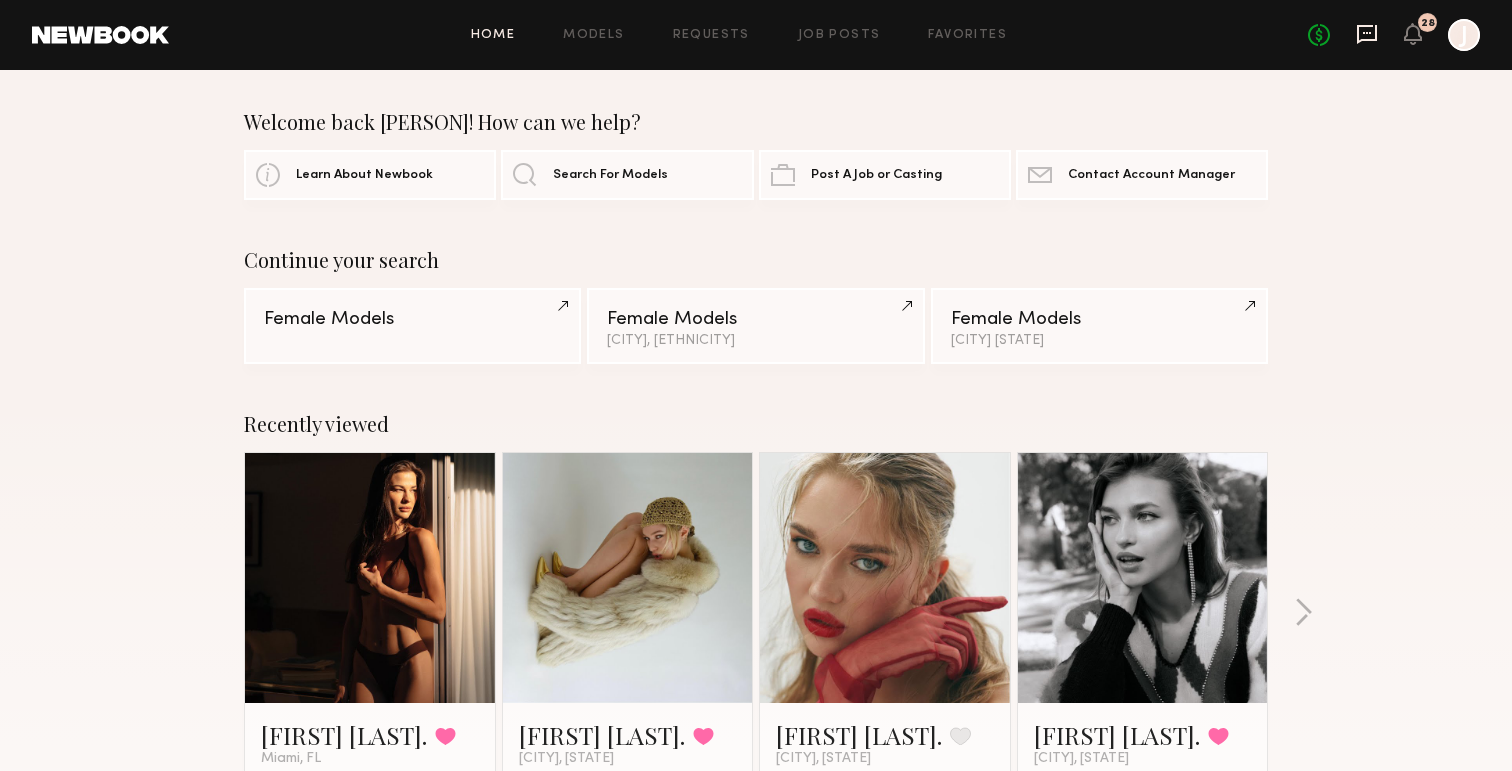 click 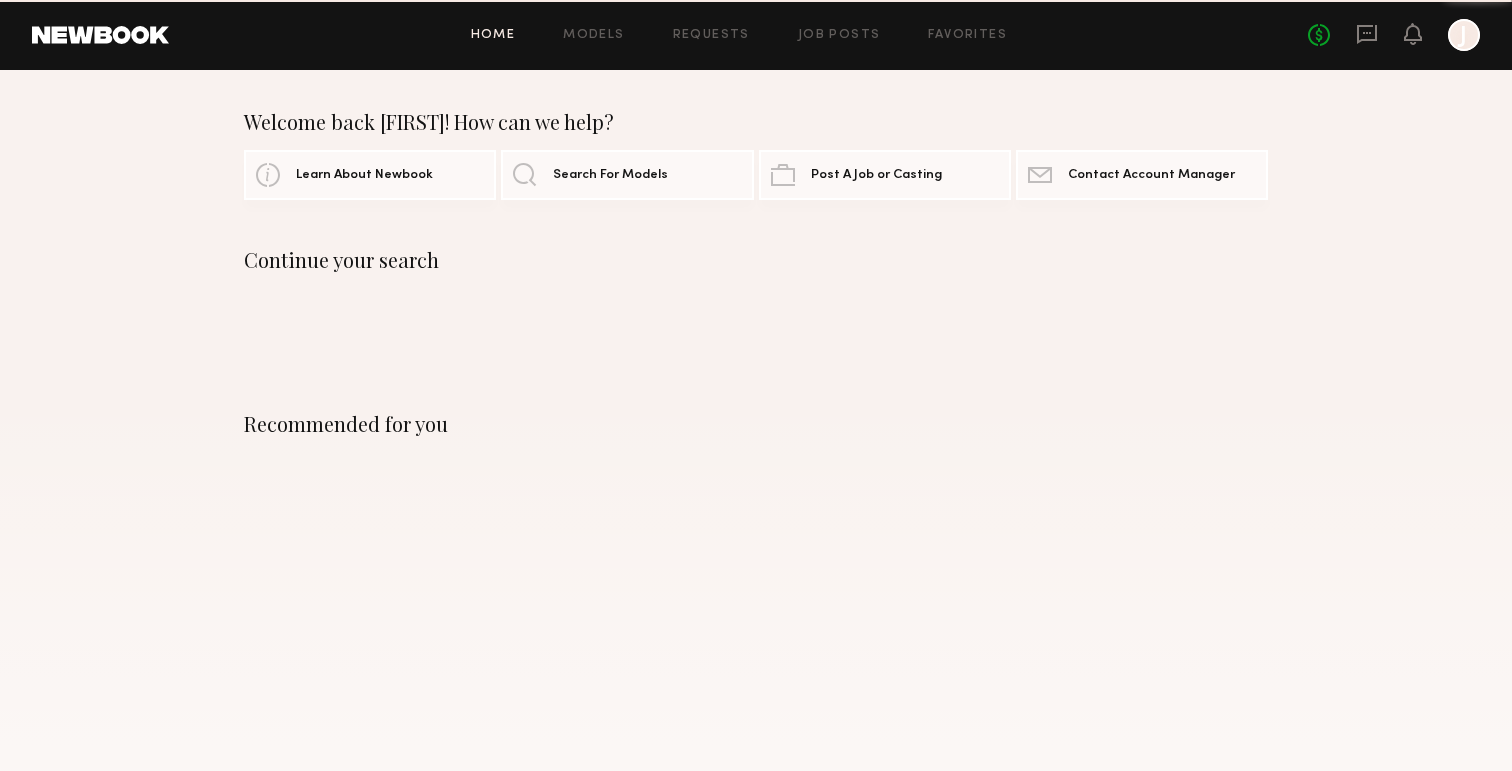 scroll, scrollTop: 0, scrollLeft: 0, axis: both 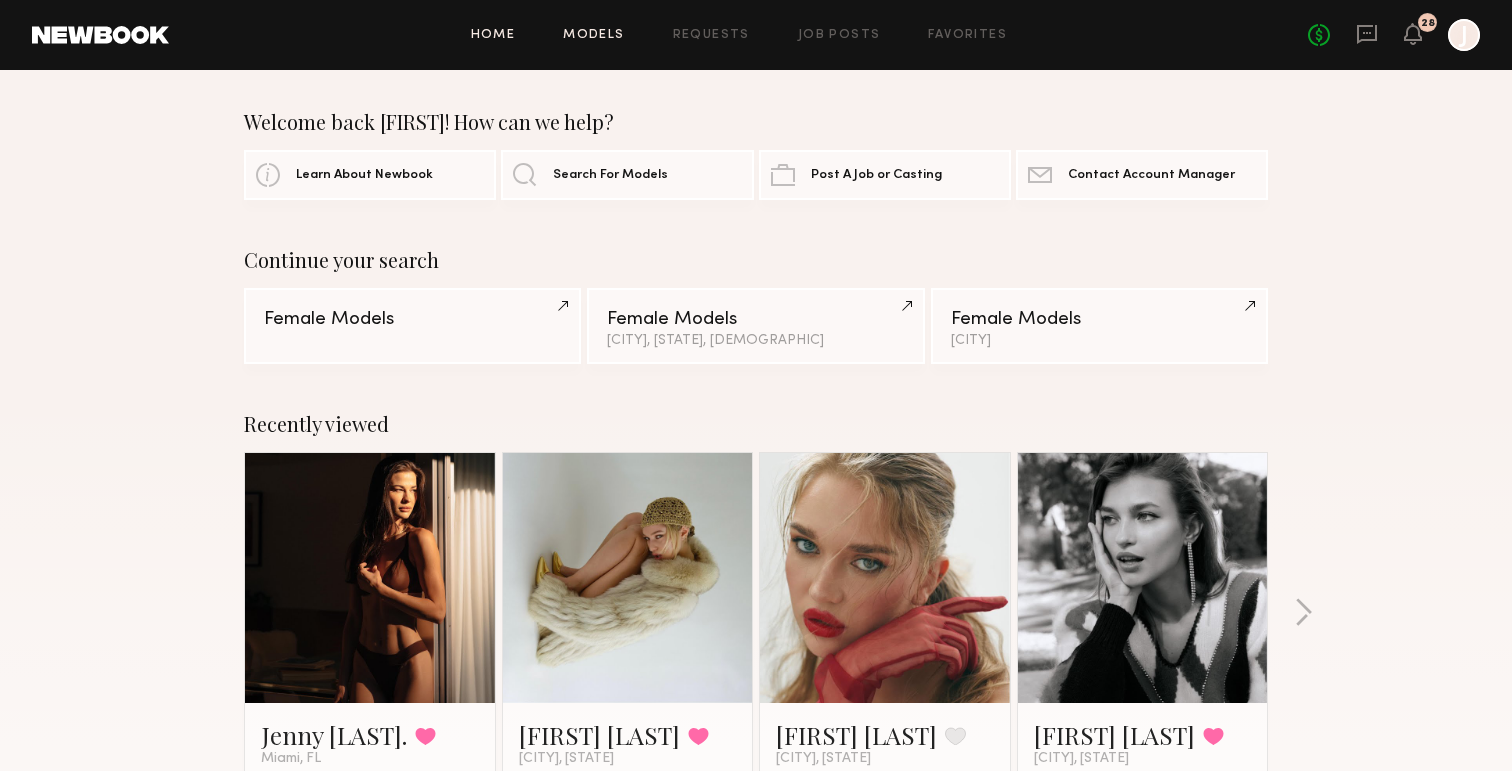 drag, startPoint x: 0, startPoint y: 0, endPoint x: 613, endPoint y: 30, distance: 613.73364 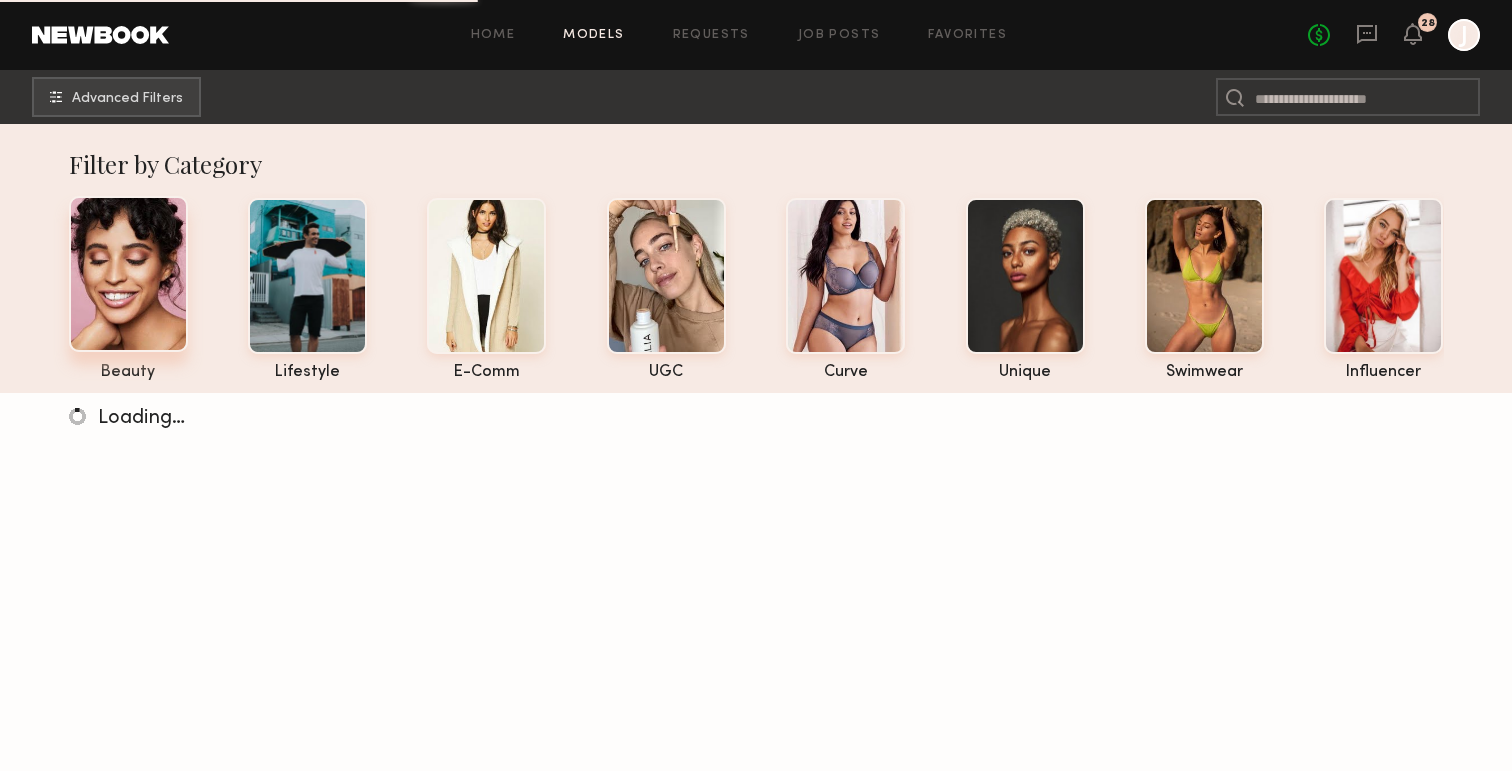 click 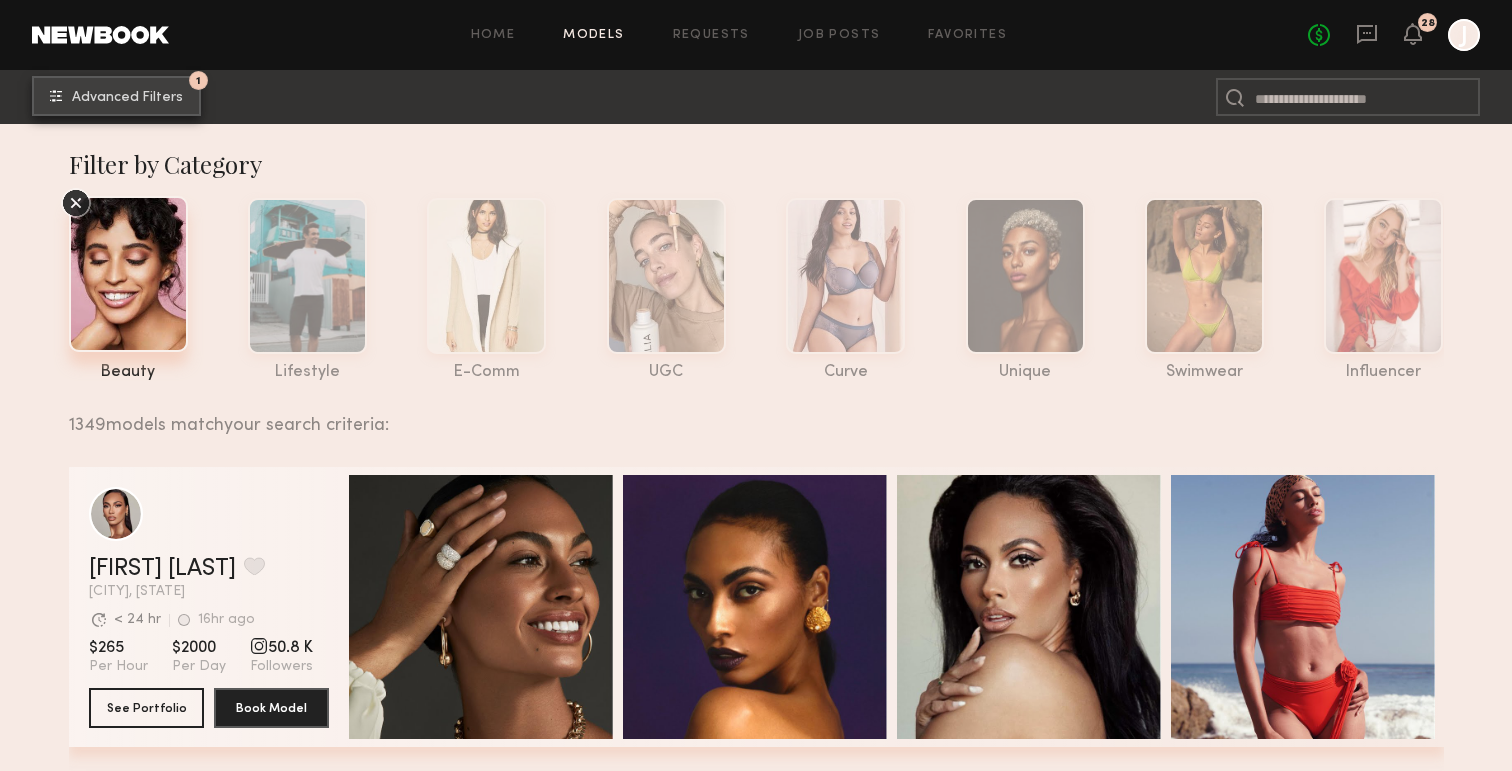 click on "Advanced Filters" 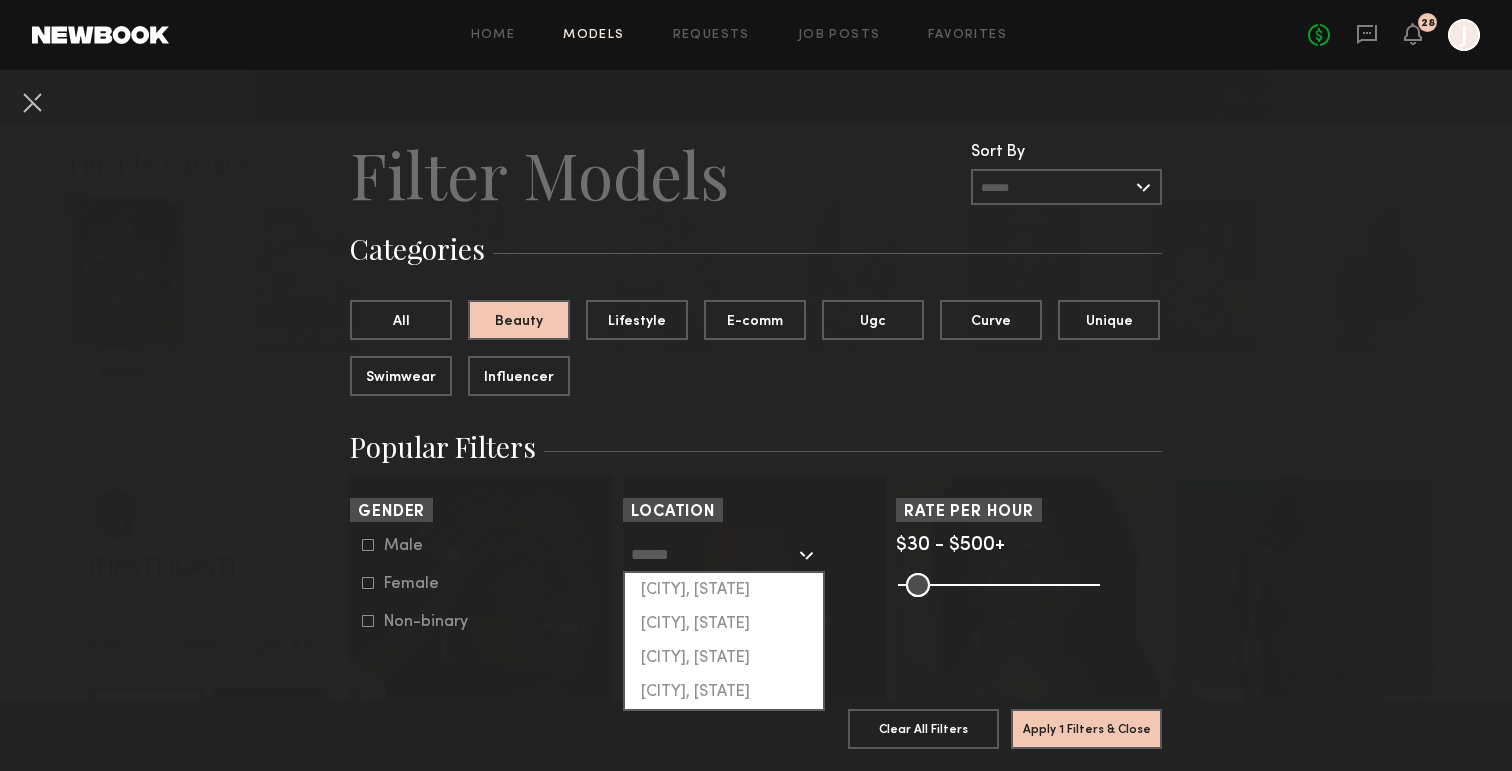 click 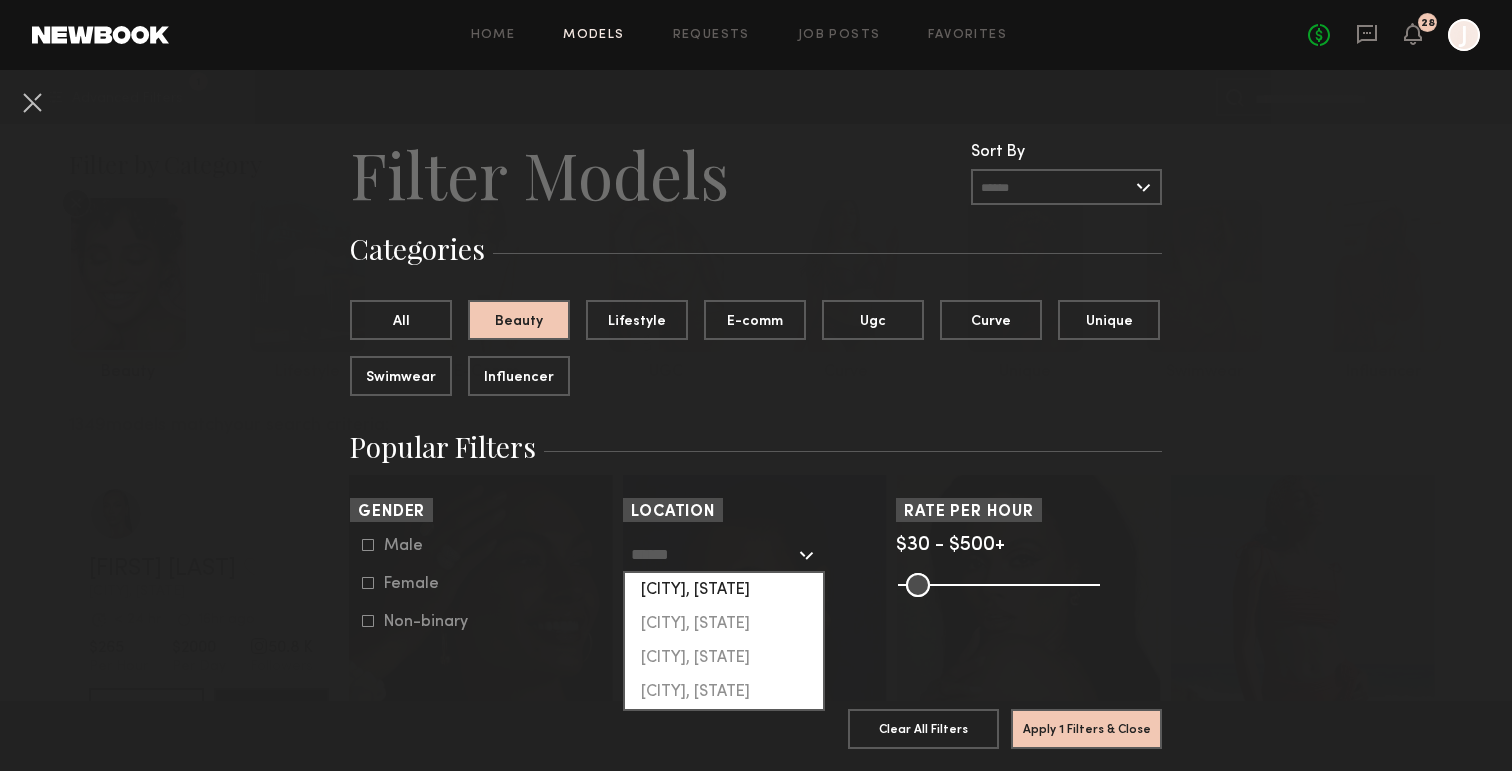 click on "[CITY], [STATE]" 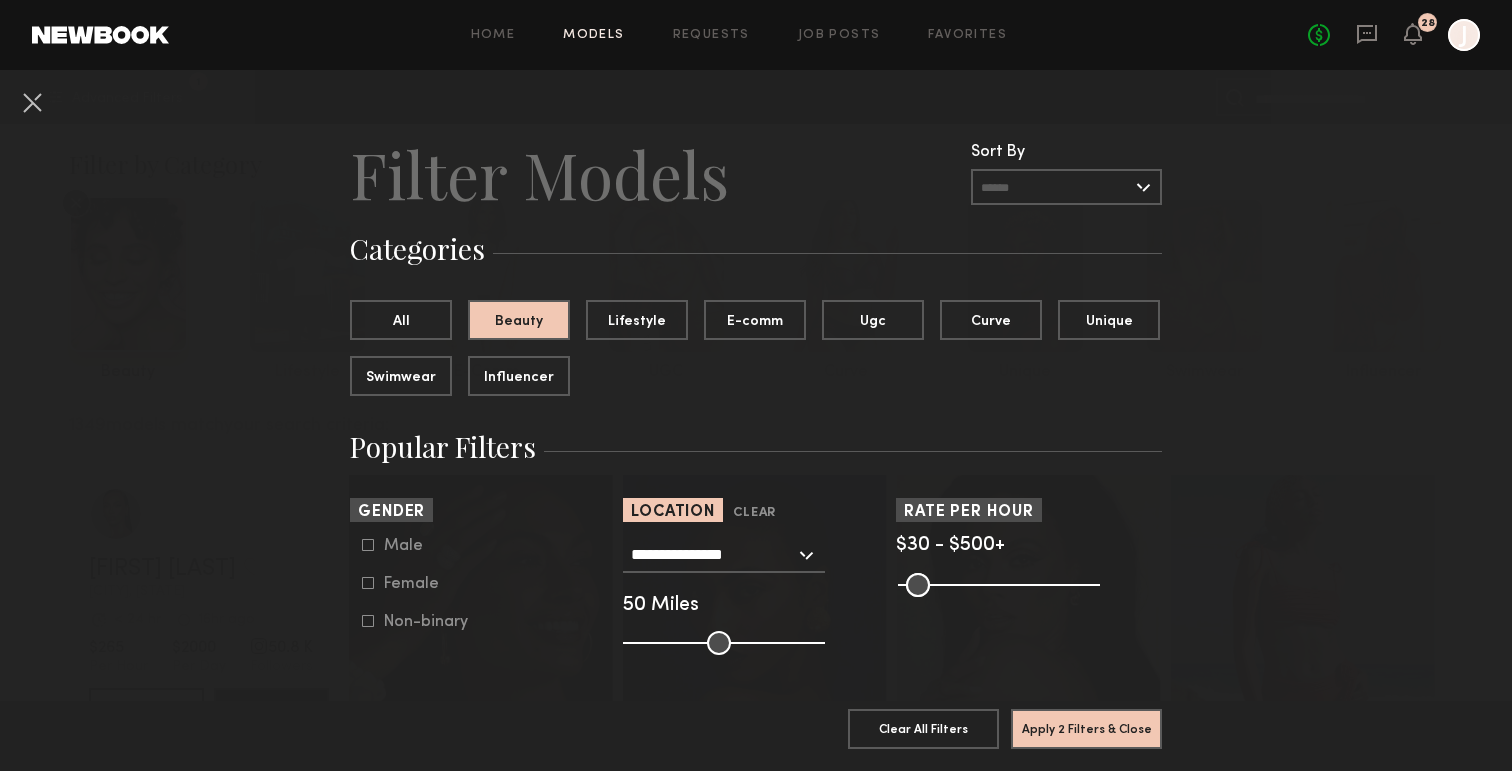 click on "Female" 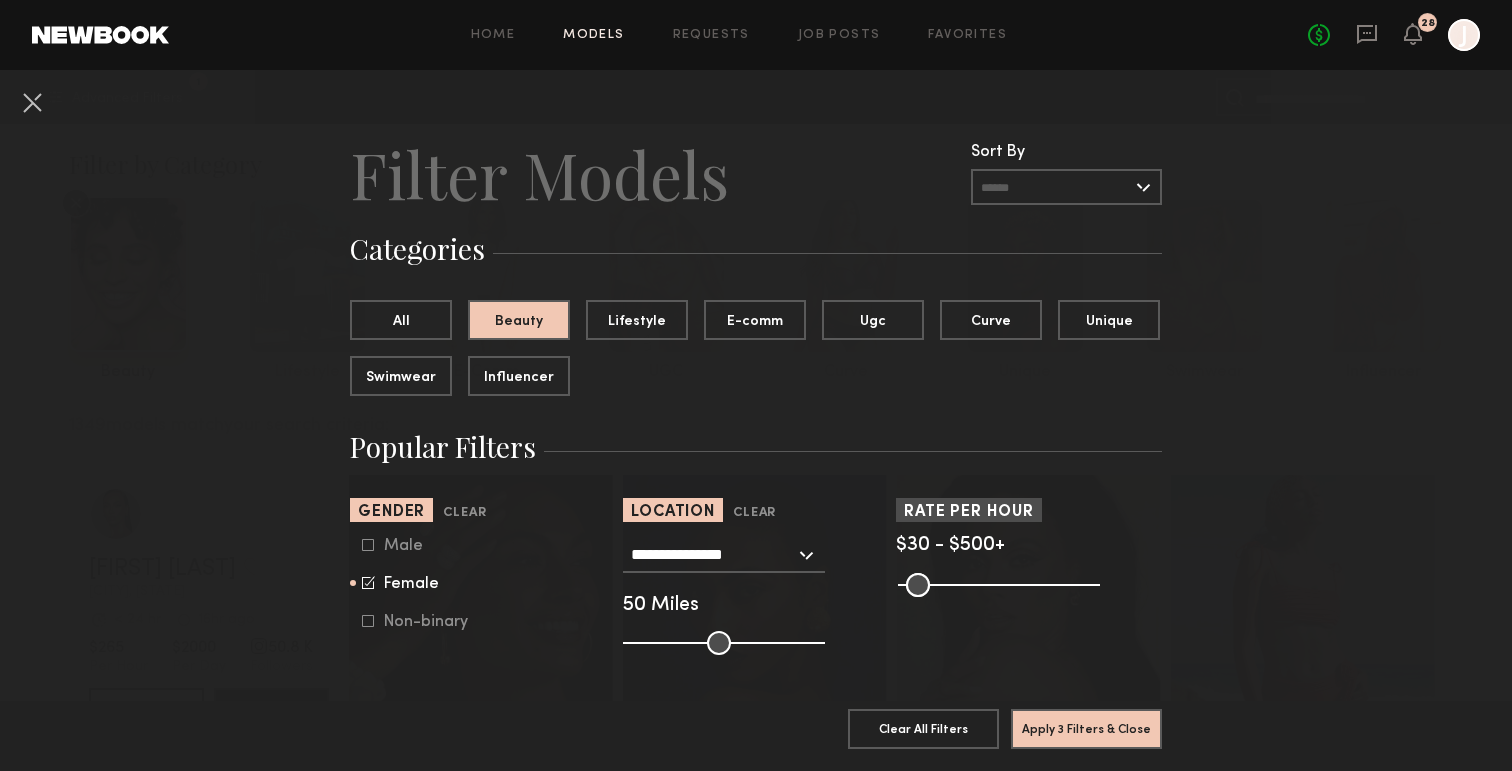 click 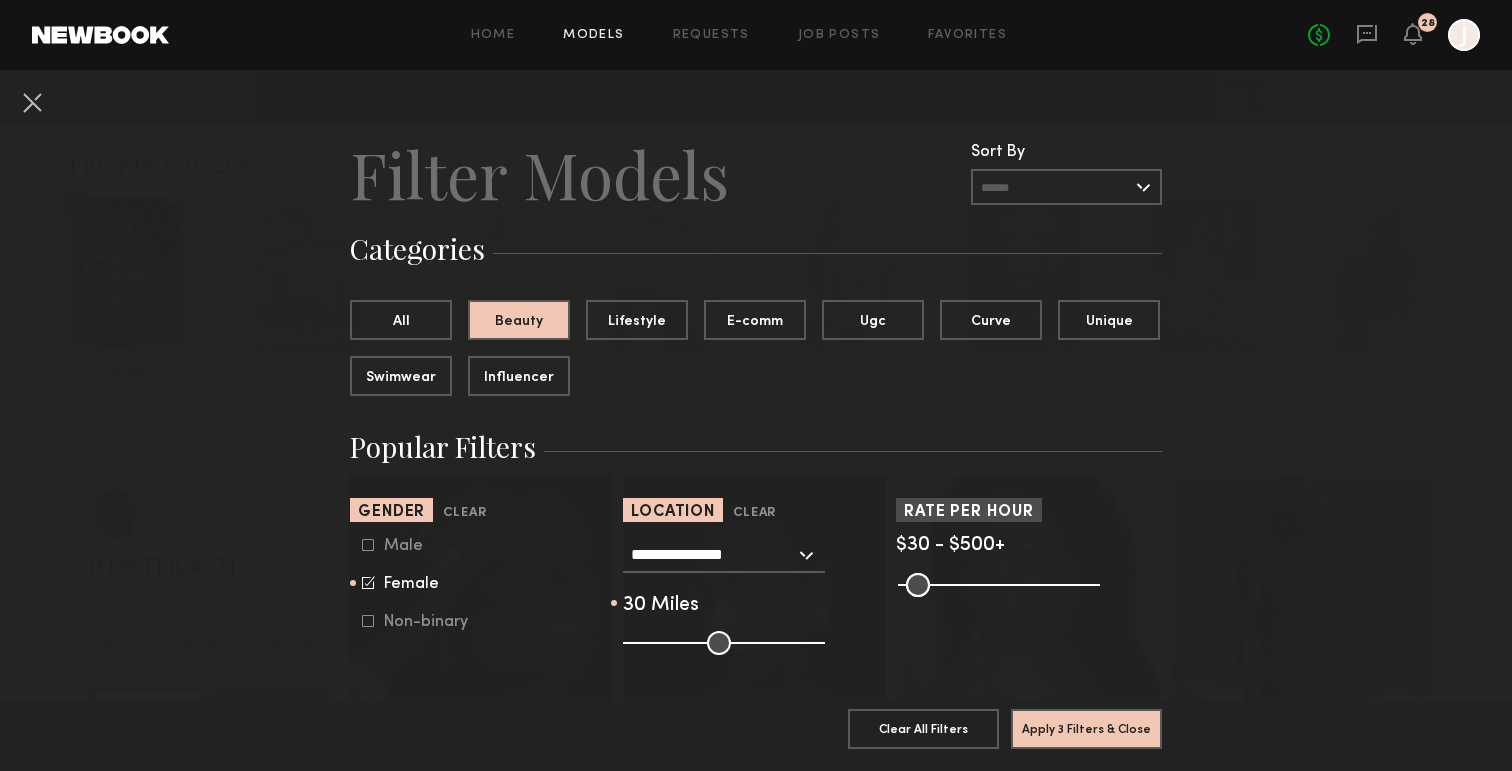 drag, startPoint x: 719, startPoint y: 638, endPoint x: 680, endPoint y: 658, distance: 43.829212 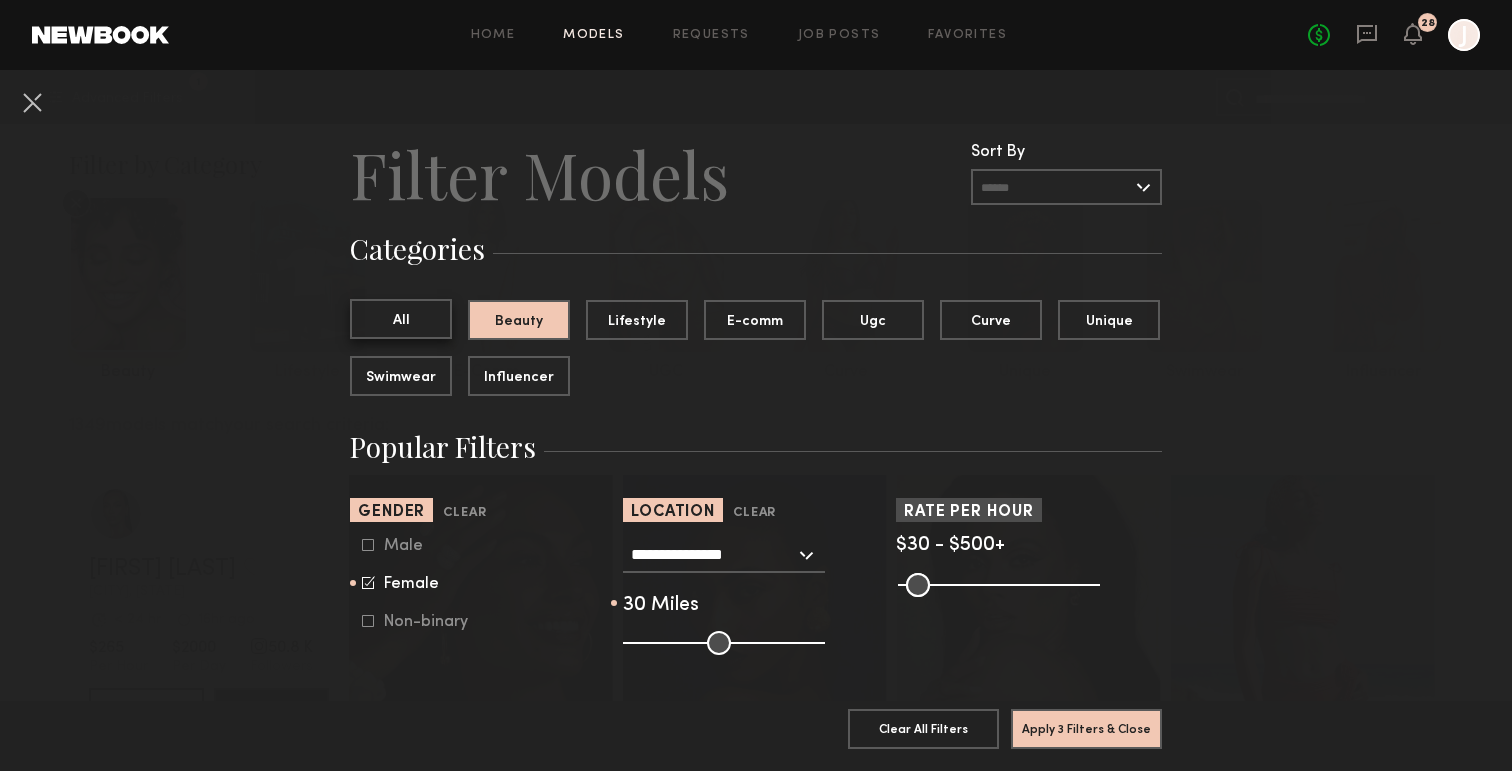 click on "All" 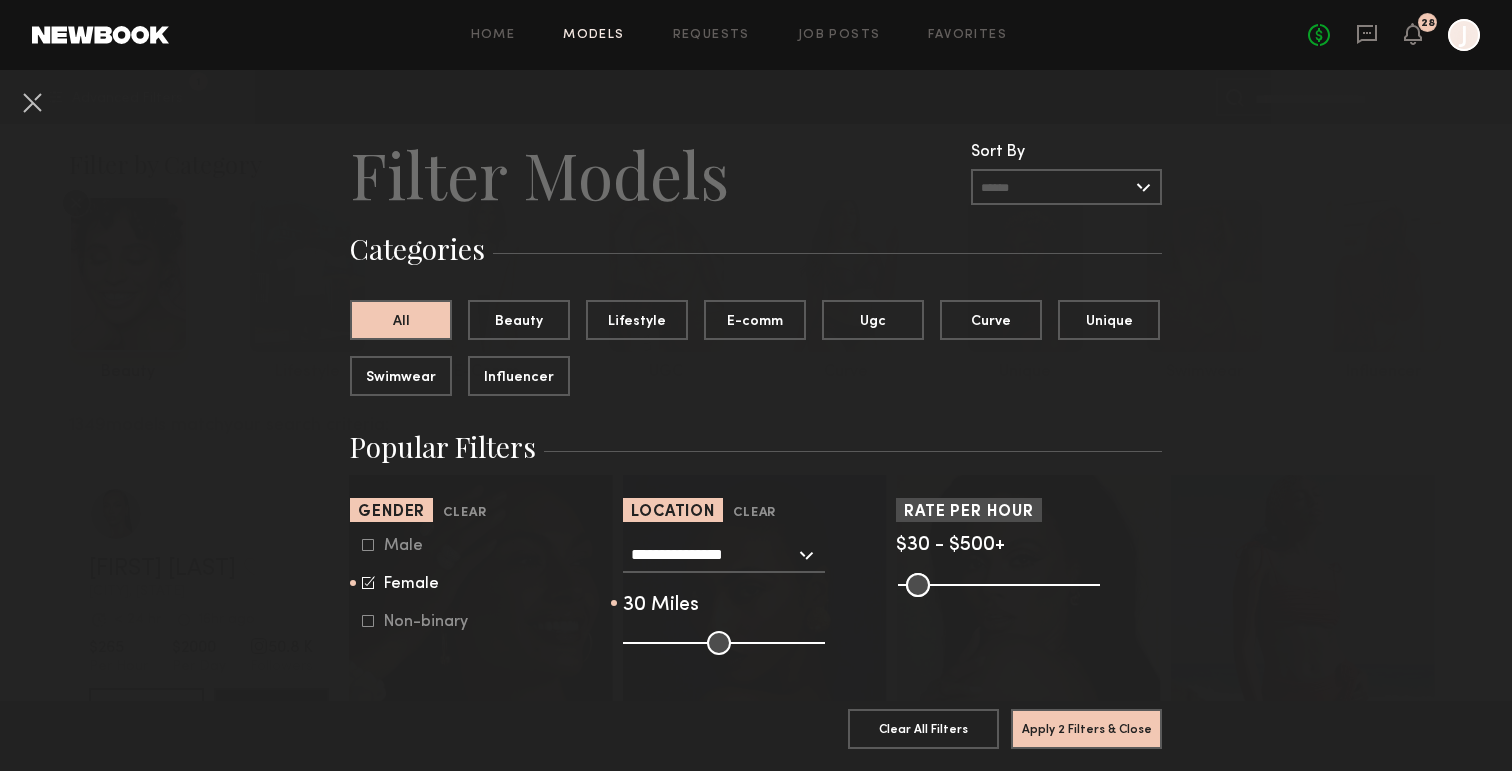 click on "Apply 2 Filters & Close" 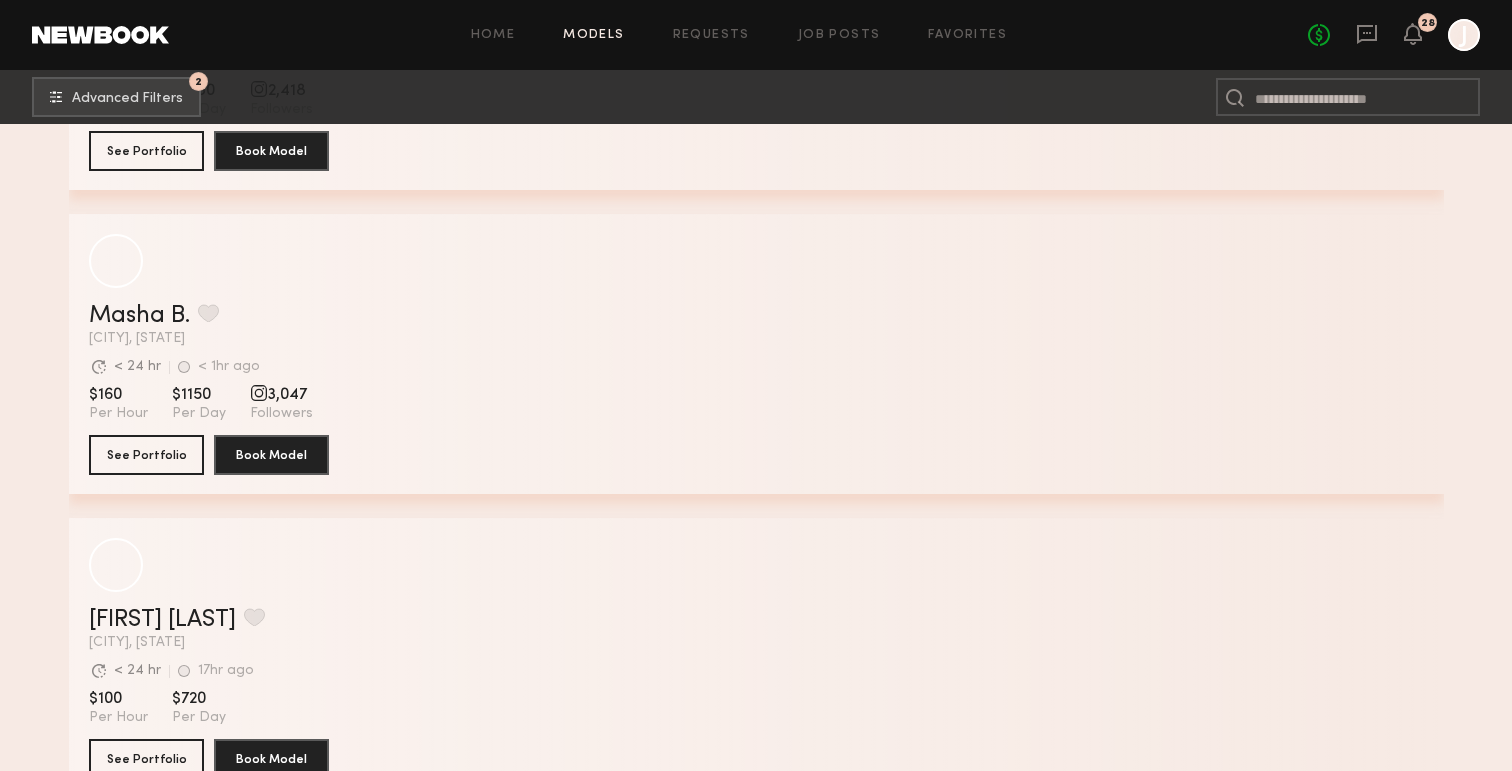 scroll, scrollTop: 4182, scrollLeft: 0, axis: vertical 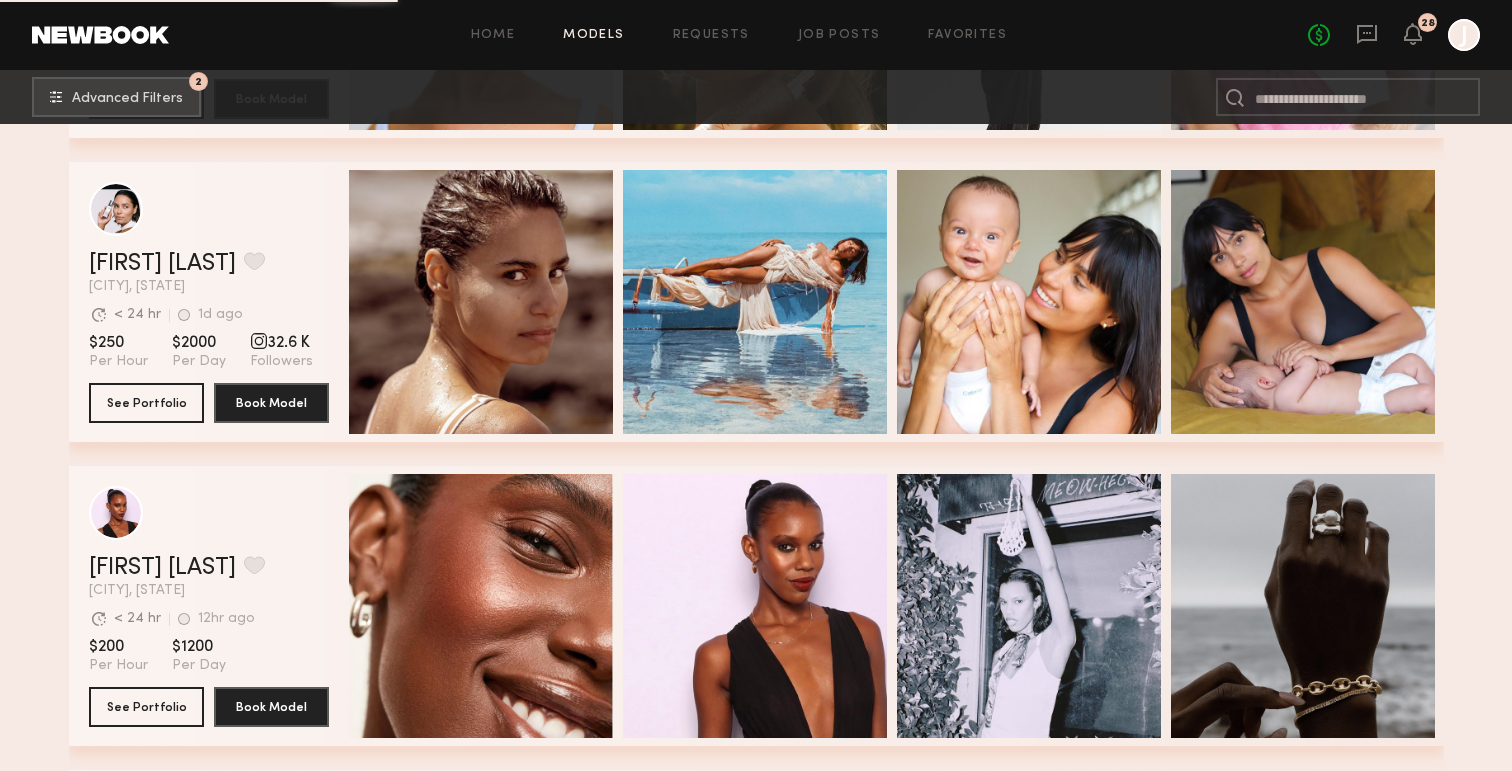 click on "Filter by Category  beauty lifestyle e-comm UGC curve unique swimwear influencer 2307  models match  your search criteria: Tyrie R. Favorite Los Angeles, CA Avg. request  response time < 1 wk 15hr ago Last Online View Portfolio Avg. request  response time < 1 wk 15hr ago Last Online $150 Per Hour $1080 Per Day See Portfolio Book Model Quick Preview Quick Preview Quick Preview Quick Preview Brittany H. Favorite Los Angeles, CA Avg. request  response time < 24 hr 15hr ago Last Online View Portfolio Avg. request  response time < 24 hr 15hr ago Last Online $295 Per Hour $2350 Per Day See Portfolio Book Model Quick Preview Quick Preview Quick Preview Quick Preview Cheyenne G. Favorite Los Angeles, CA Avg. request  response time < 24 hr 1d ago Last Online View Portfolio Avg. request  response time < 24 hr 1d ago Last Online $250 Per Hour $2000 Per Day 32.6 K Followers See Portfolio Book Model Quick Preview Quick Preview Quick Preview Quick Preview Danielle D. Favorite Los Angeles, CA Avg. request  response time" 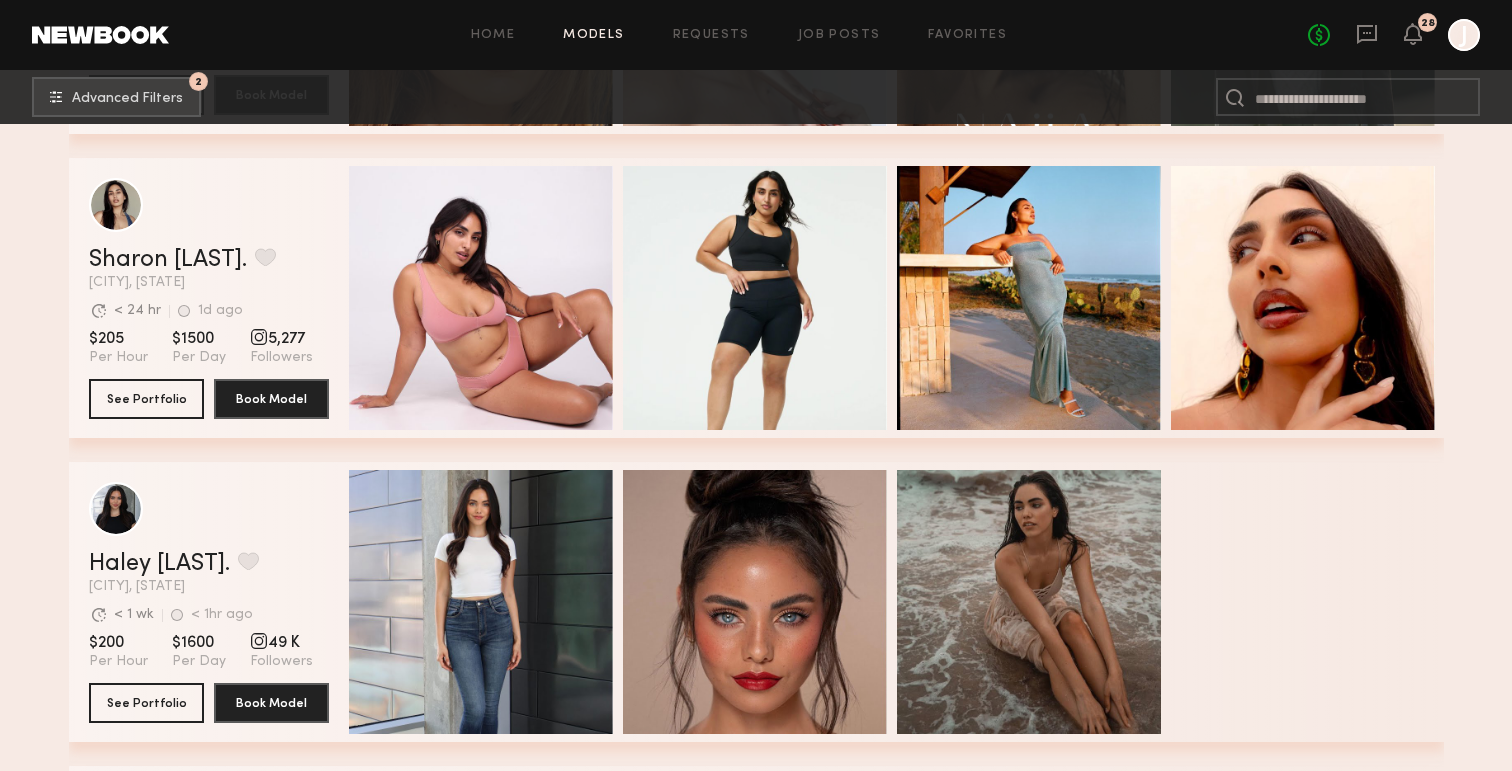 scroll, scrollTop: 15516, scrollLeft: 0, axis: vertical 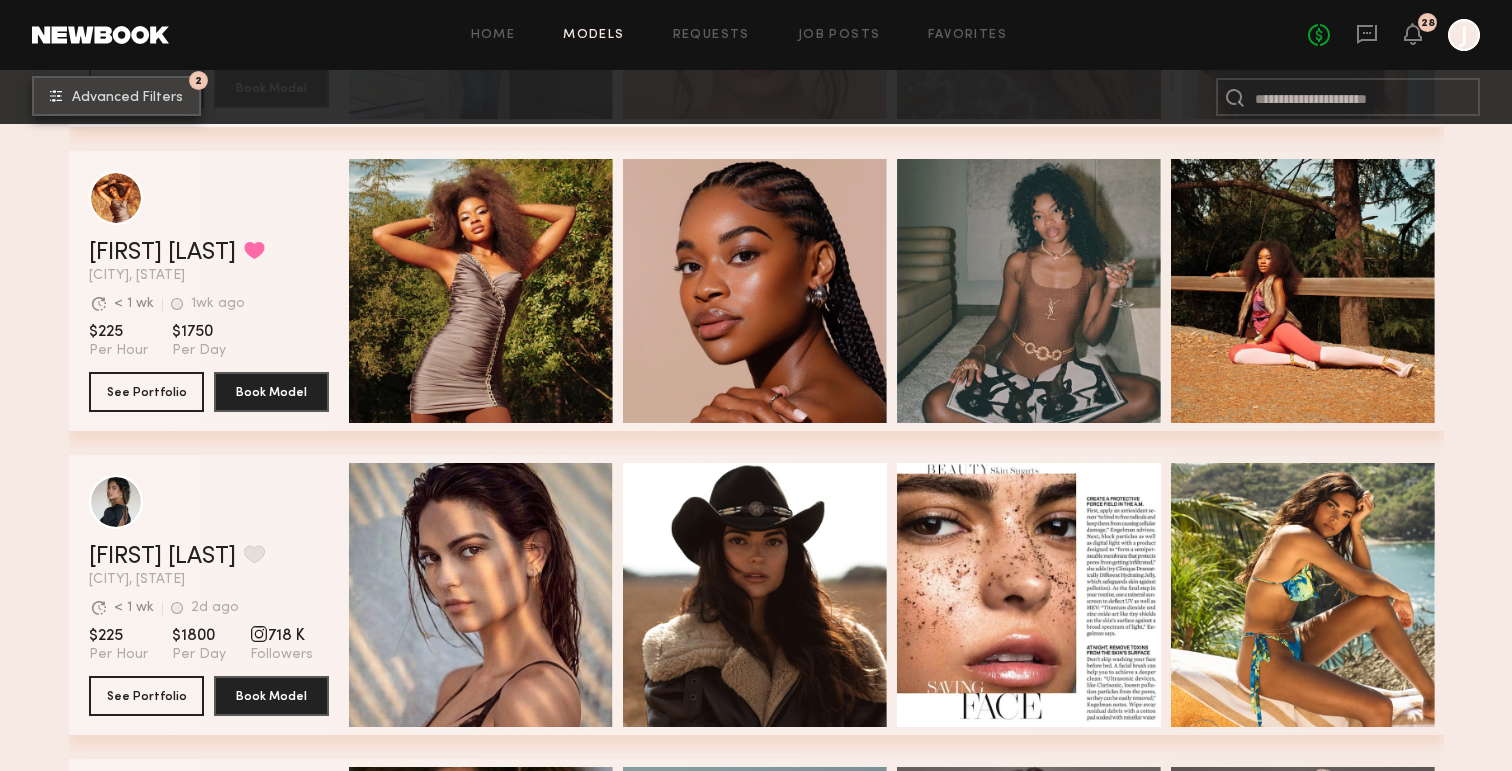 click on "2 Advanced Filters" 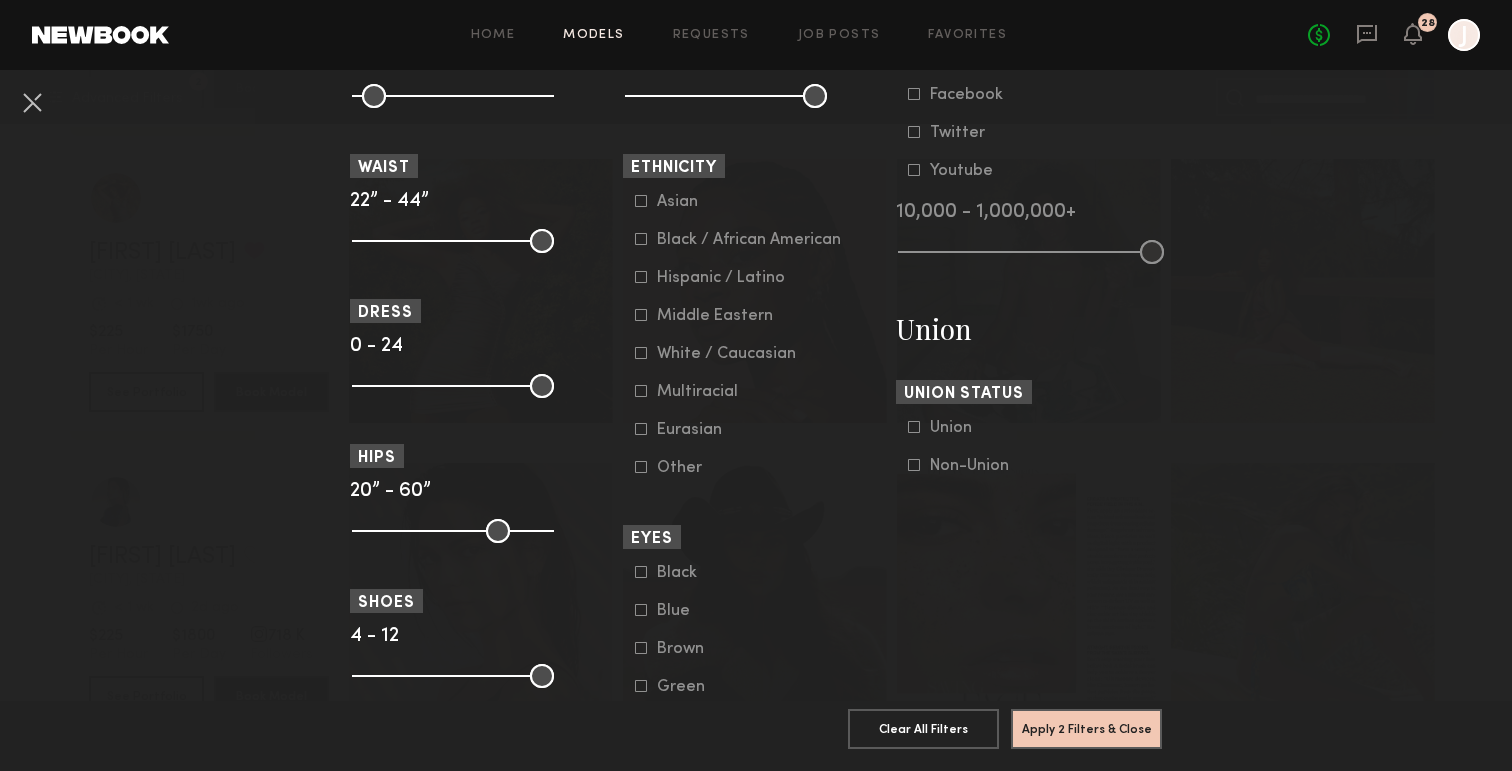scroll, scrollTop: 1043, scrollLeft: 0, axis: vertical 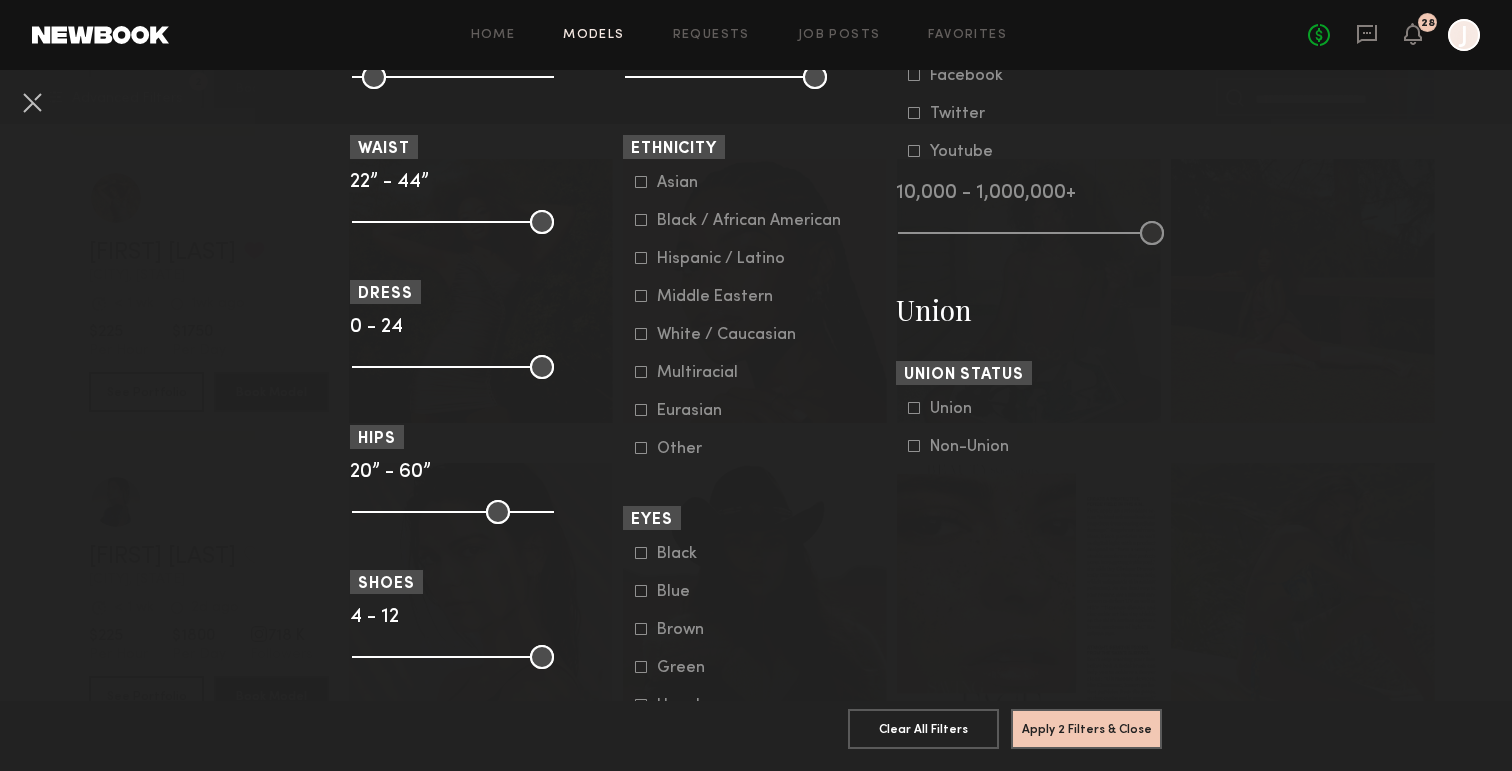 click on "White / Caucasian" 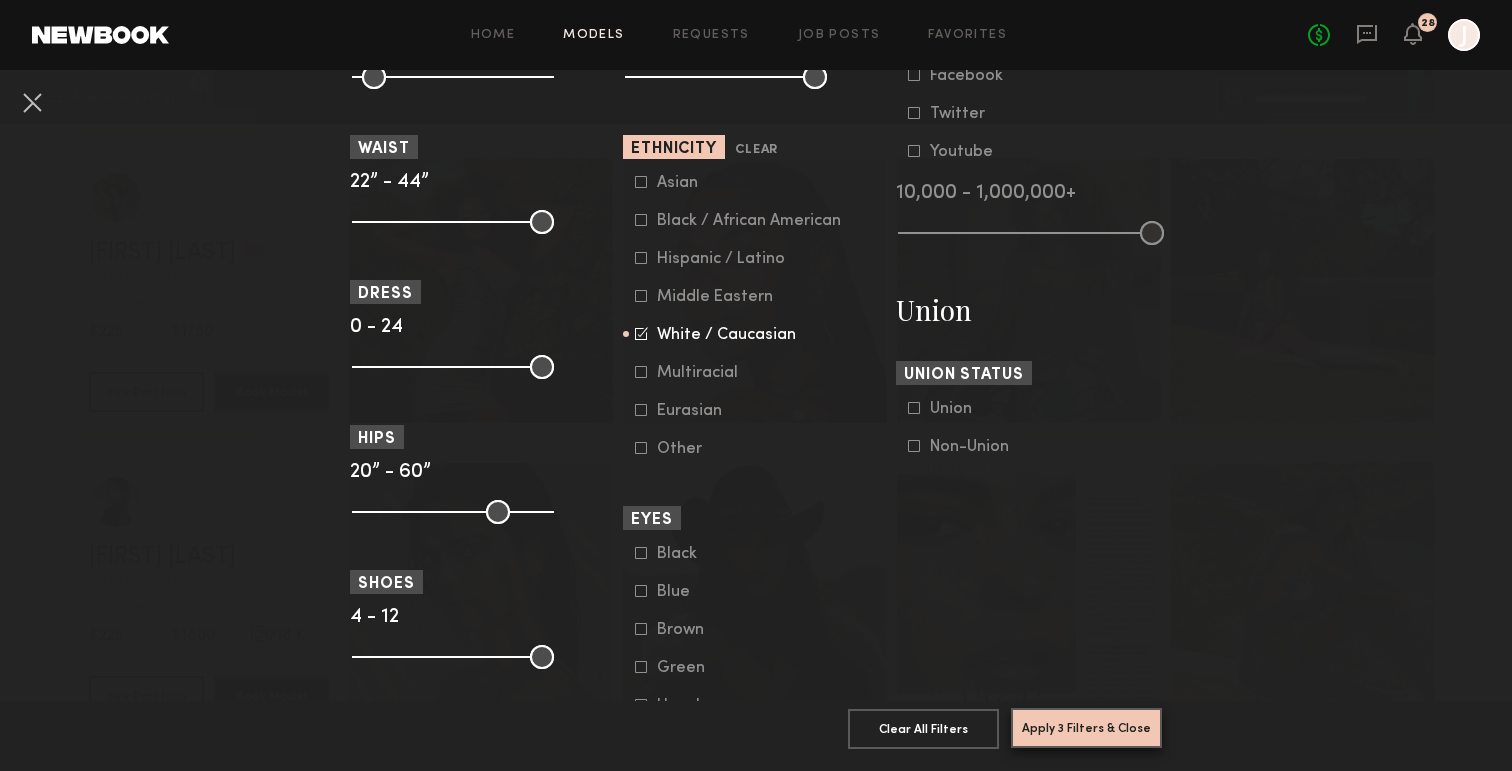 click on "Apply 3 Filters & Close" 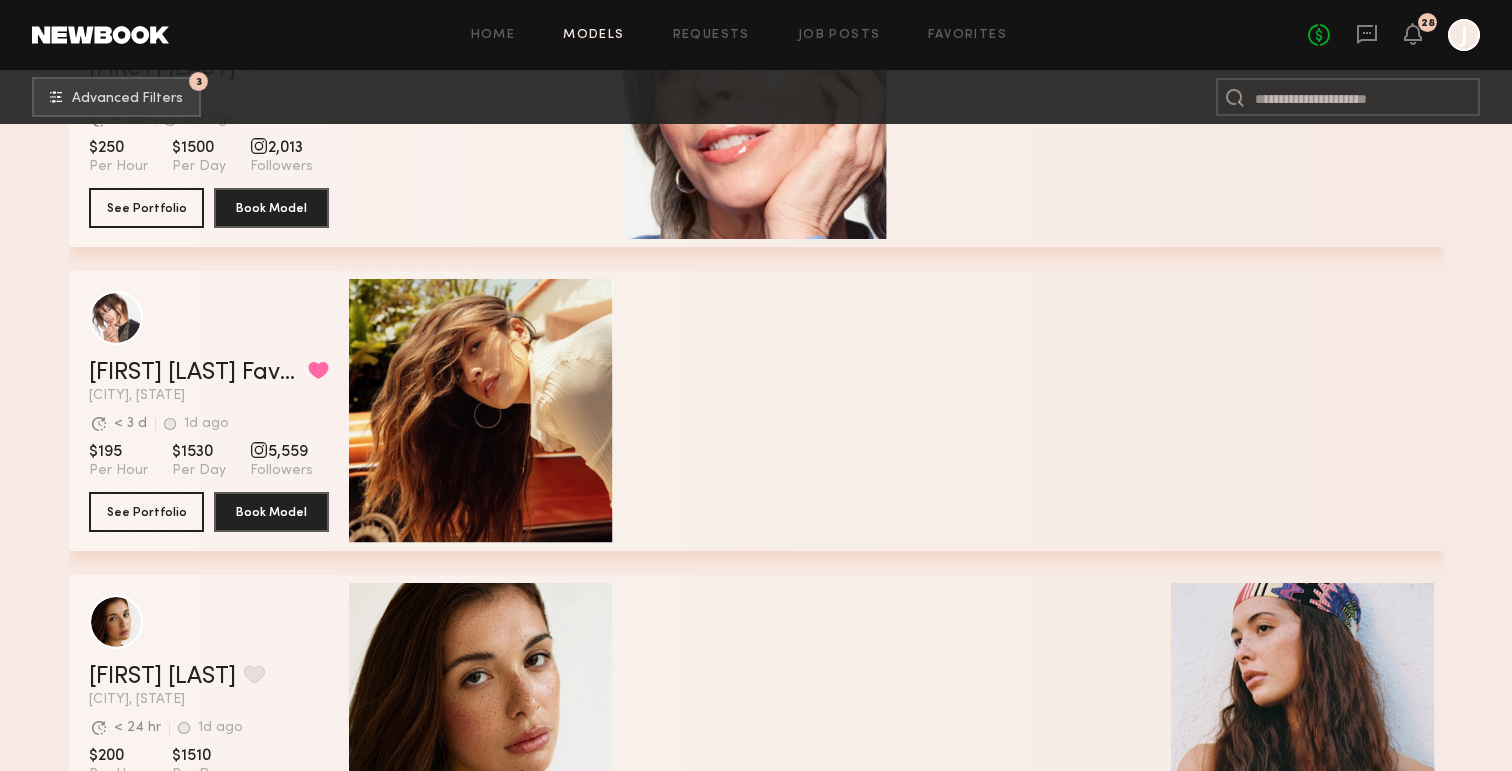 scroll, scrollTop: 803, scrollLeft: 0, axis: vertical 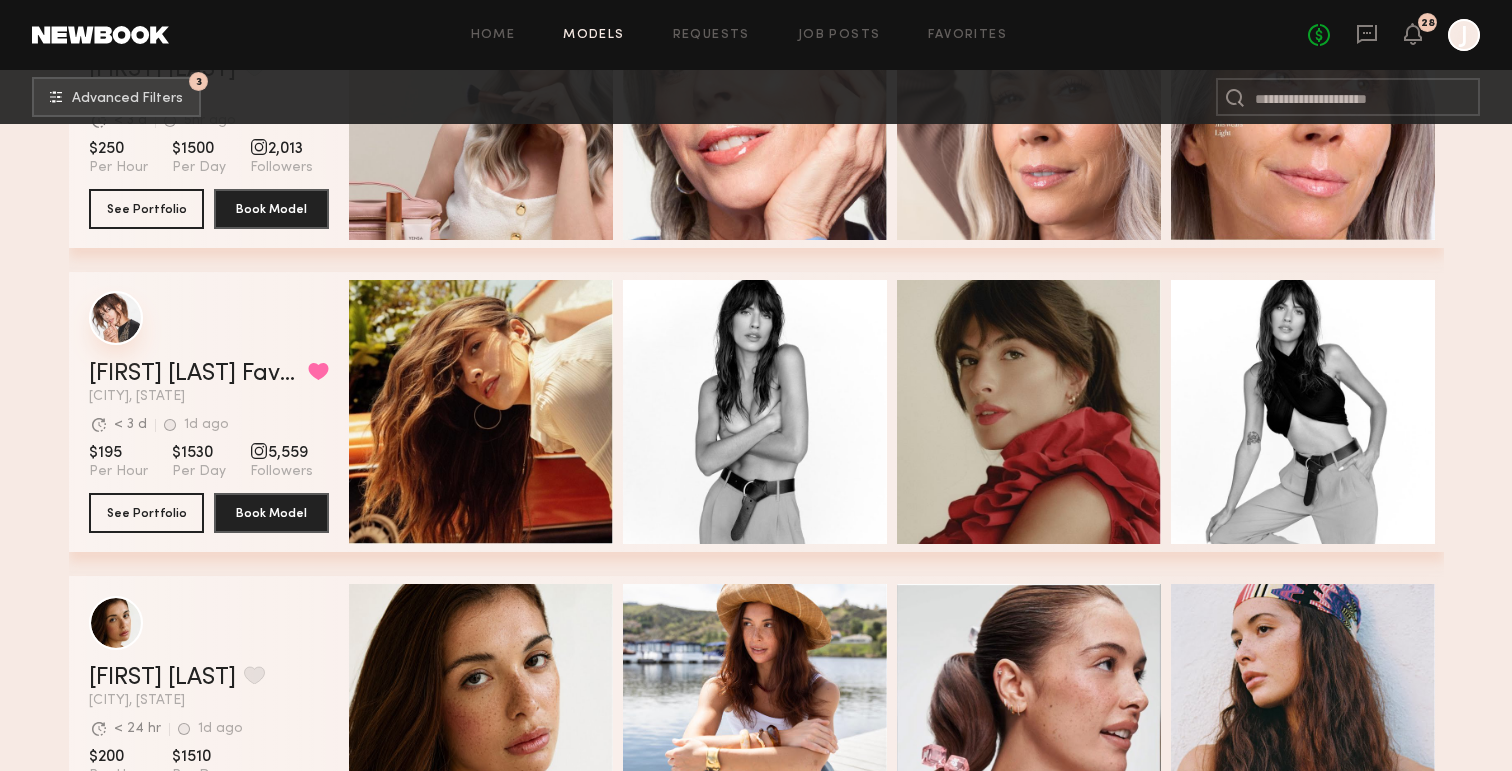 click 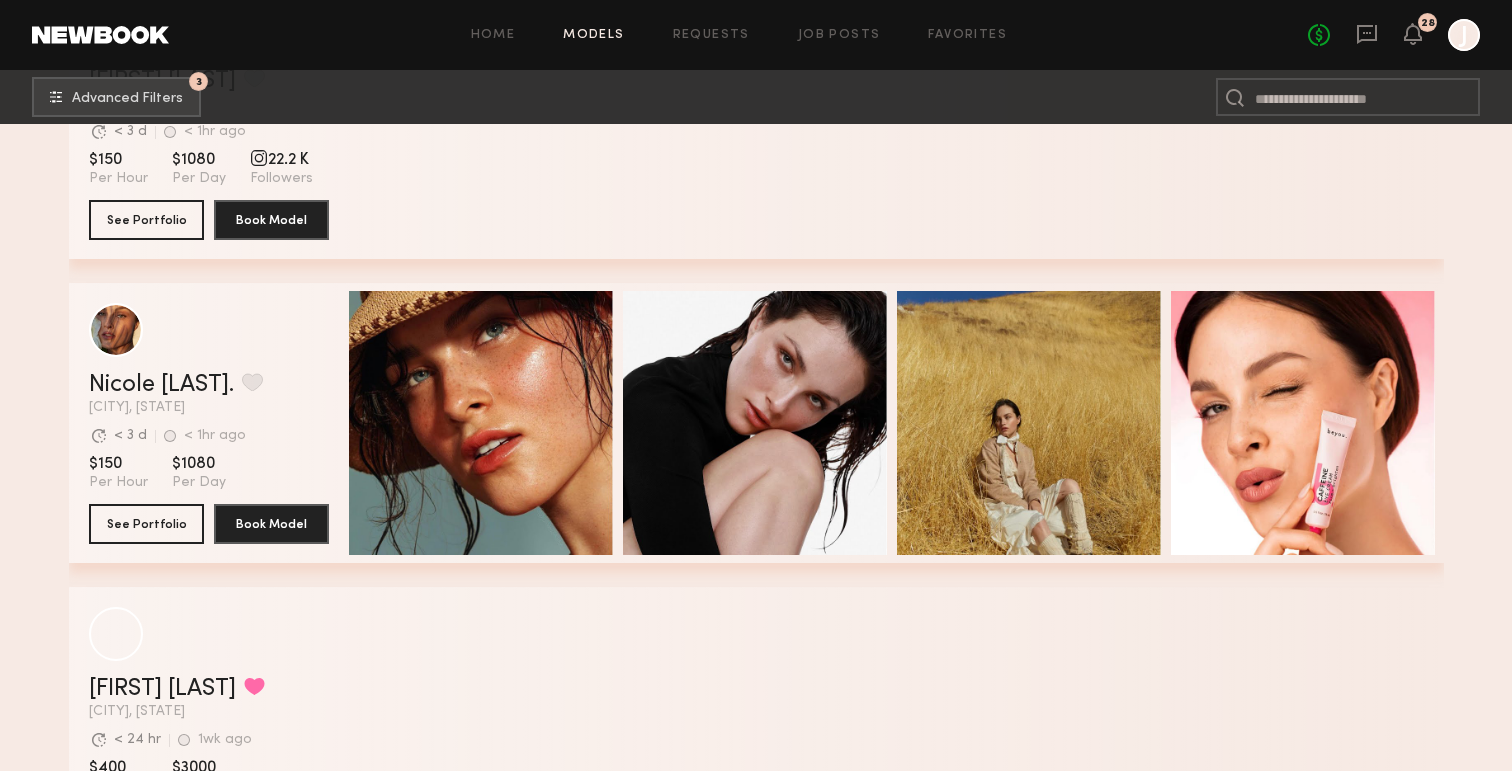 scroll, scrollTop: 4073, scrollLeft: 0, axis: vertical 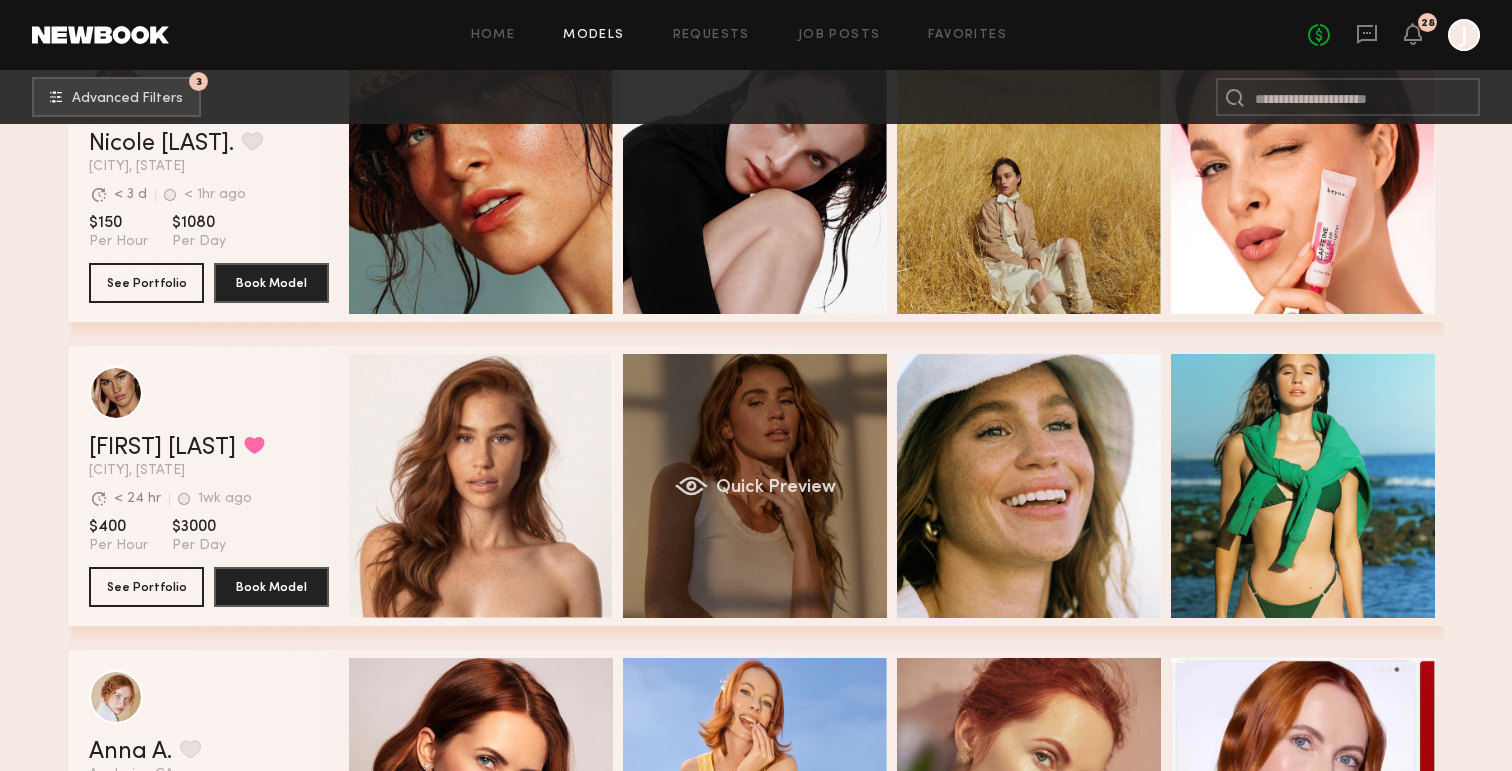 click on "Quick Preview" 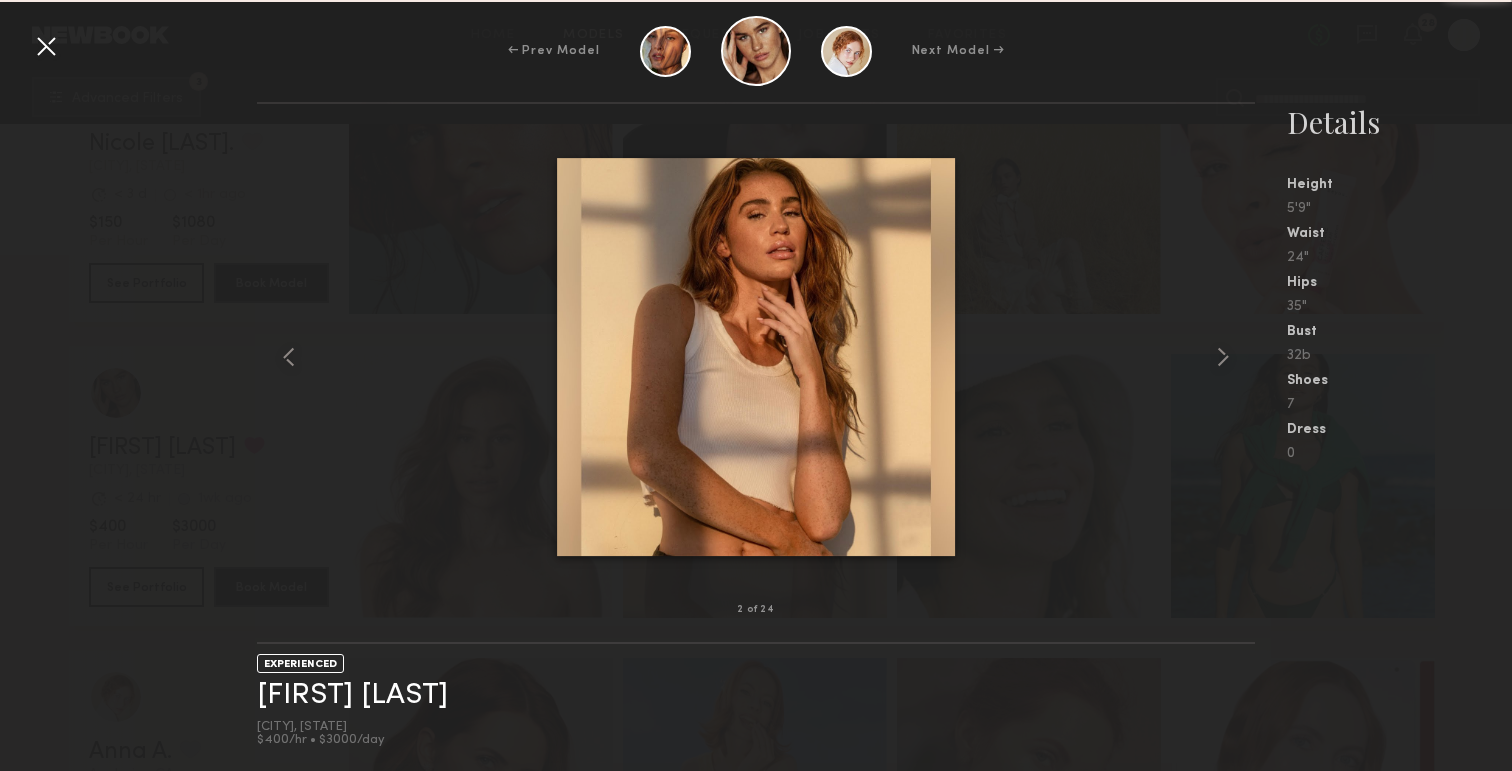 drag, startPoint x: 758, startPoint y: 371, endPoint x: 757, endPoint y: 472, distance: 101.00495 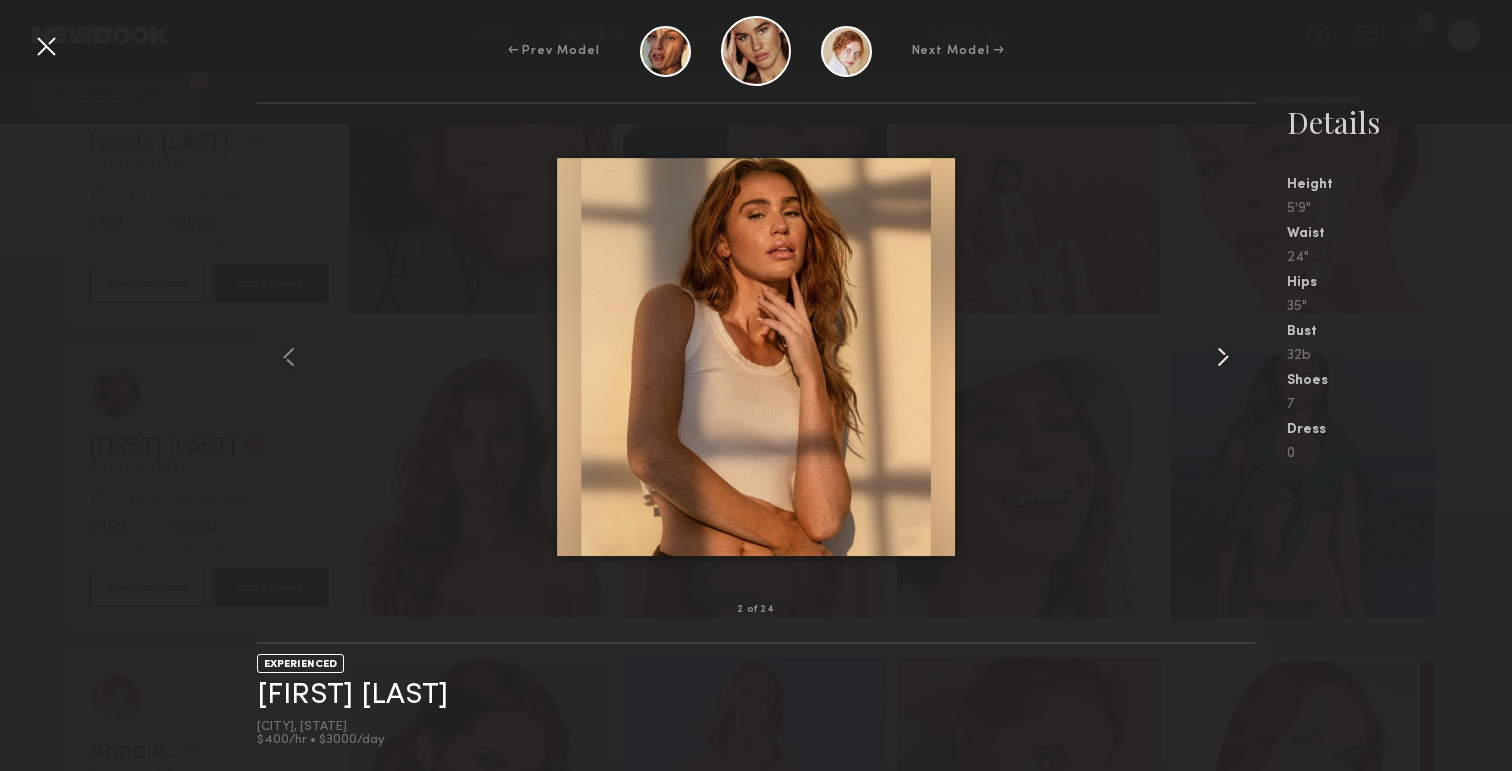 click at bounding box center [1223, 357] 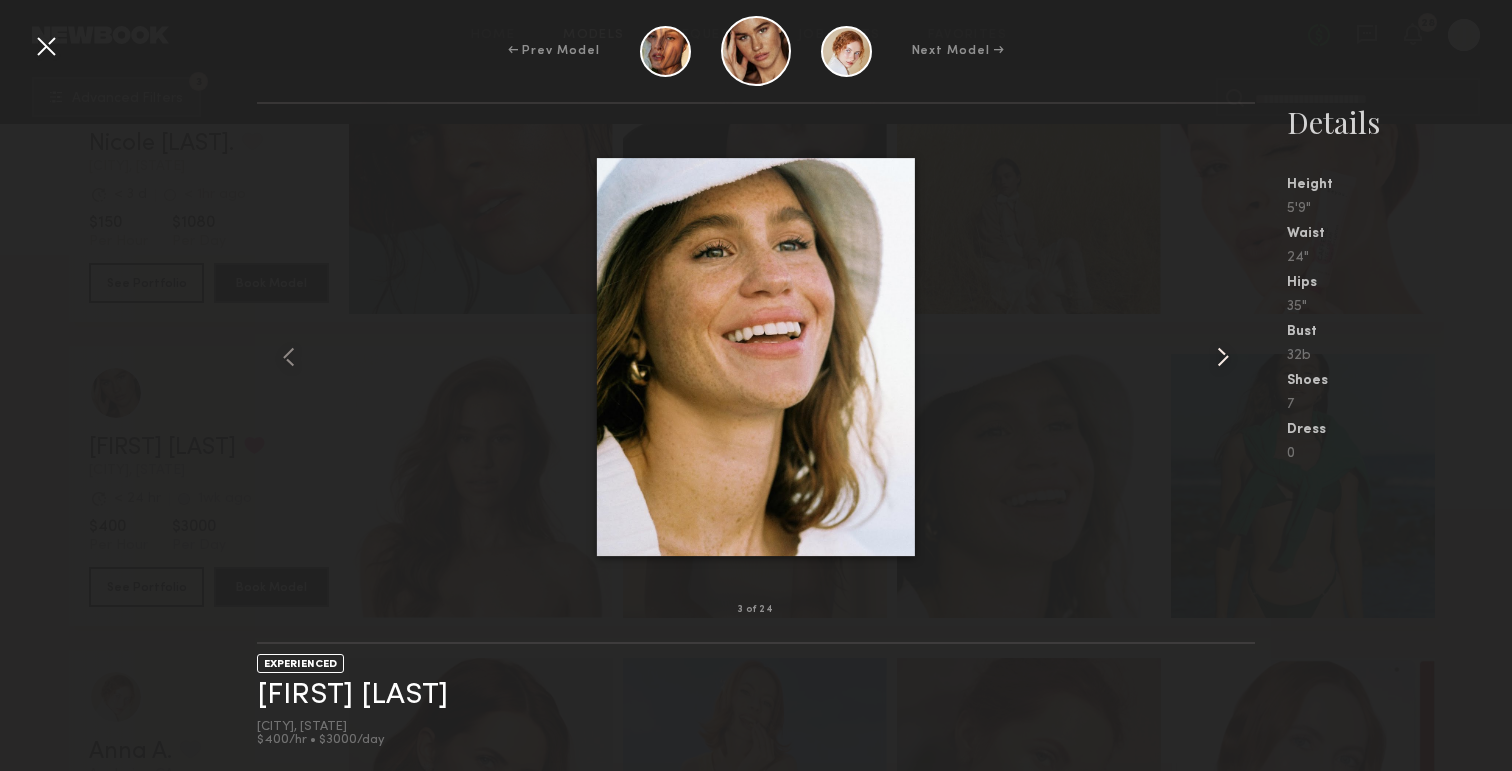 click at bounding box center (1223, 357) 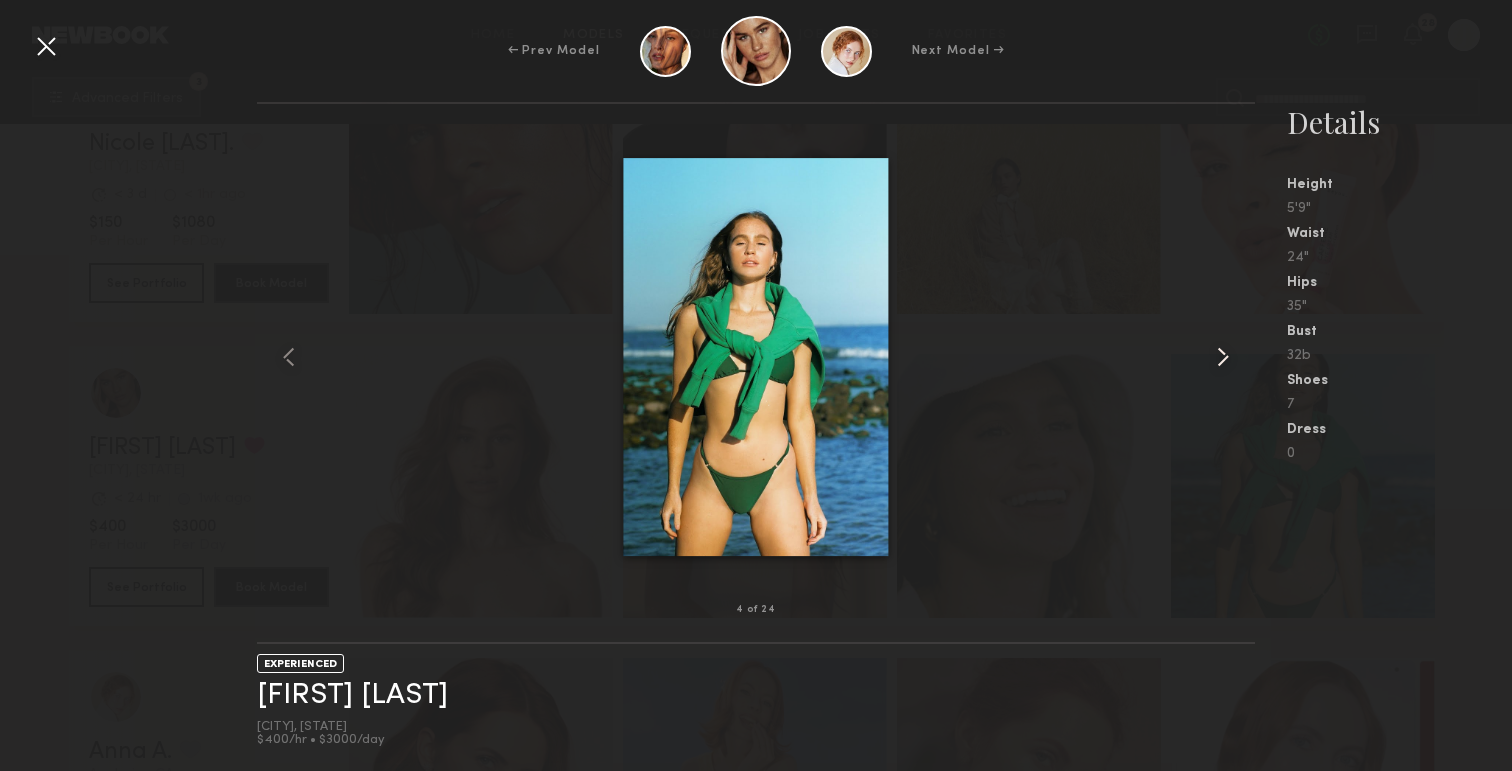 click at bounding box center (1223, 357) 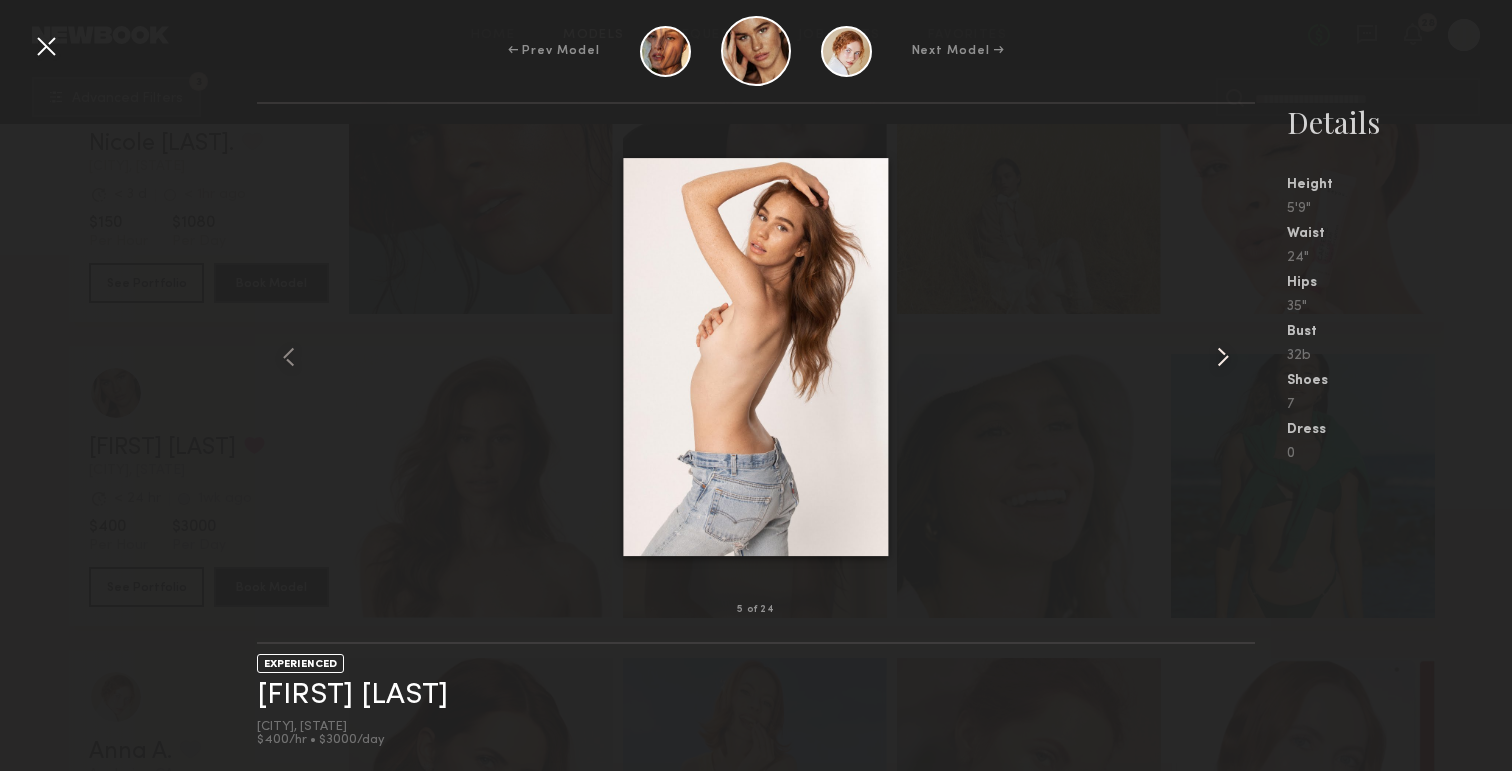 click at bounding box center (1223, 357) 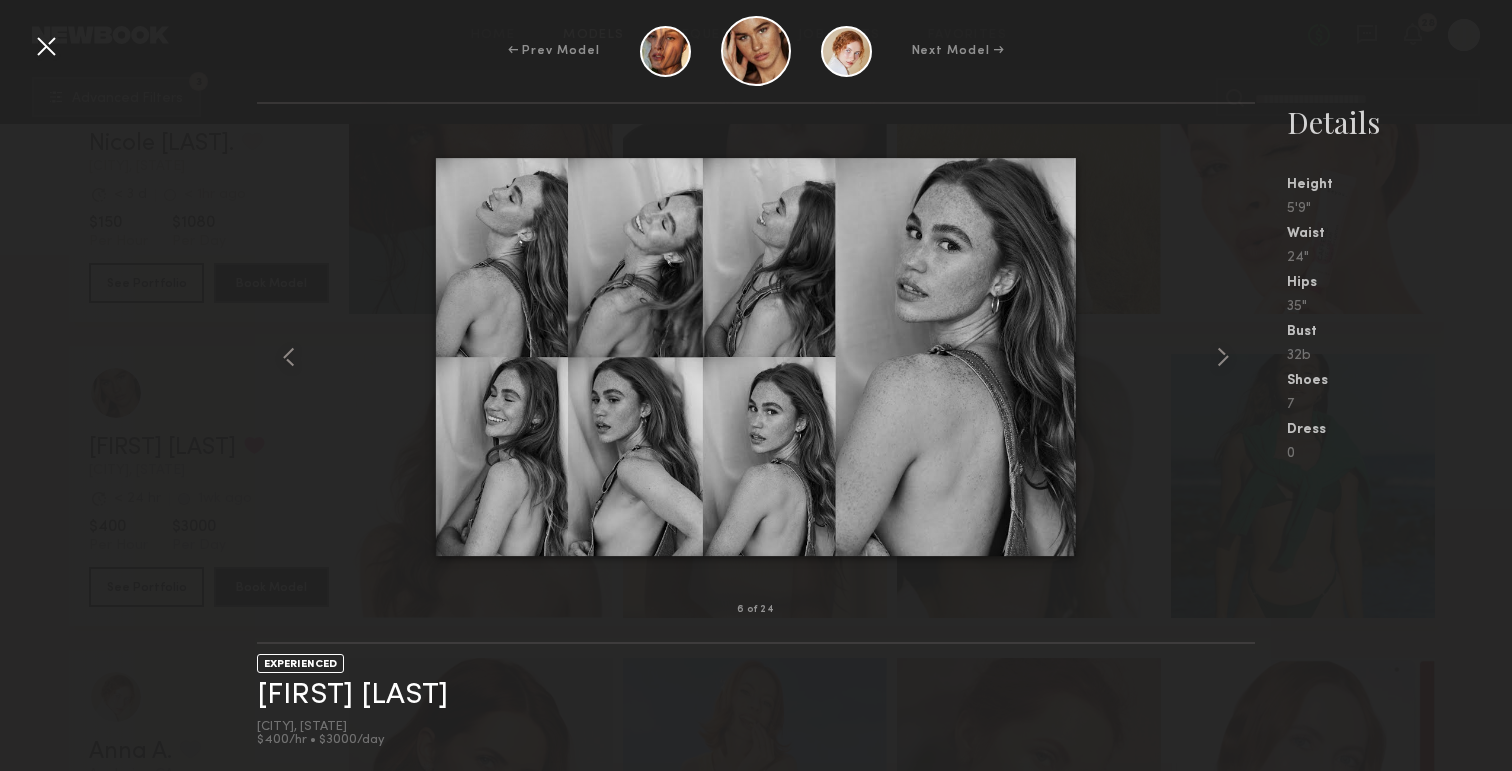 click at bounding box center (46, 46) 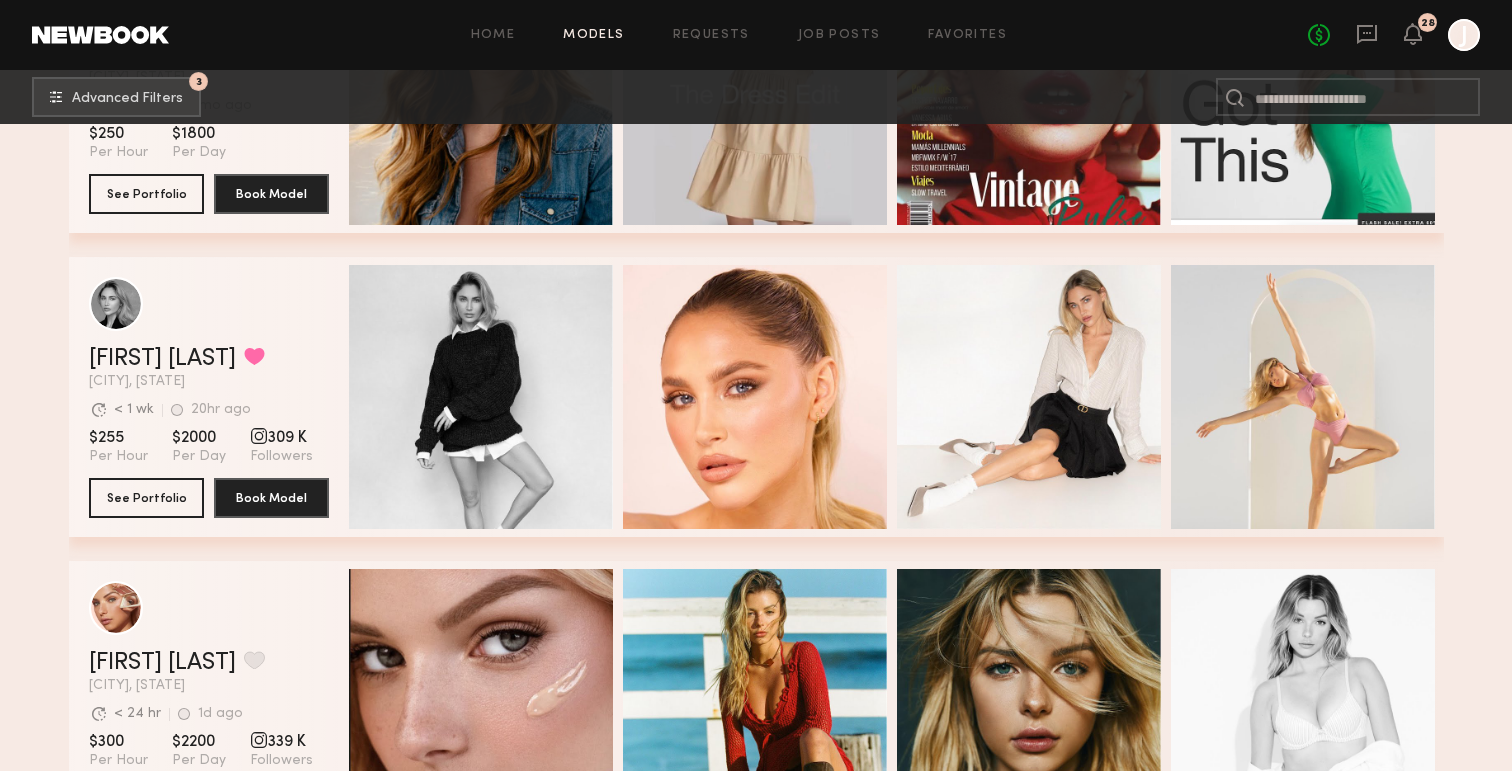 scroll, scrollTop: 5383, scrollLeft: 0, axis: vertical 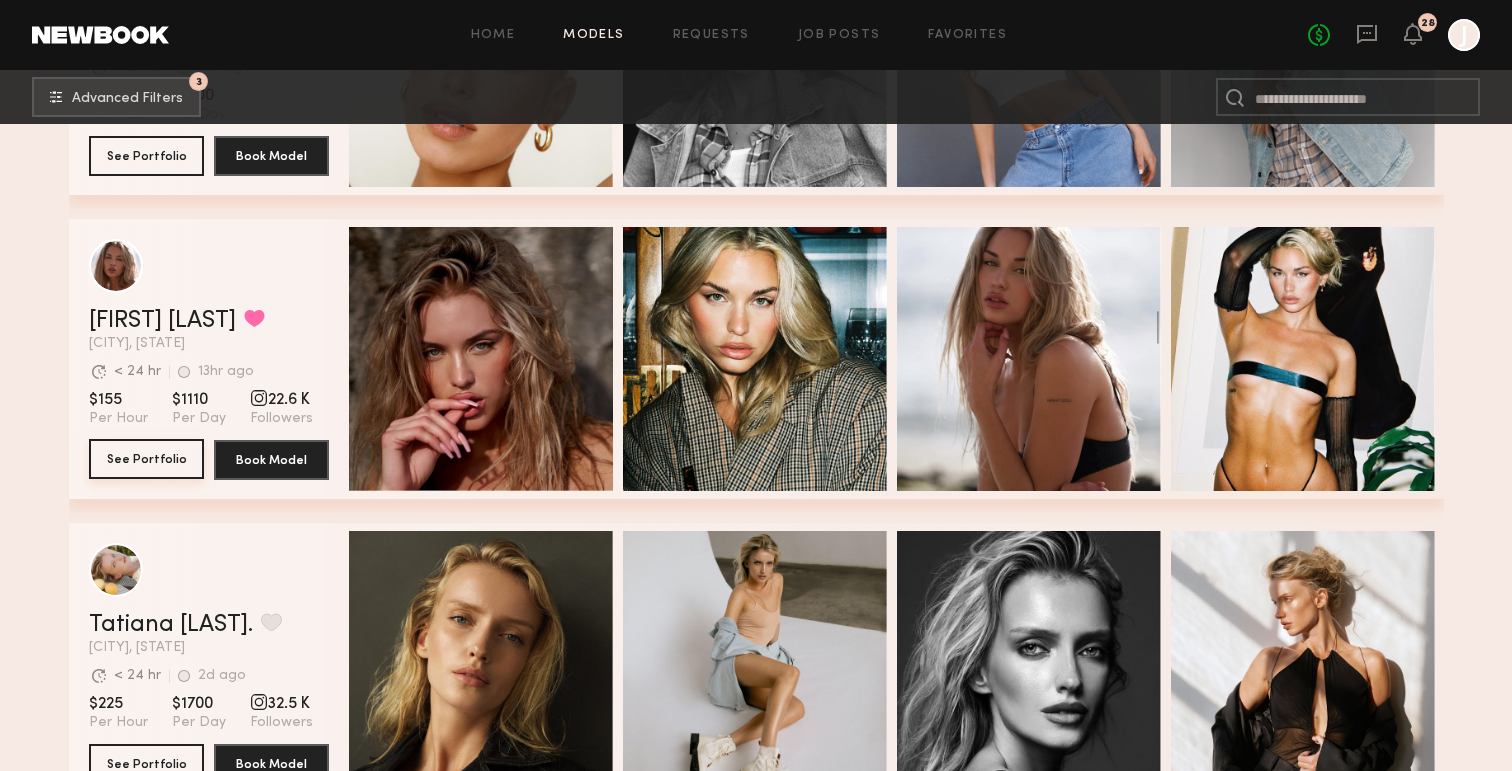 click on "See Portfolio" 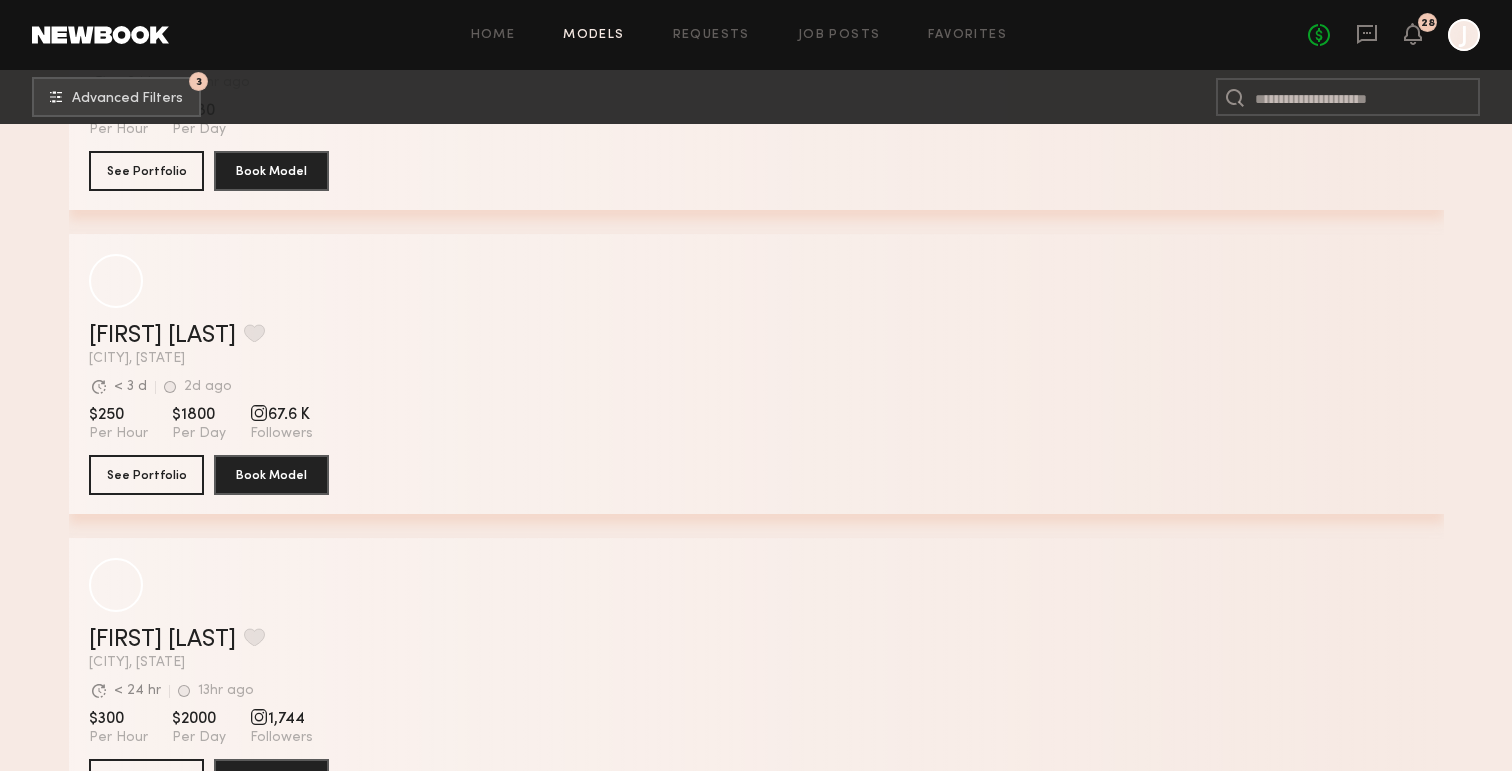 scroll, scrollTop: 14860, scrollLeft: 0, axis: vertical 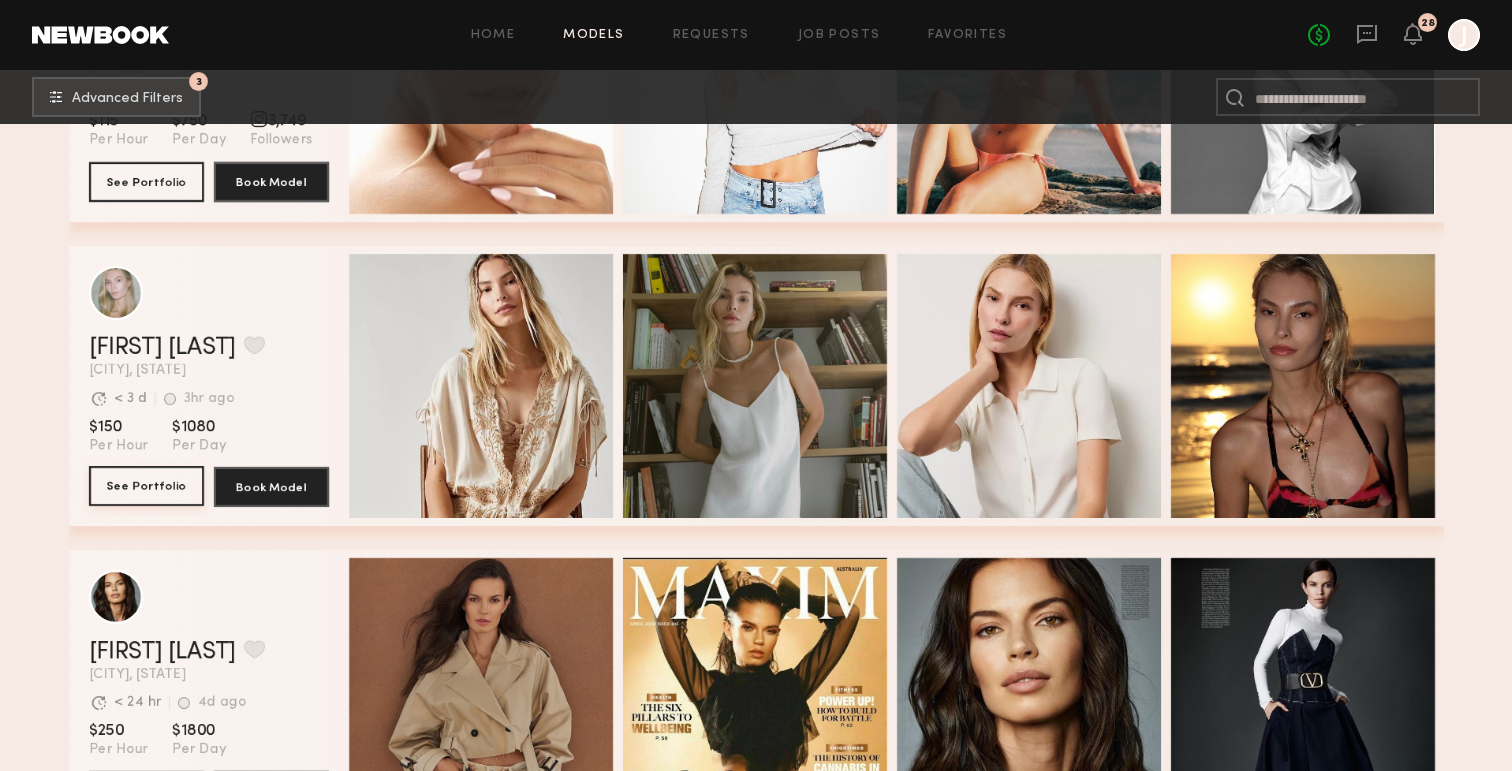 click on "See Portfolio" 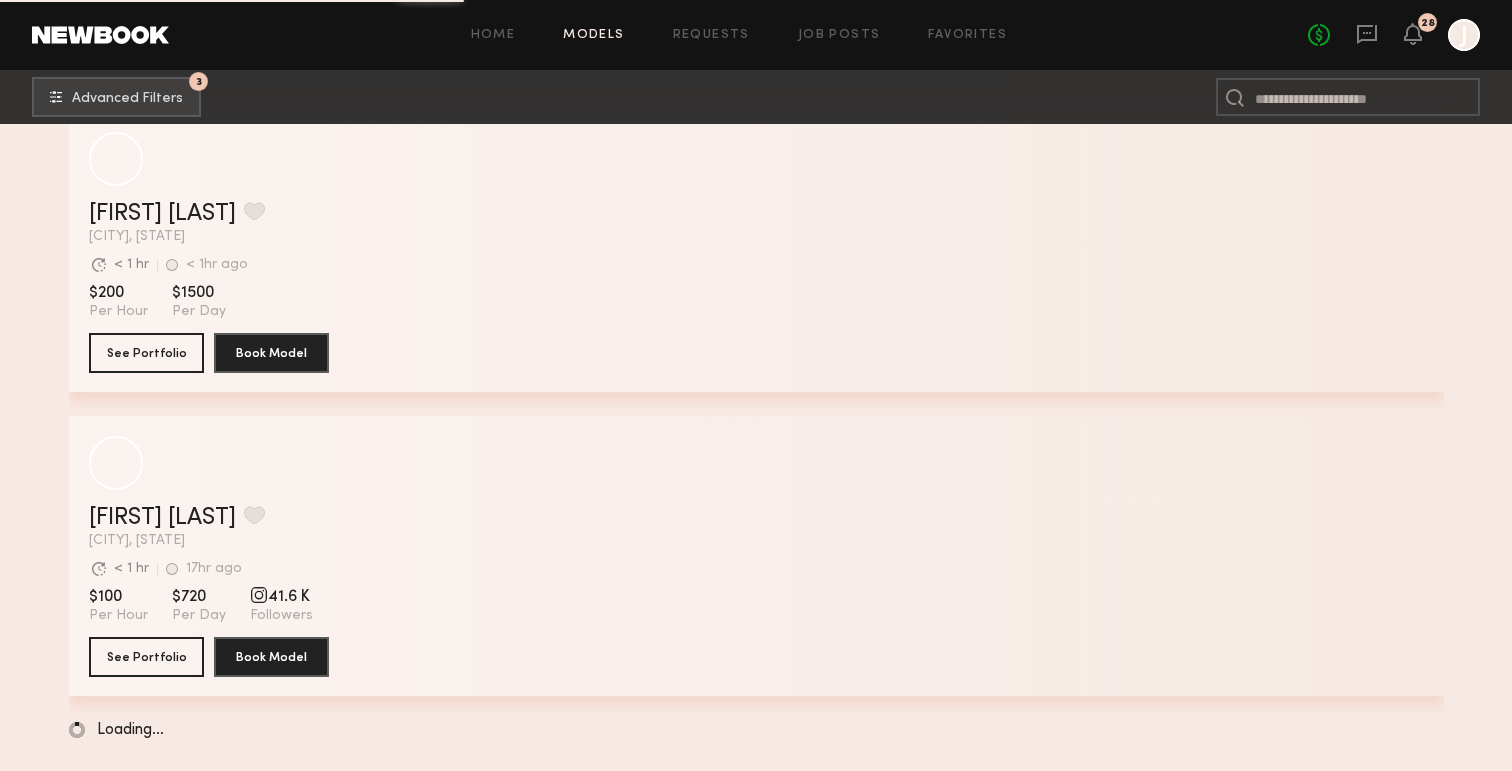 scroll, scrollTop: 32579, scrollLeft: 0, axis: vertical 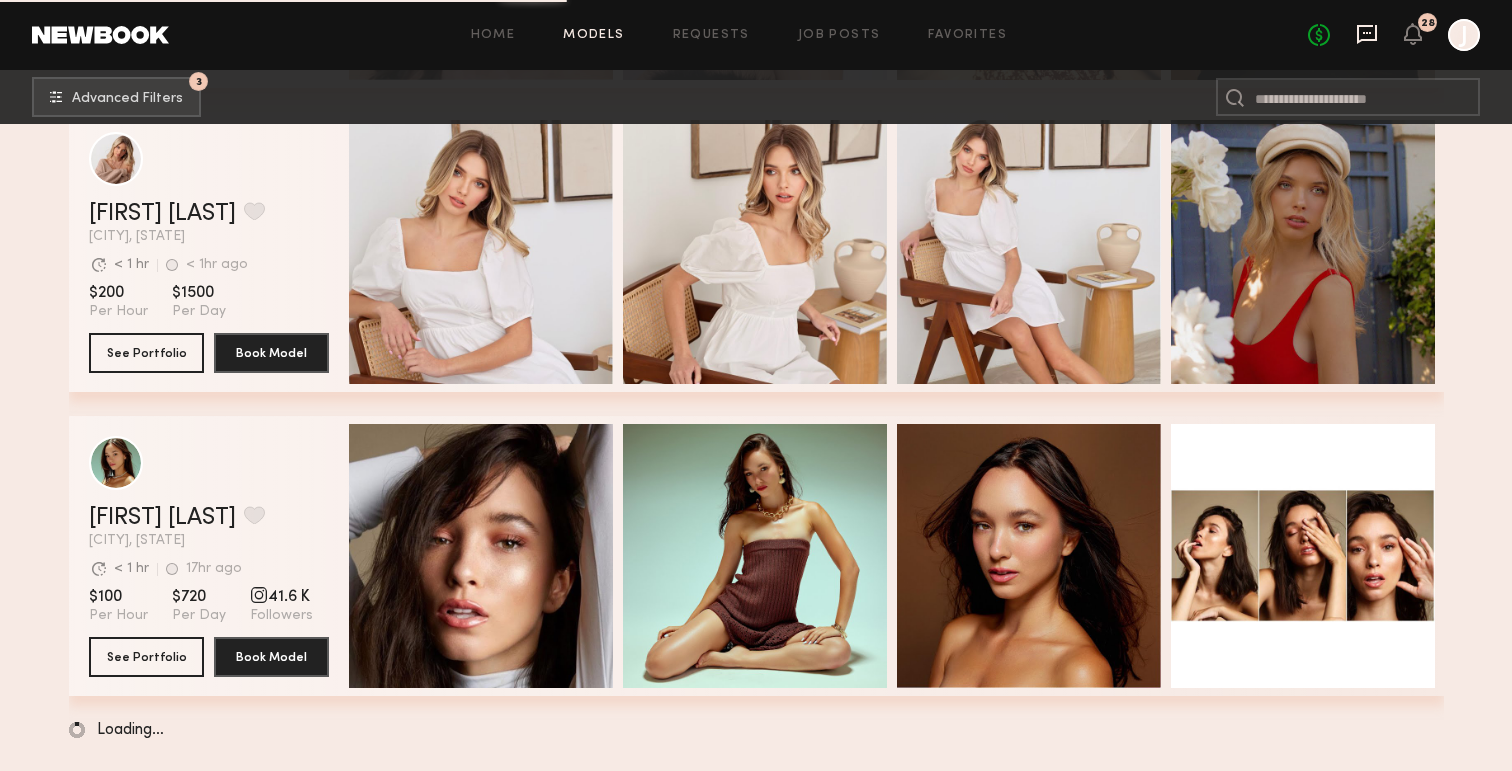 click 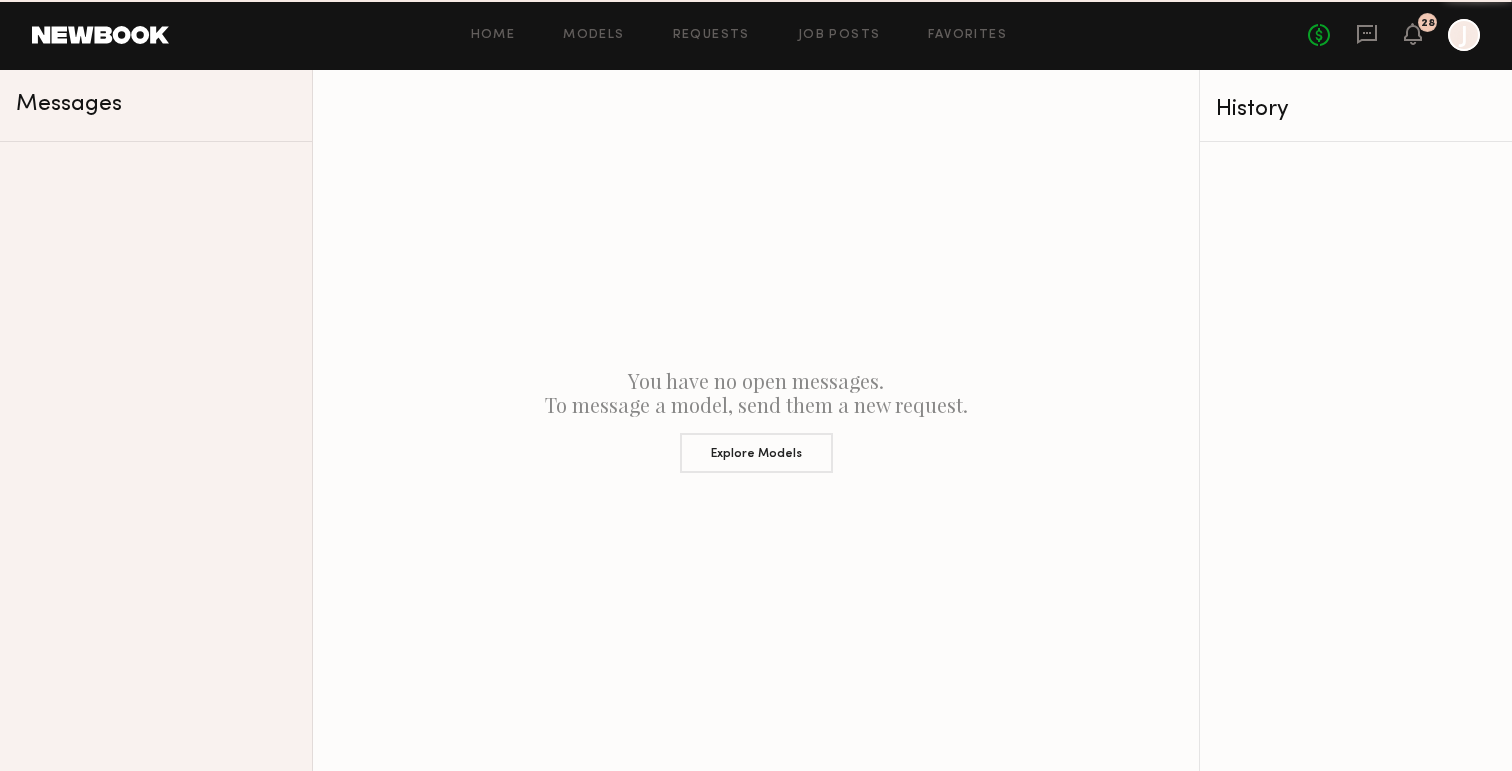 scroll, scrollTop: 0, scrollLeft: 0, axis: both 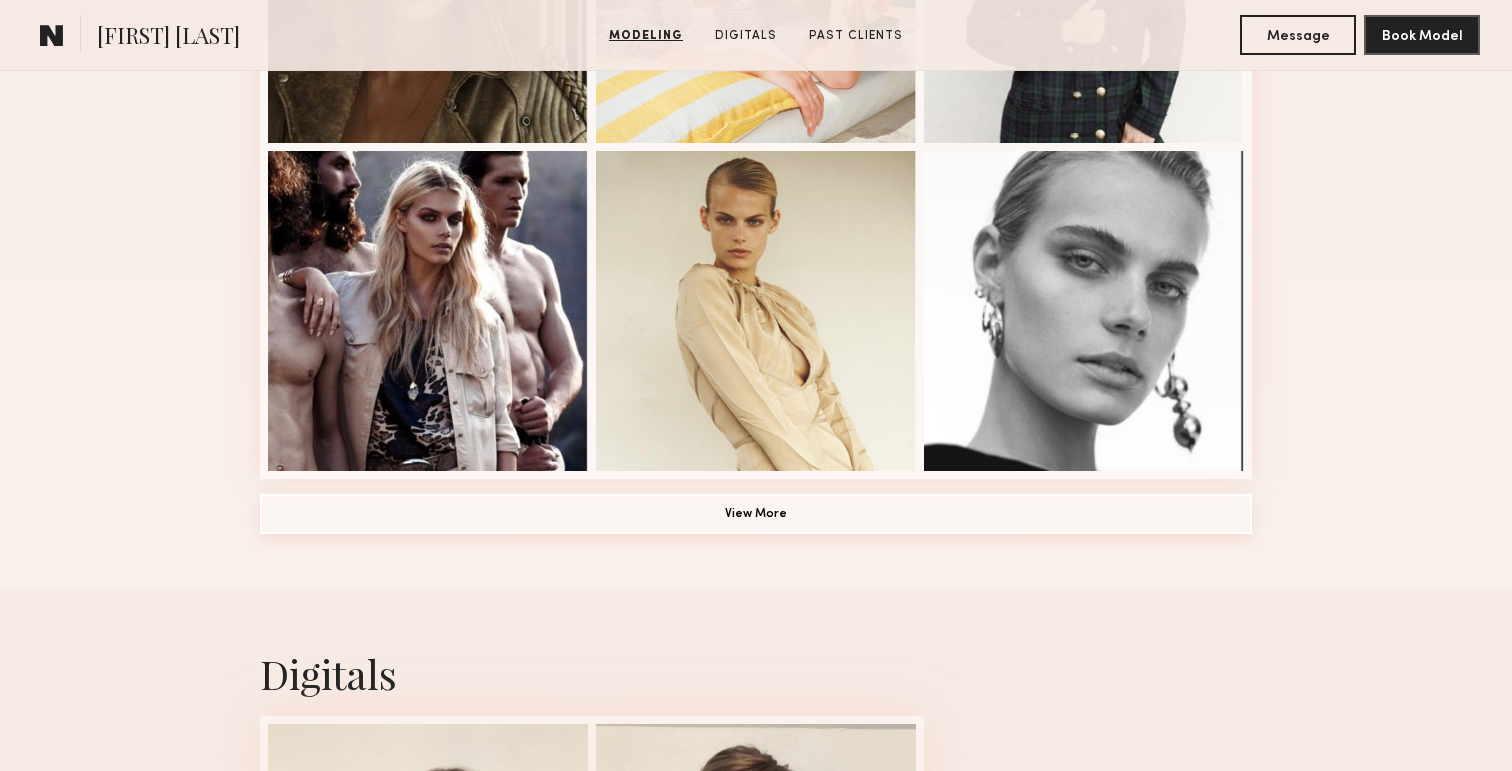 click on "View More" 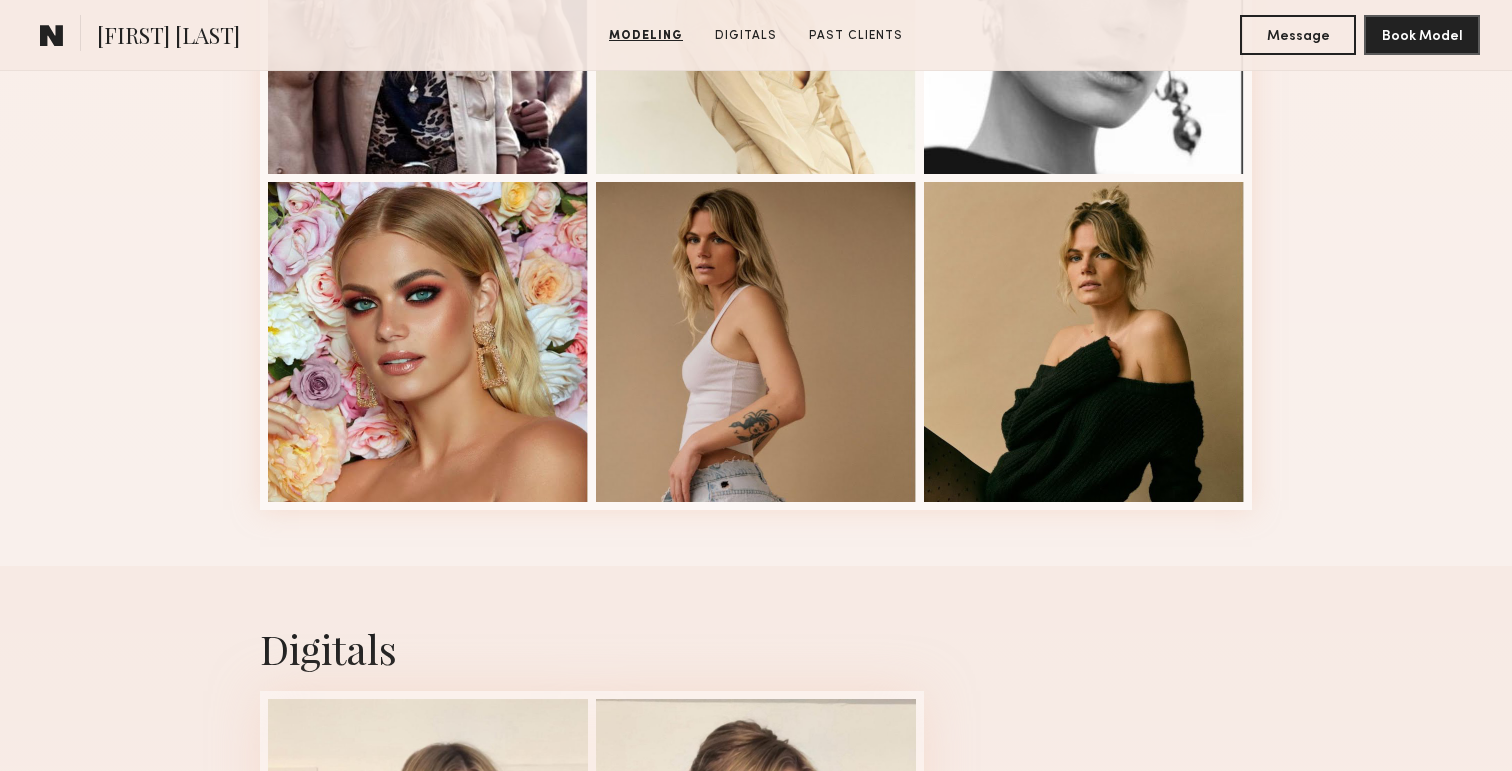 scroll, scrollTop: 1042, scrollLeft: 0, axis: vertical 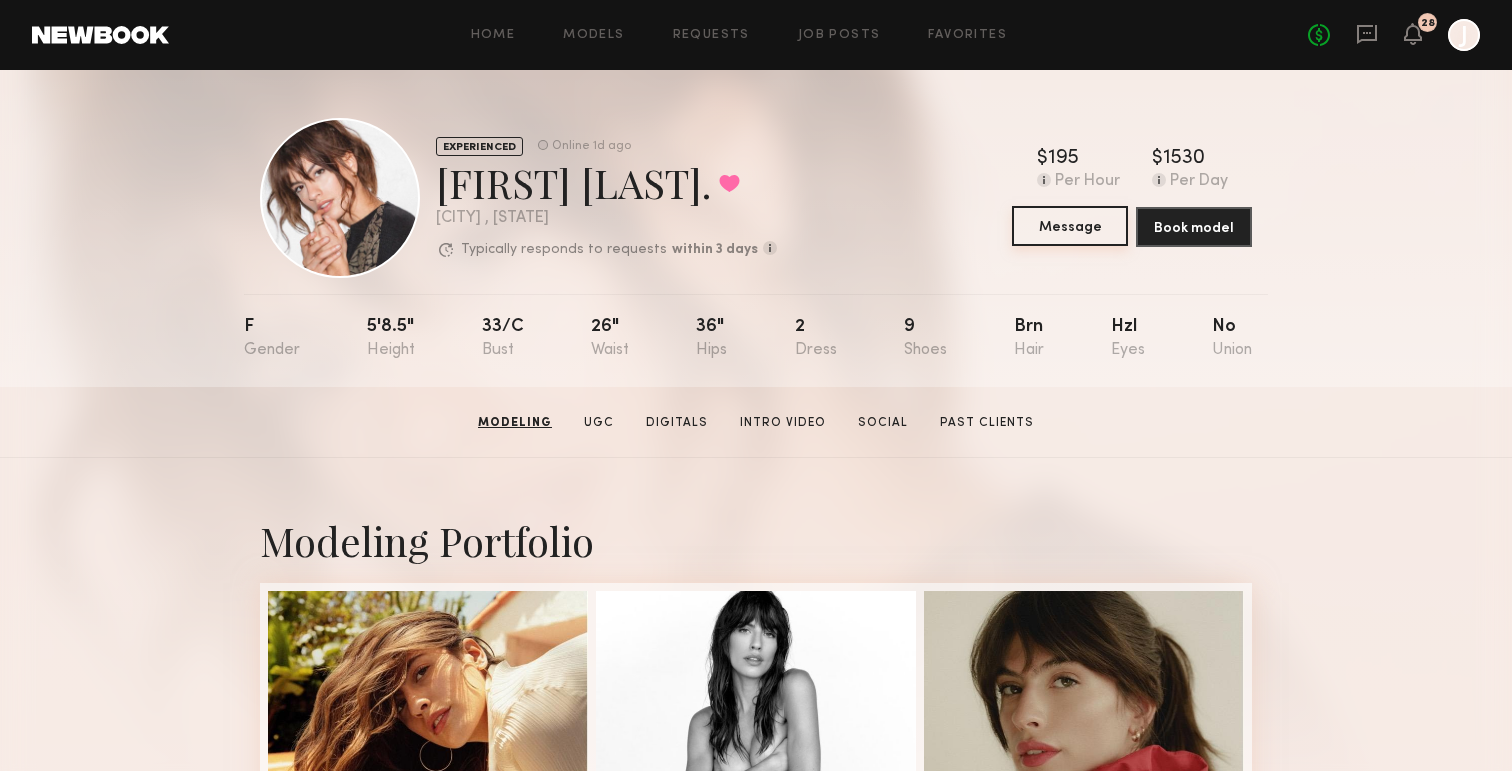click on "Message" 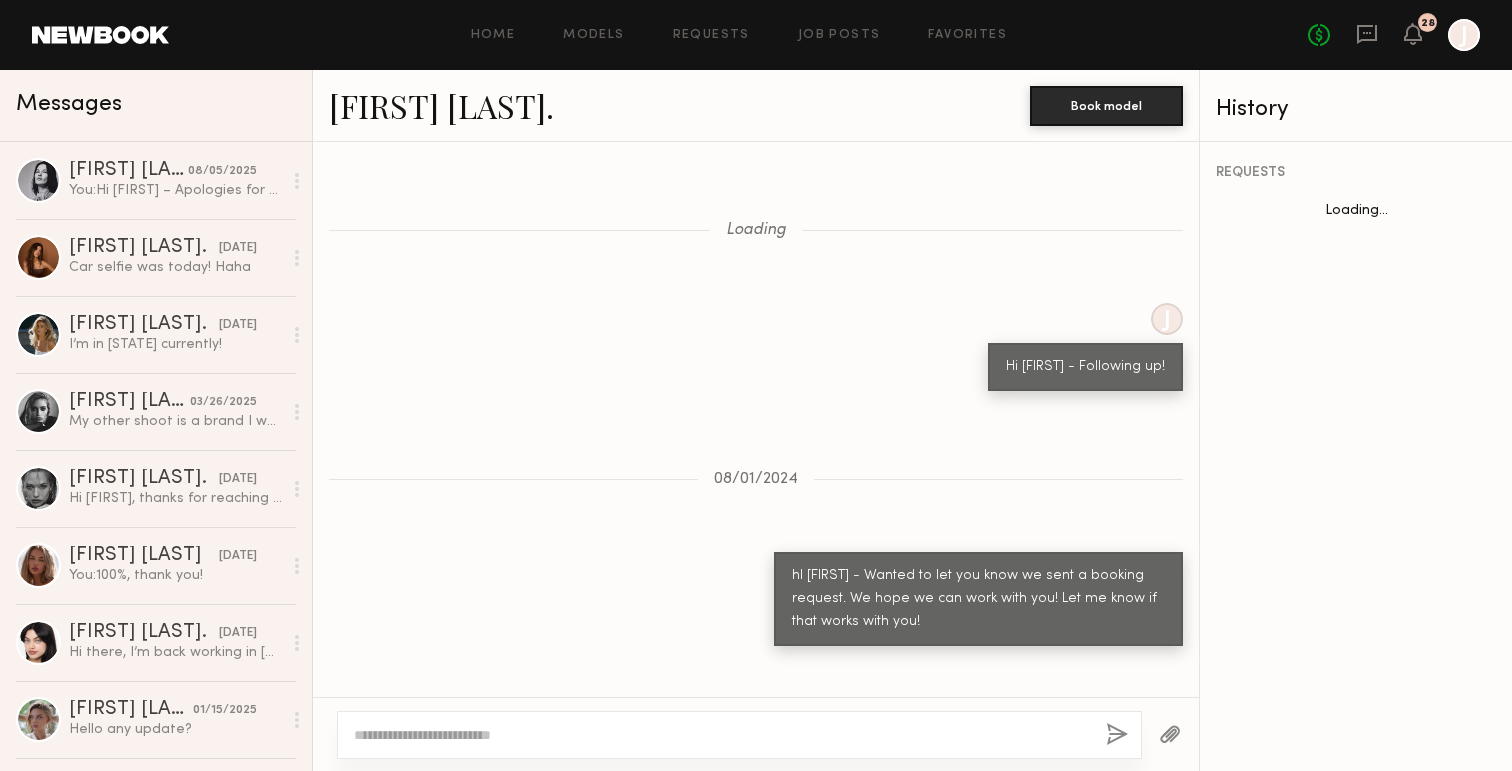 scroll, scrollTop: 1574, scrollLeft: 0, axis: vertical 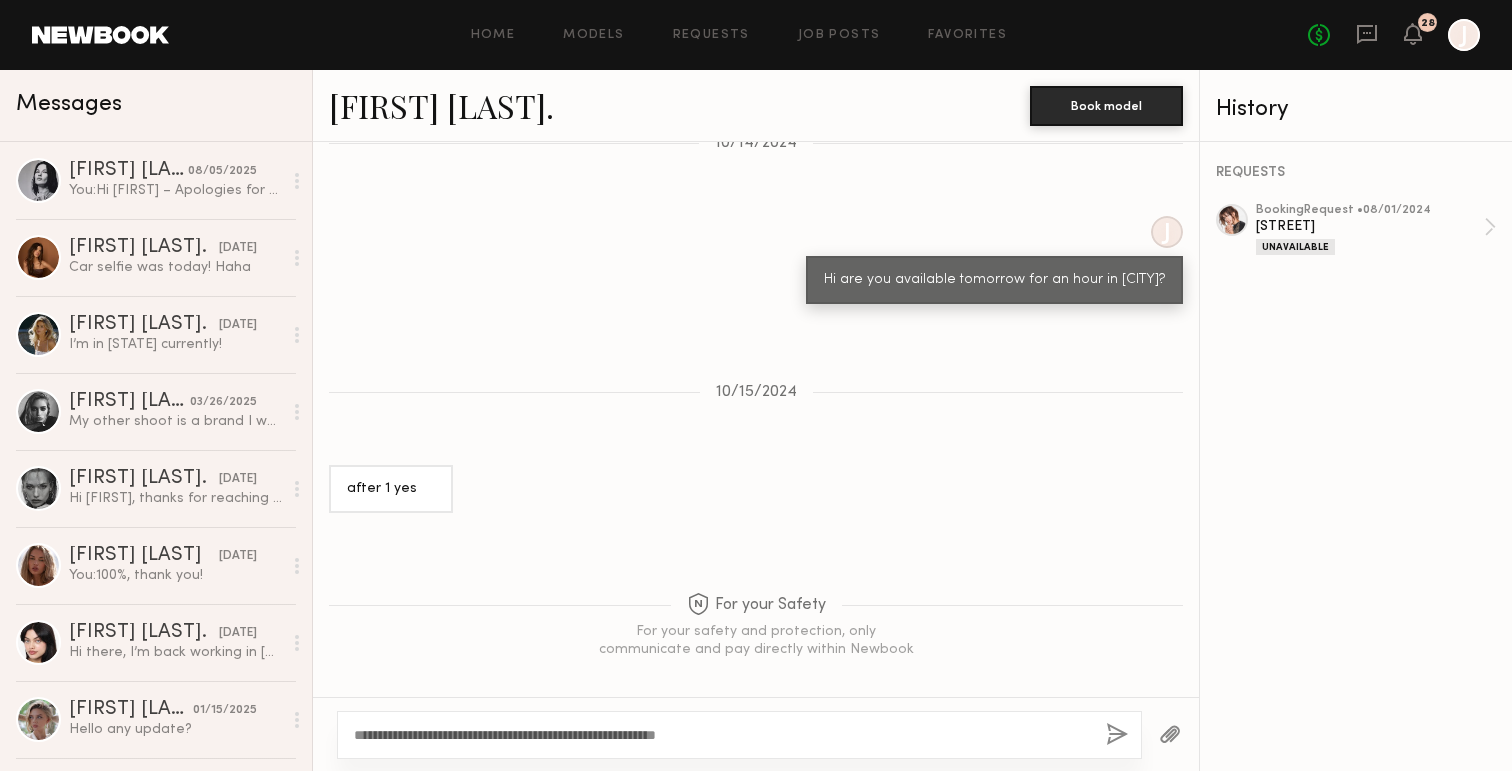 click on "**********" 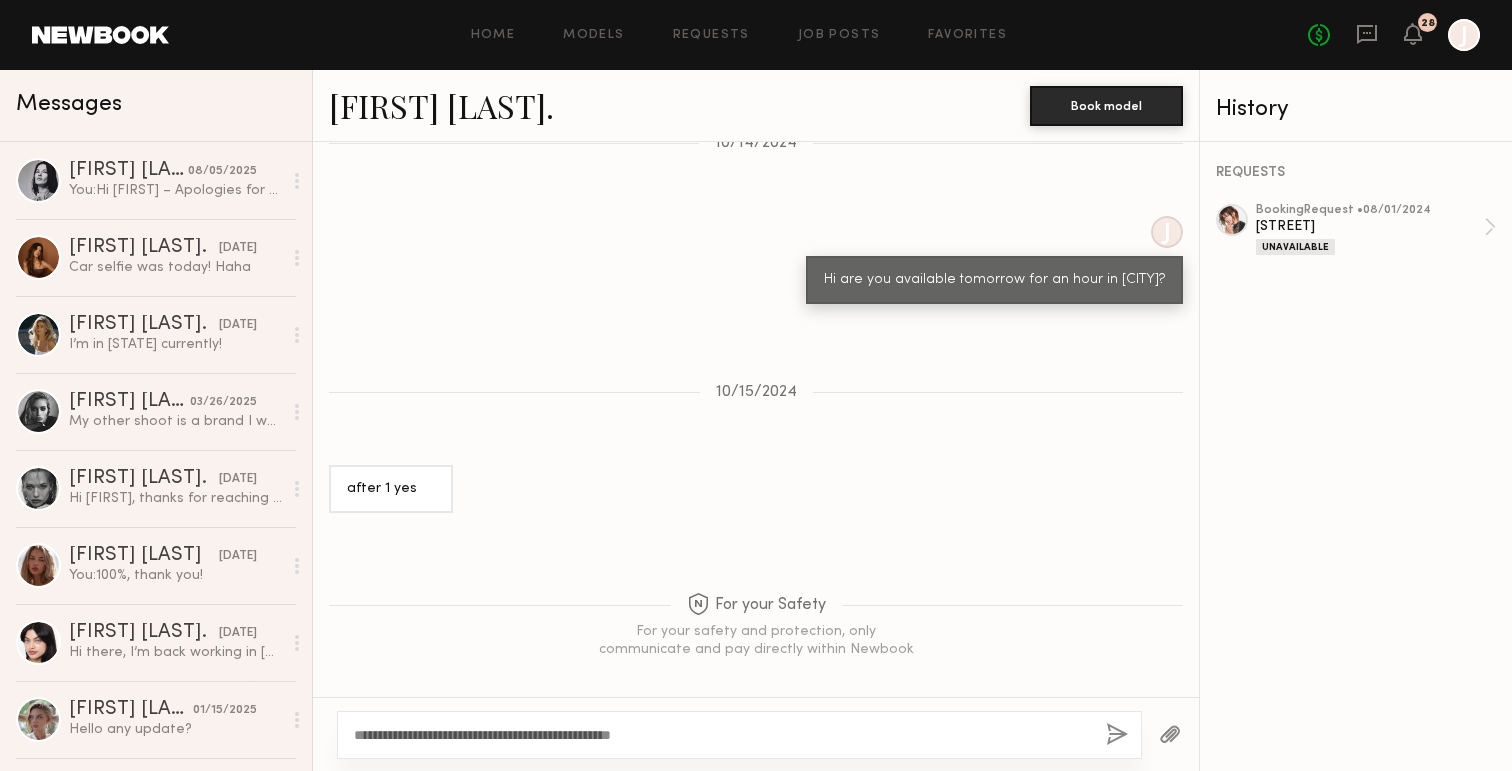 click on "**********" 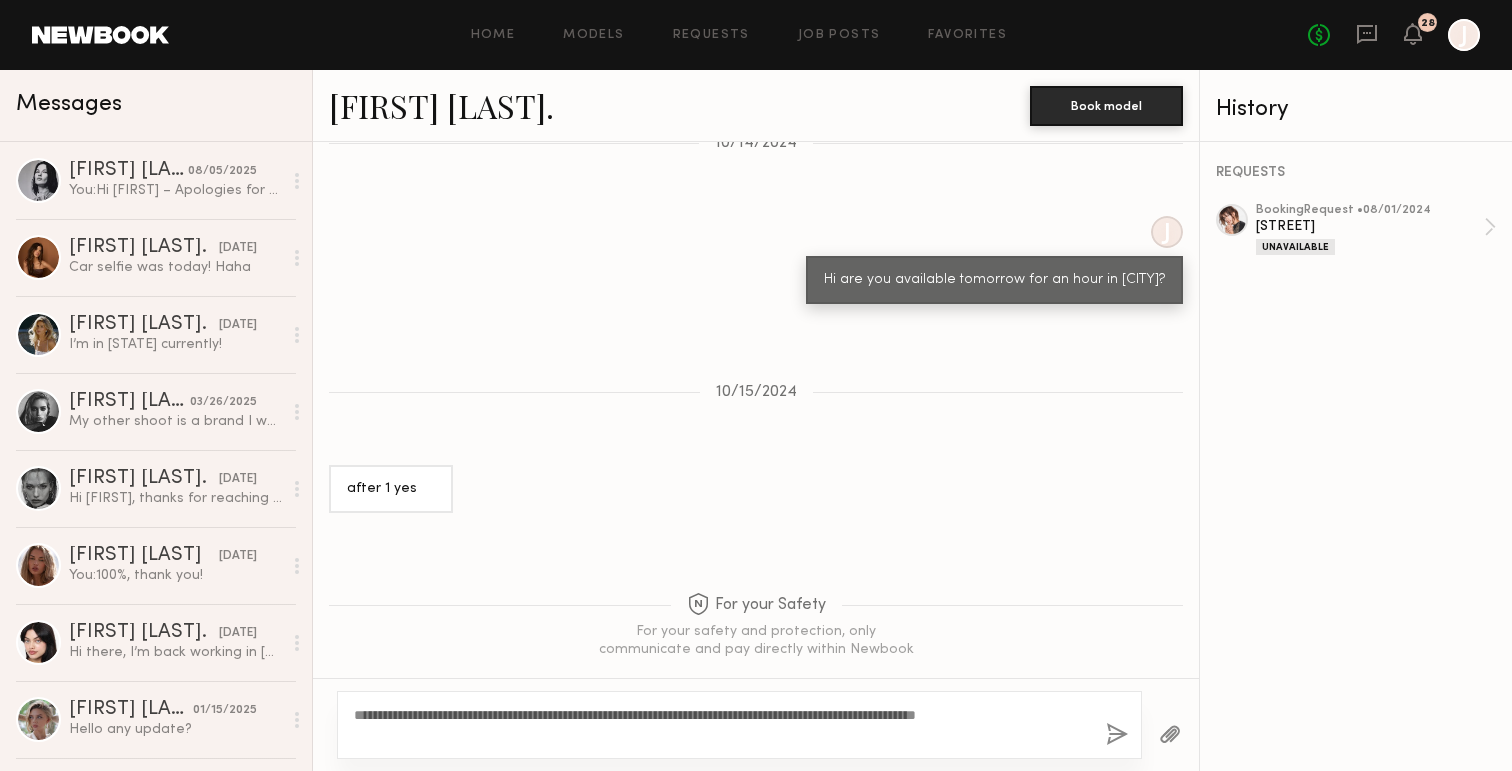 click on "**********" 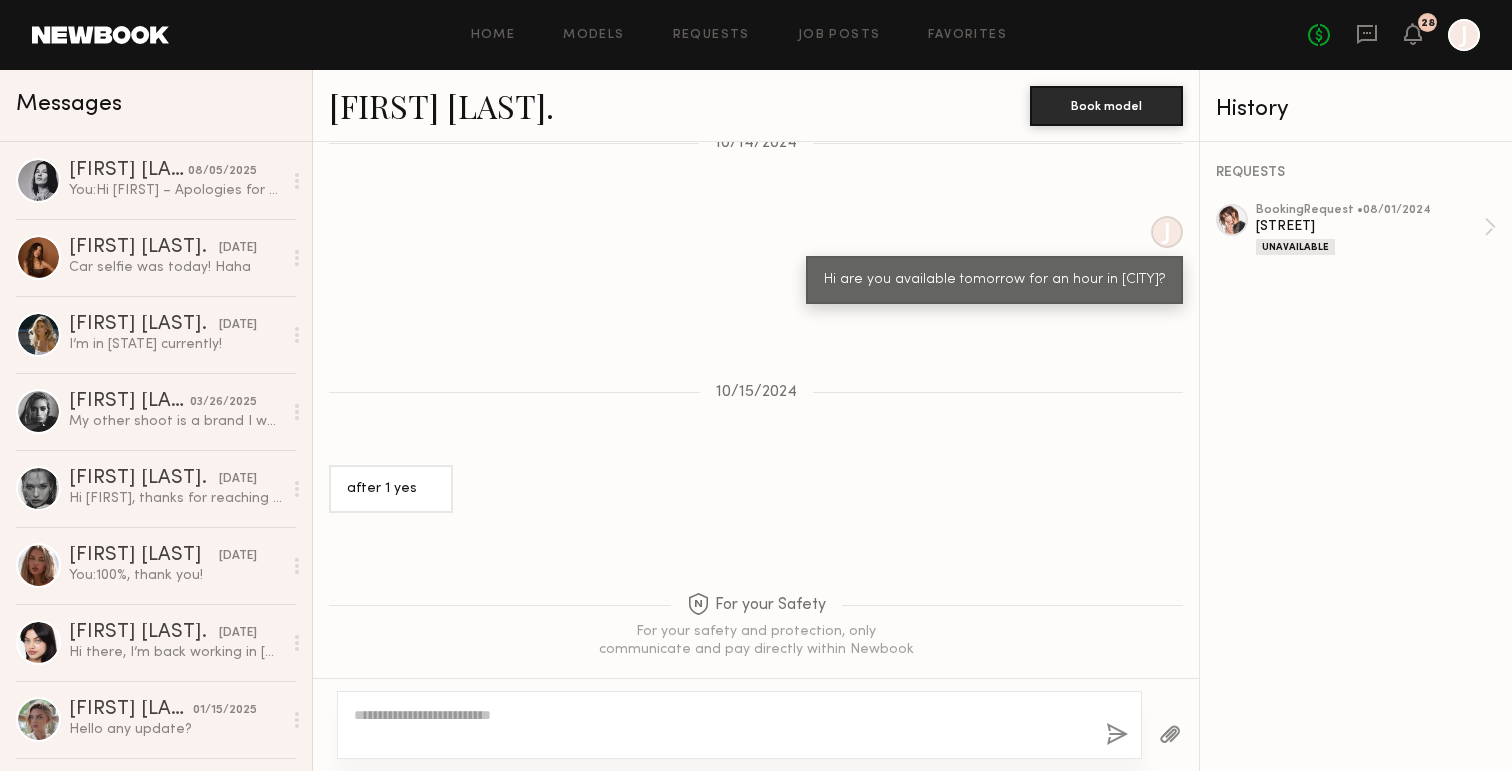 scroll, scrollTop: 2019, scrollLeft: 0, axis: vertical 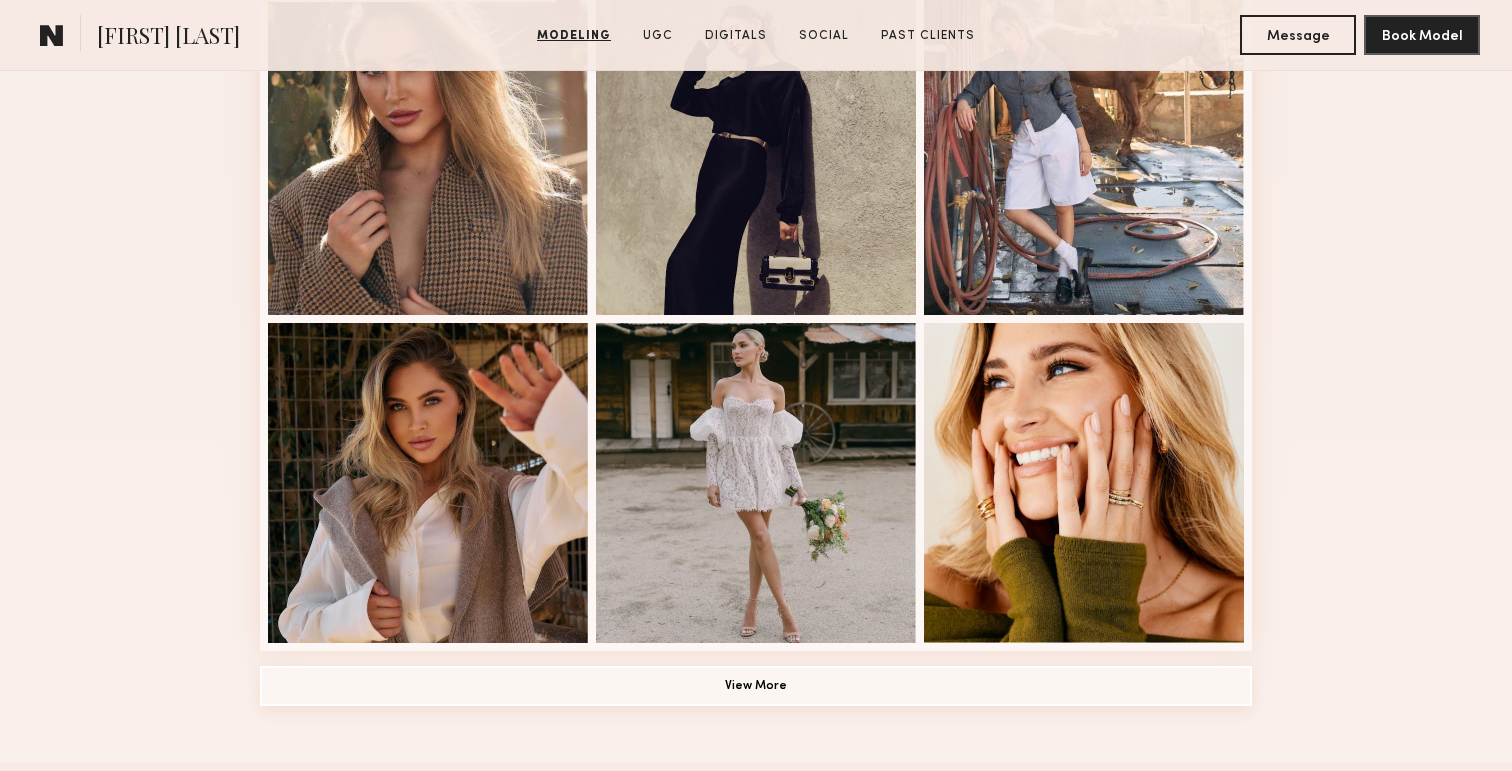 click on "View More" 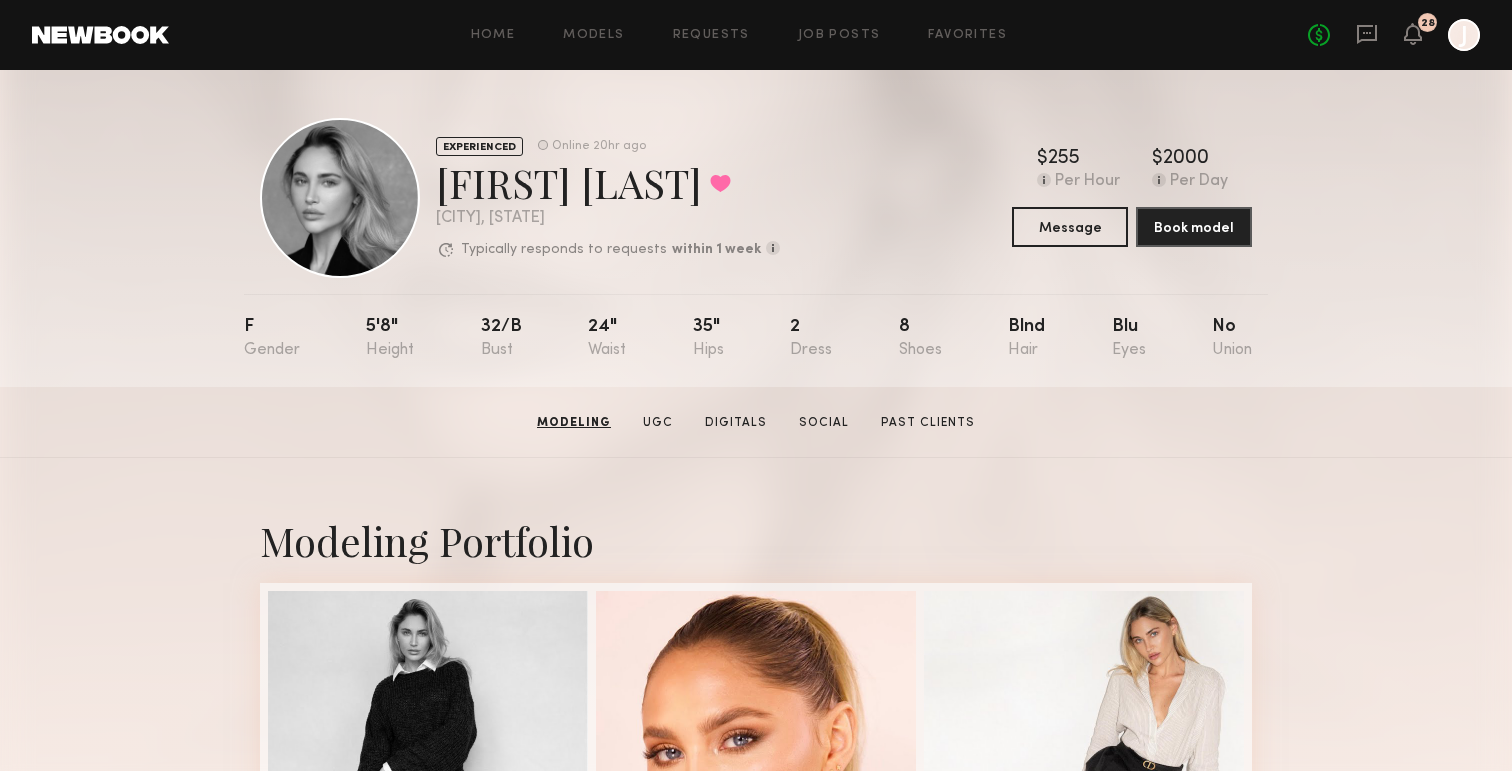 scroll, scrollTop: 0, scrollLeft: 0, axis: both 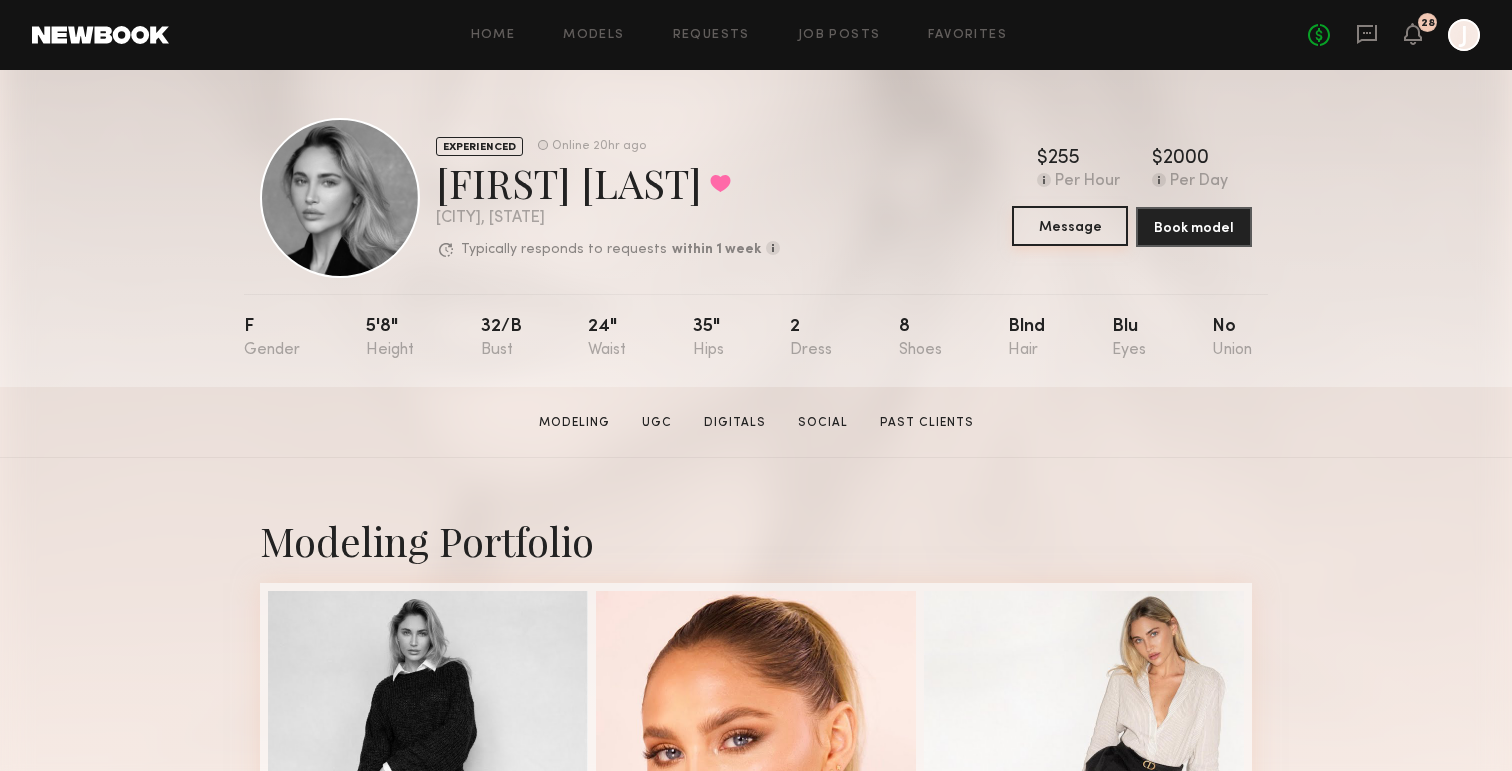 click on "Message" 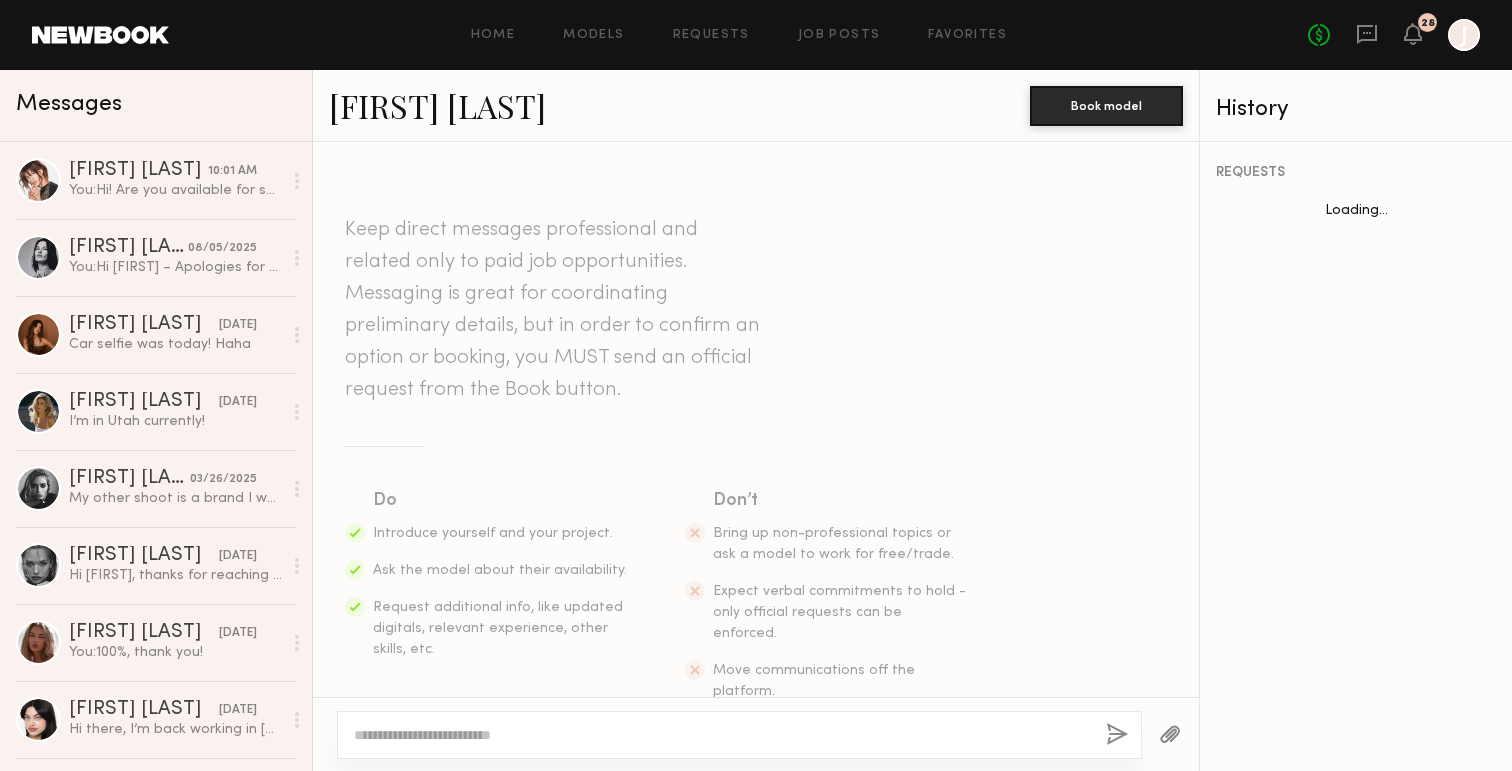 scroll, scrollTop: 907, scrollLeft: 0, axis: vertical 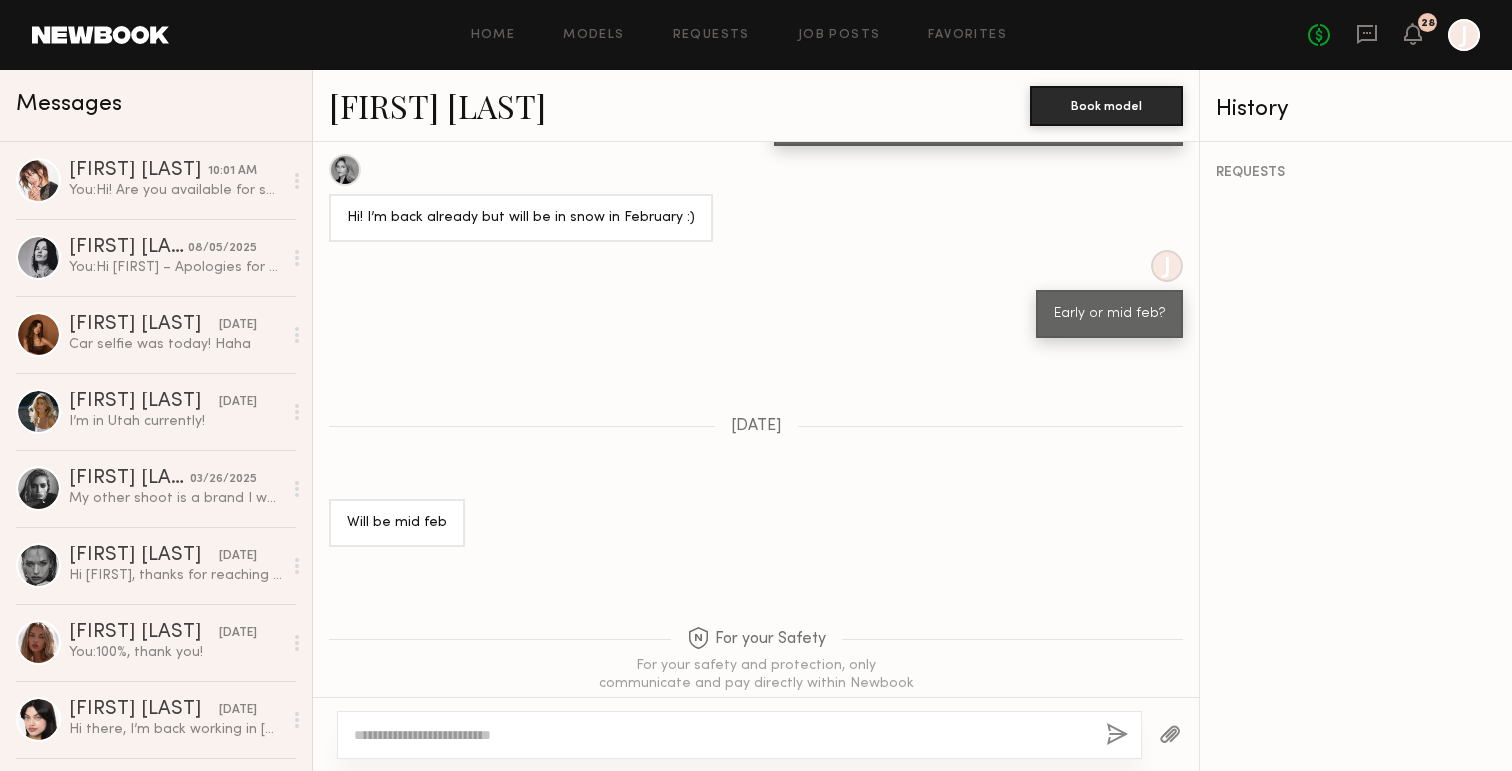 click 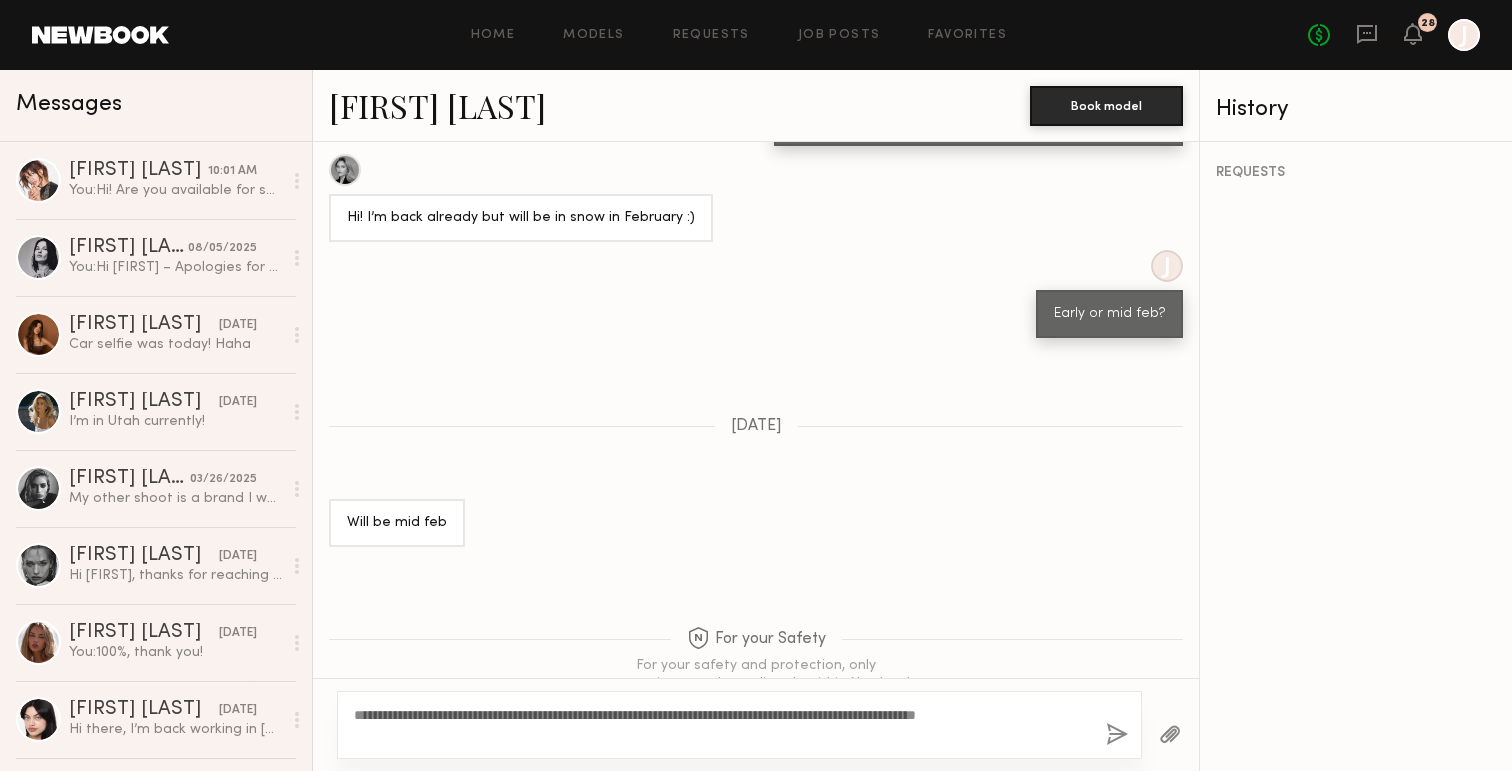click on "**********" 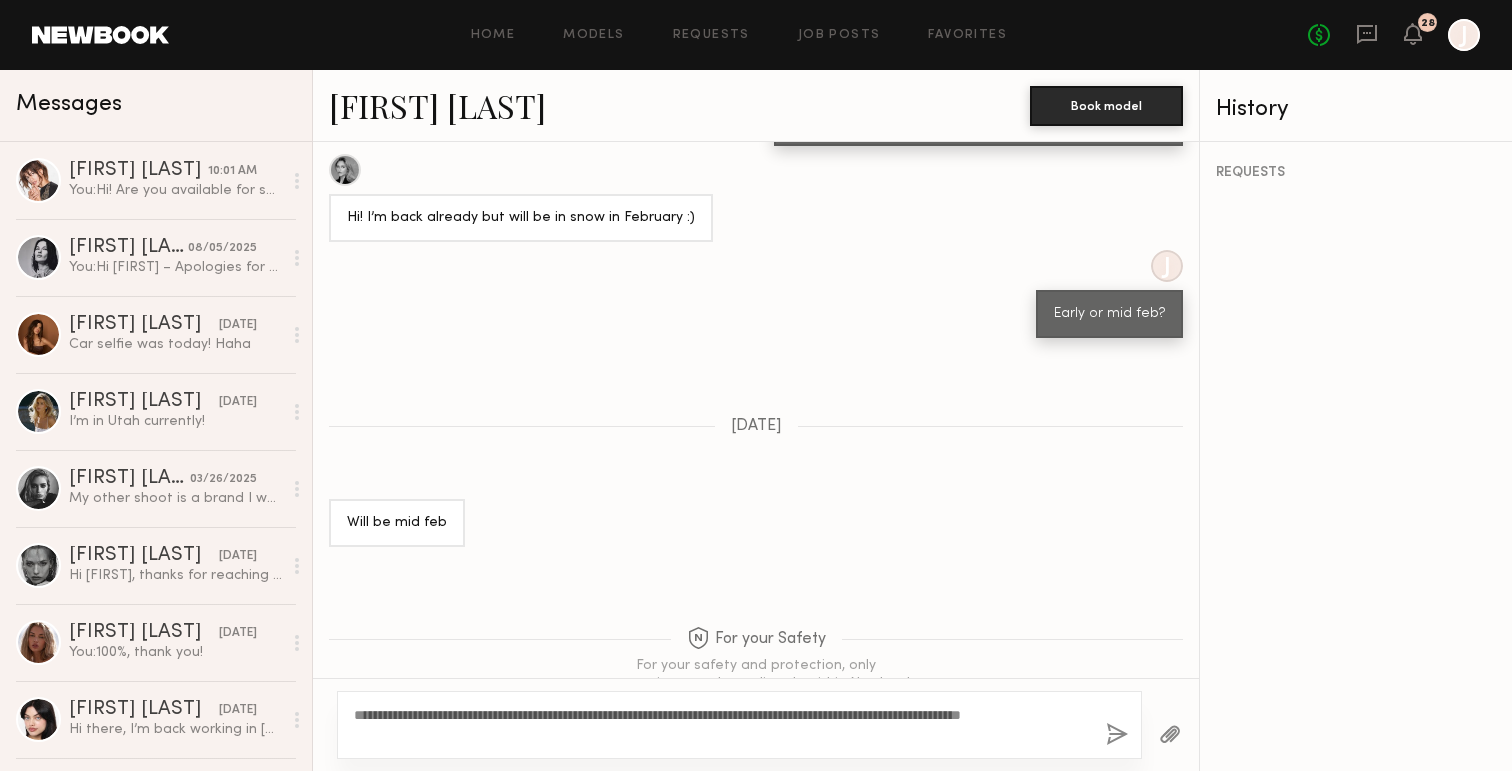 click on "**********" 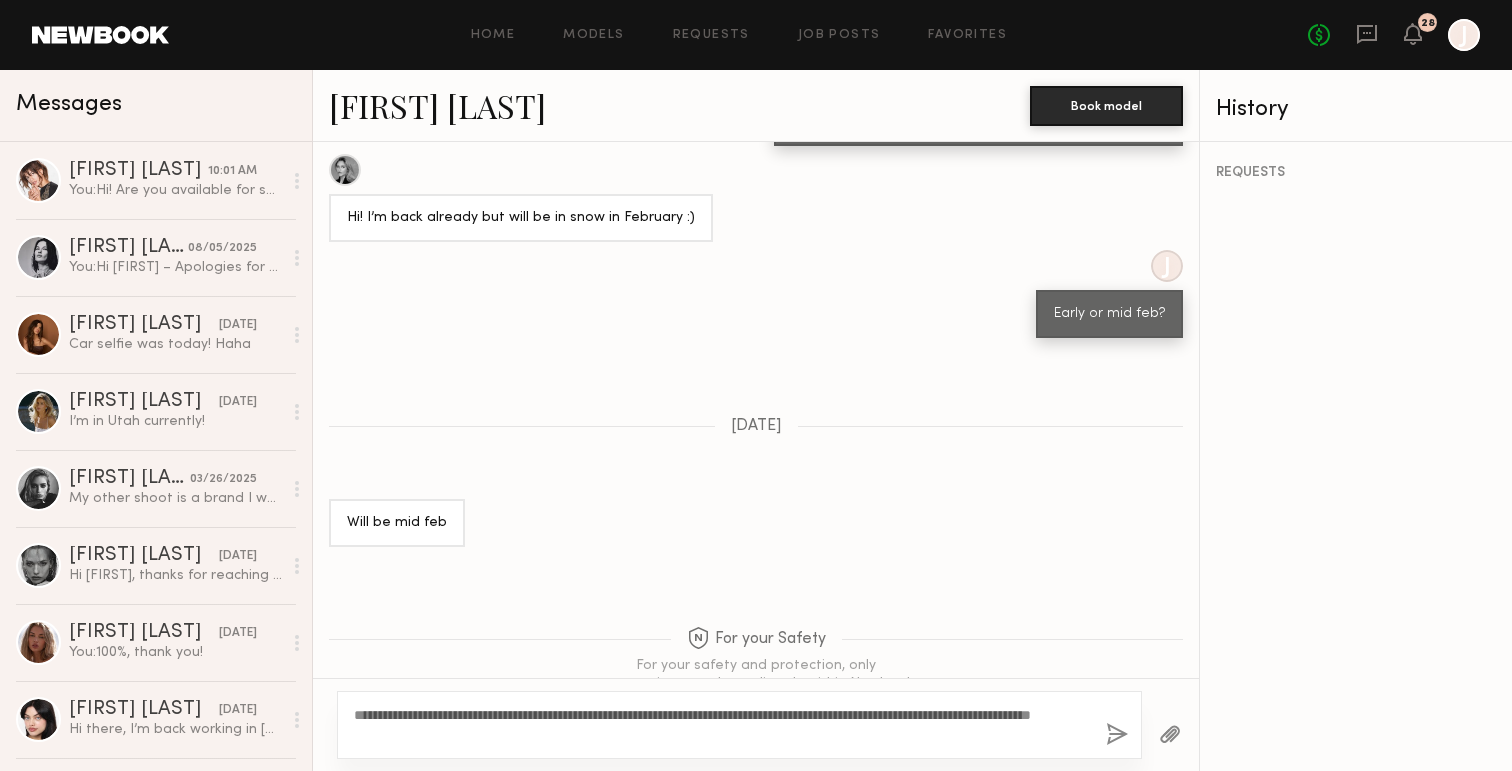 click on "**********" 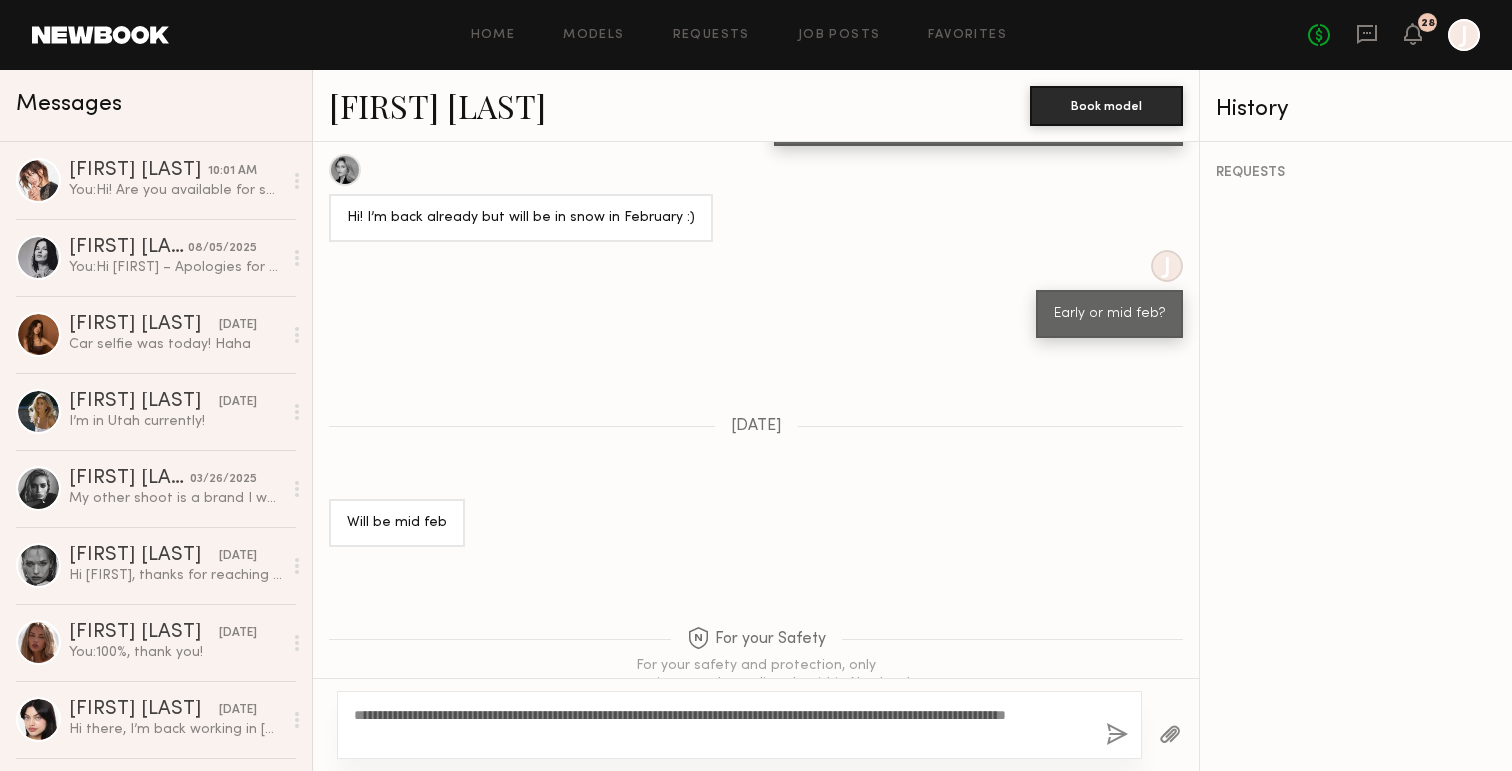 click on "**********" 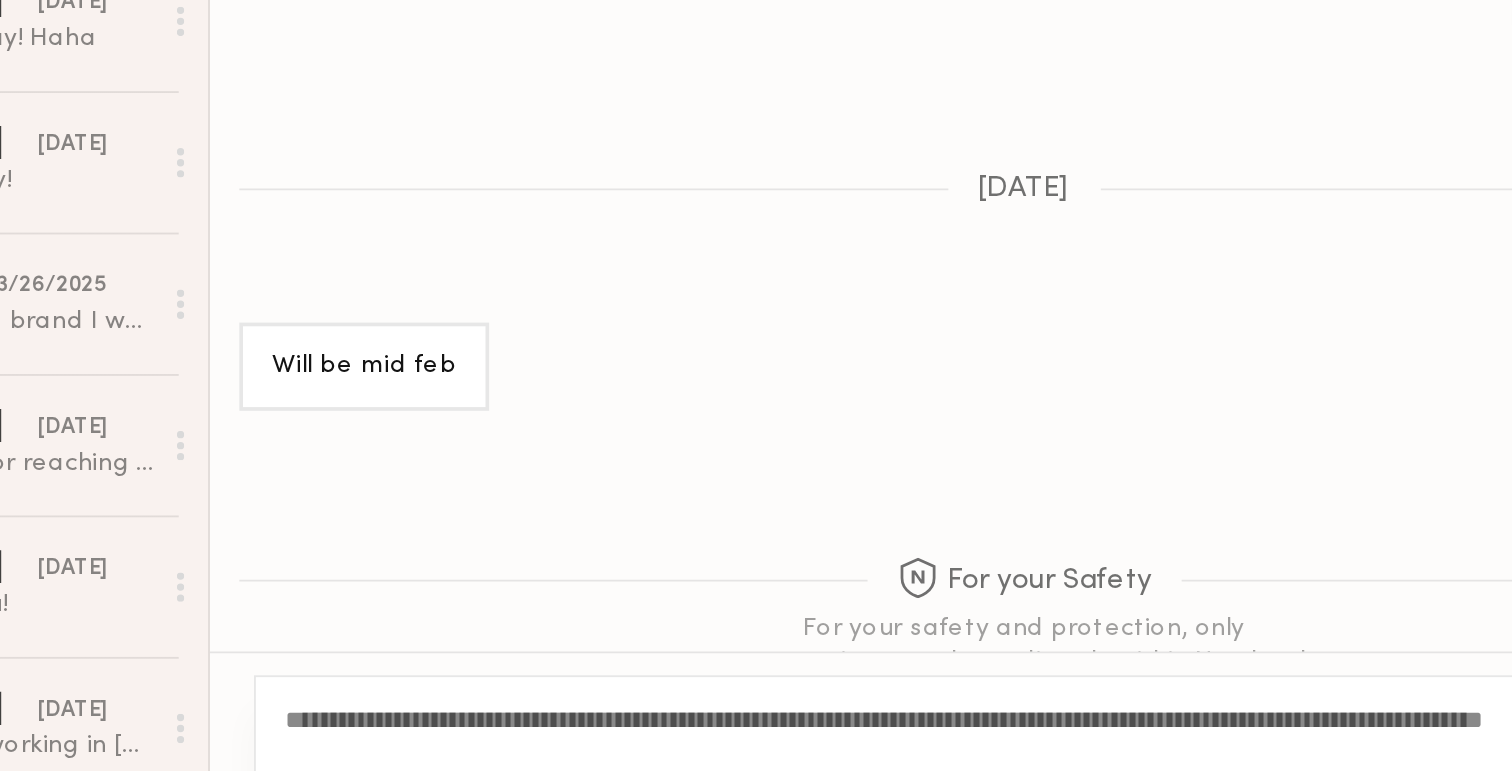 click on "**********" 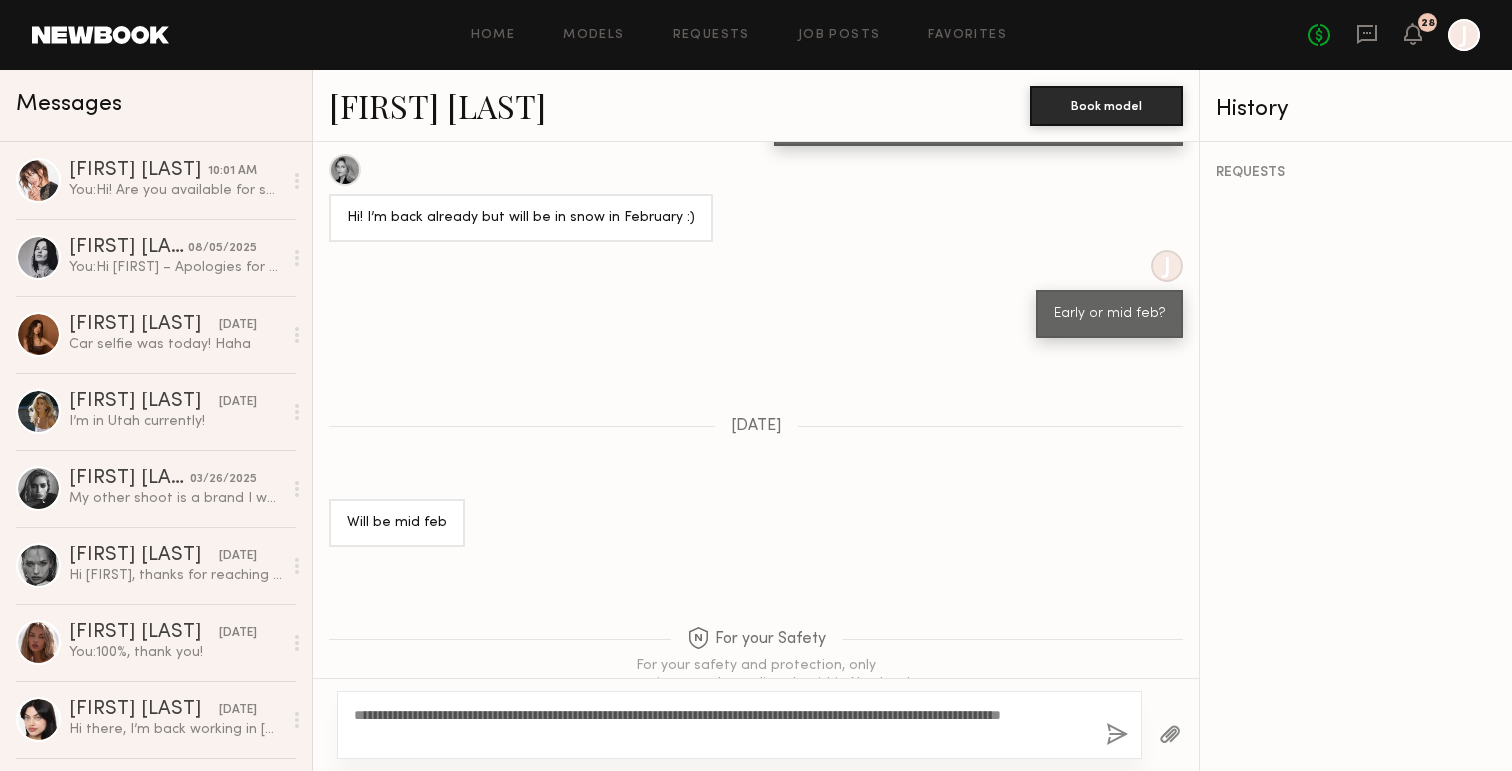 click on "**********" 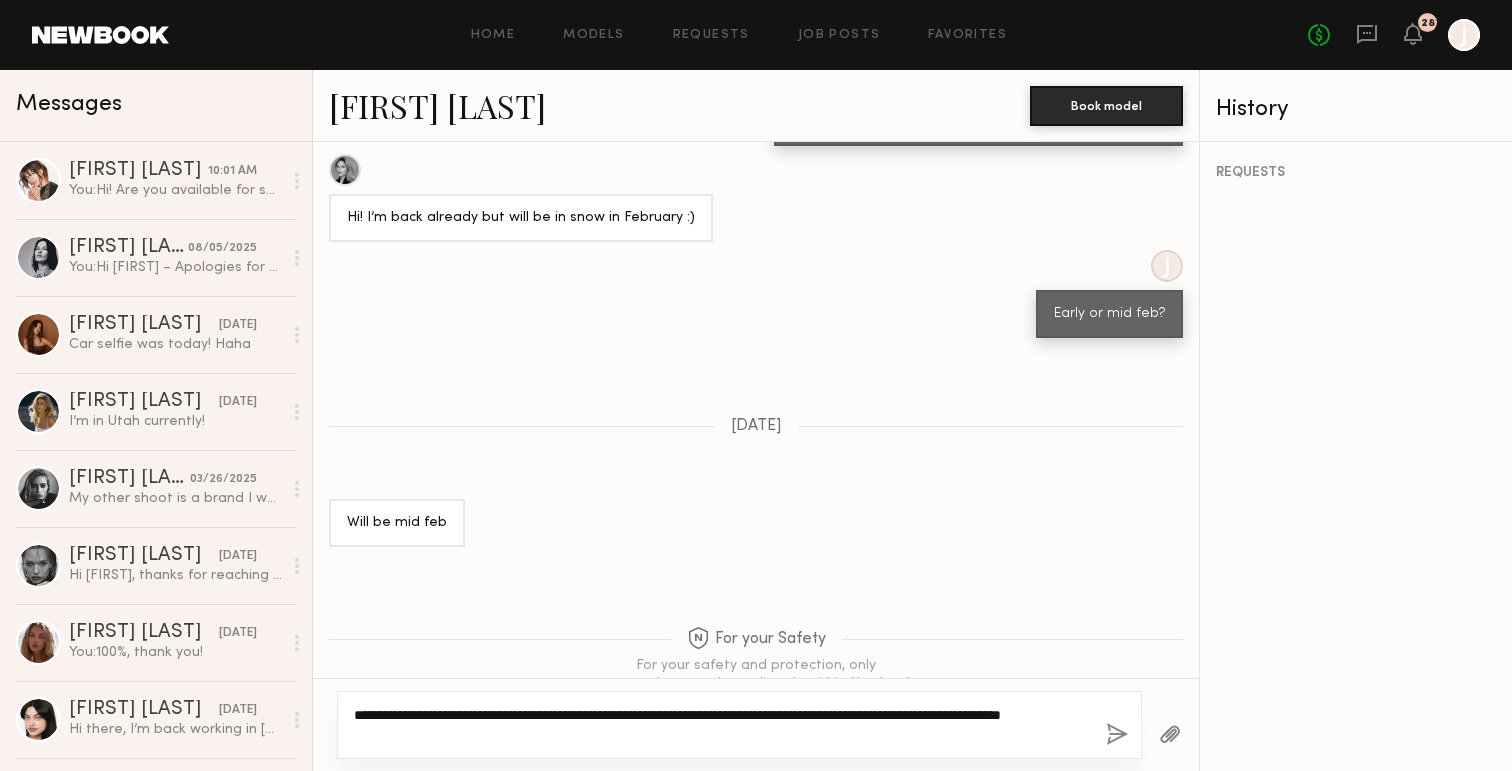 type on "**********" 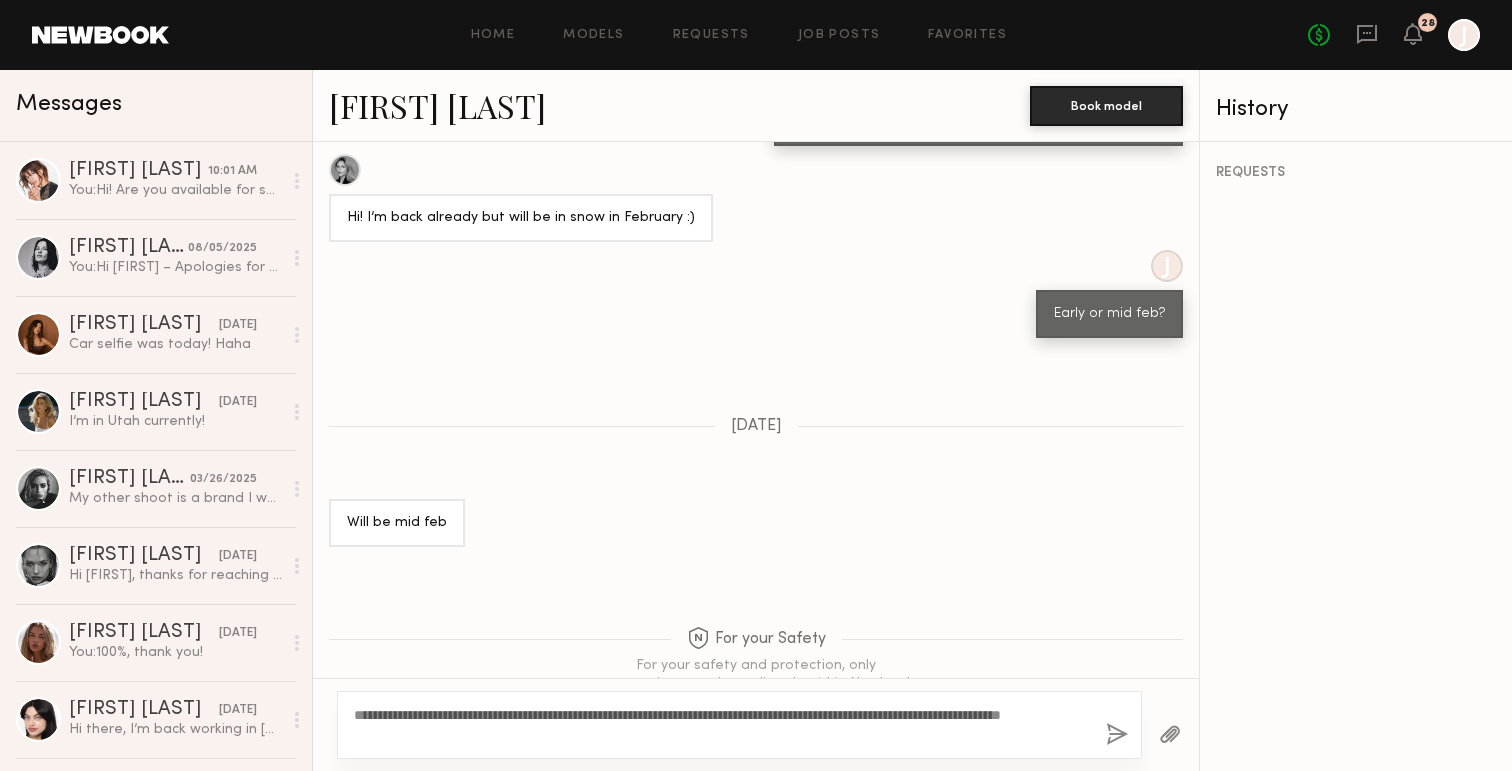 click 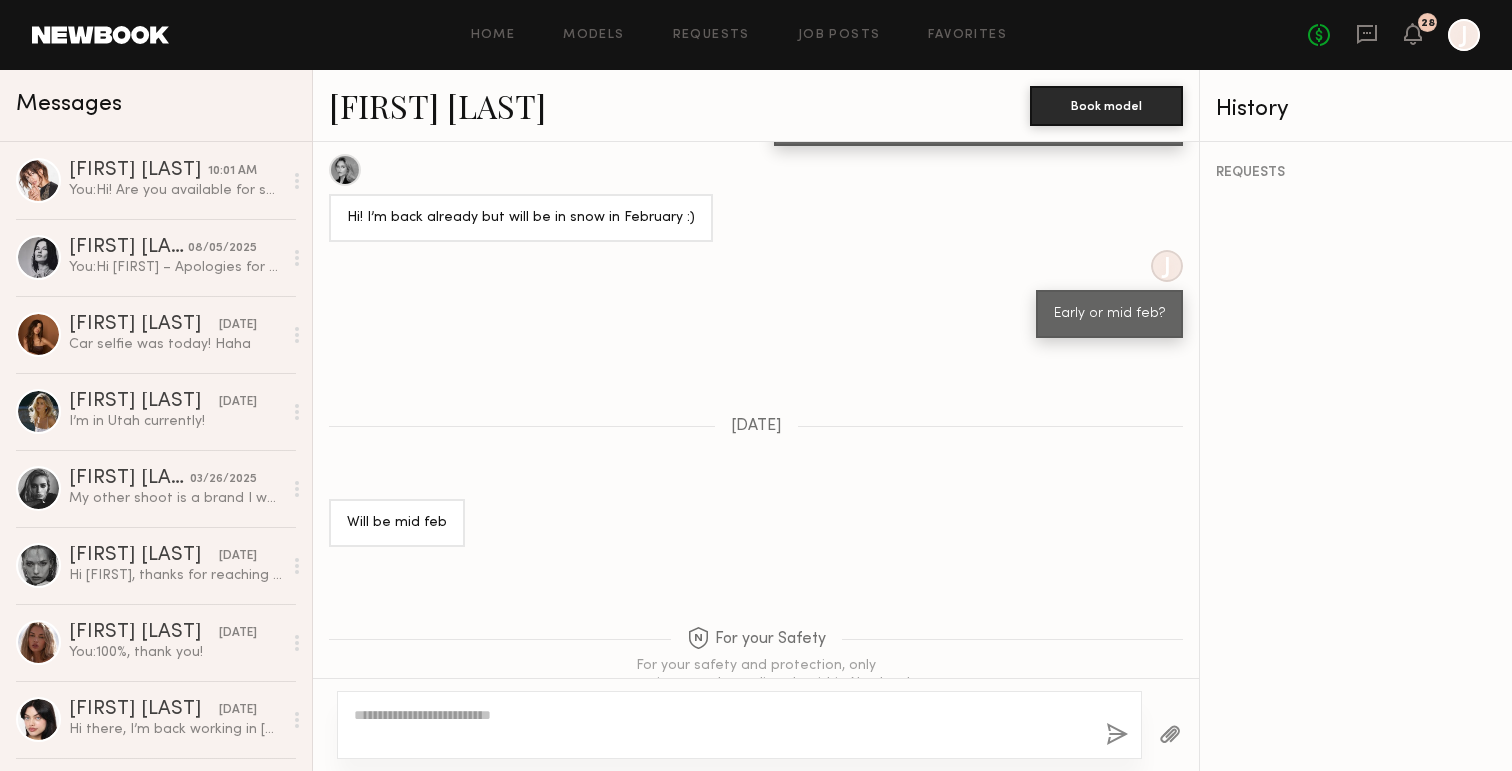 scroll, scrollTop: 1352, scrollLeft: 0, axis: vertical 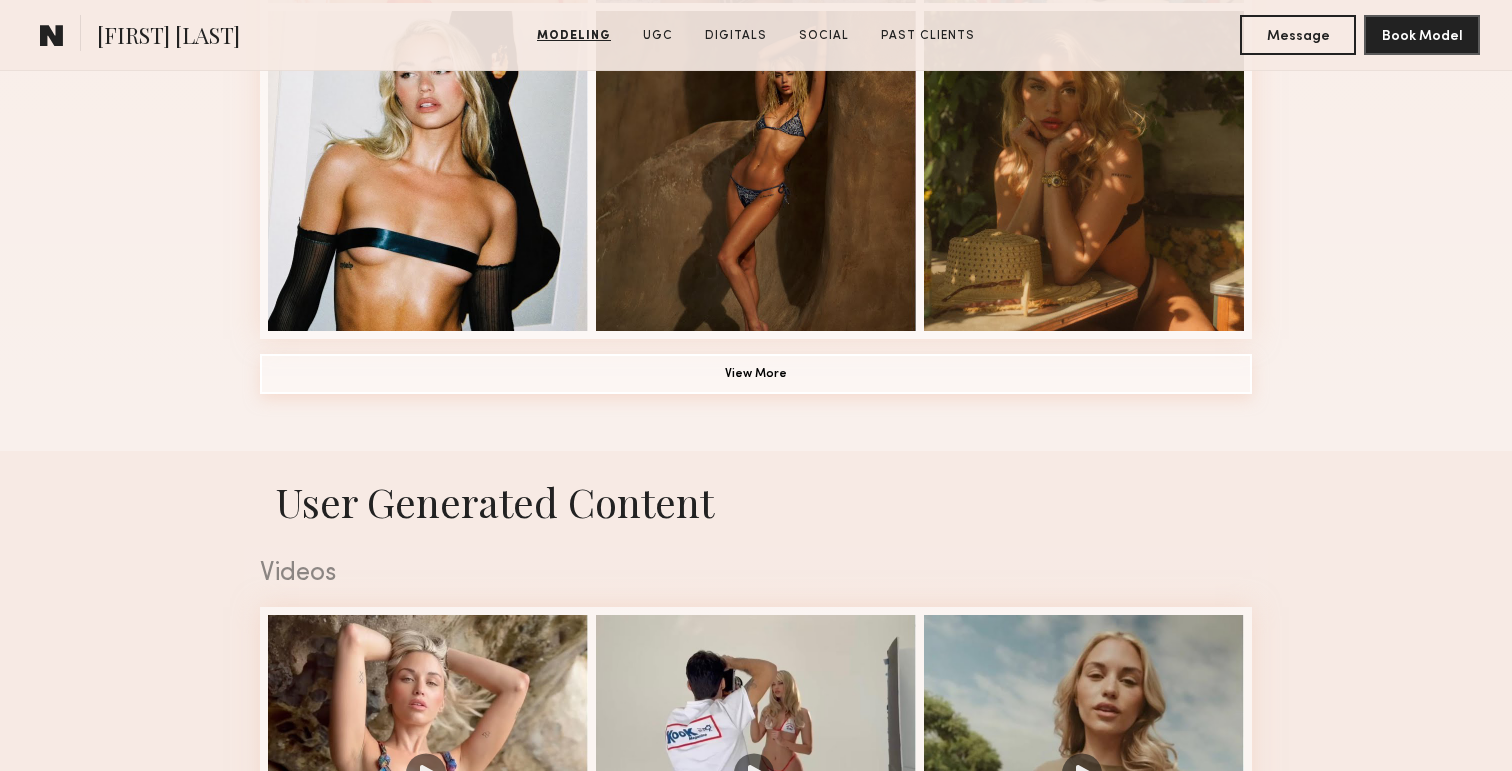 click on "View More" 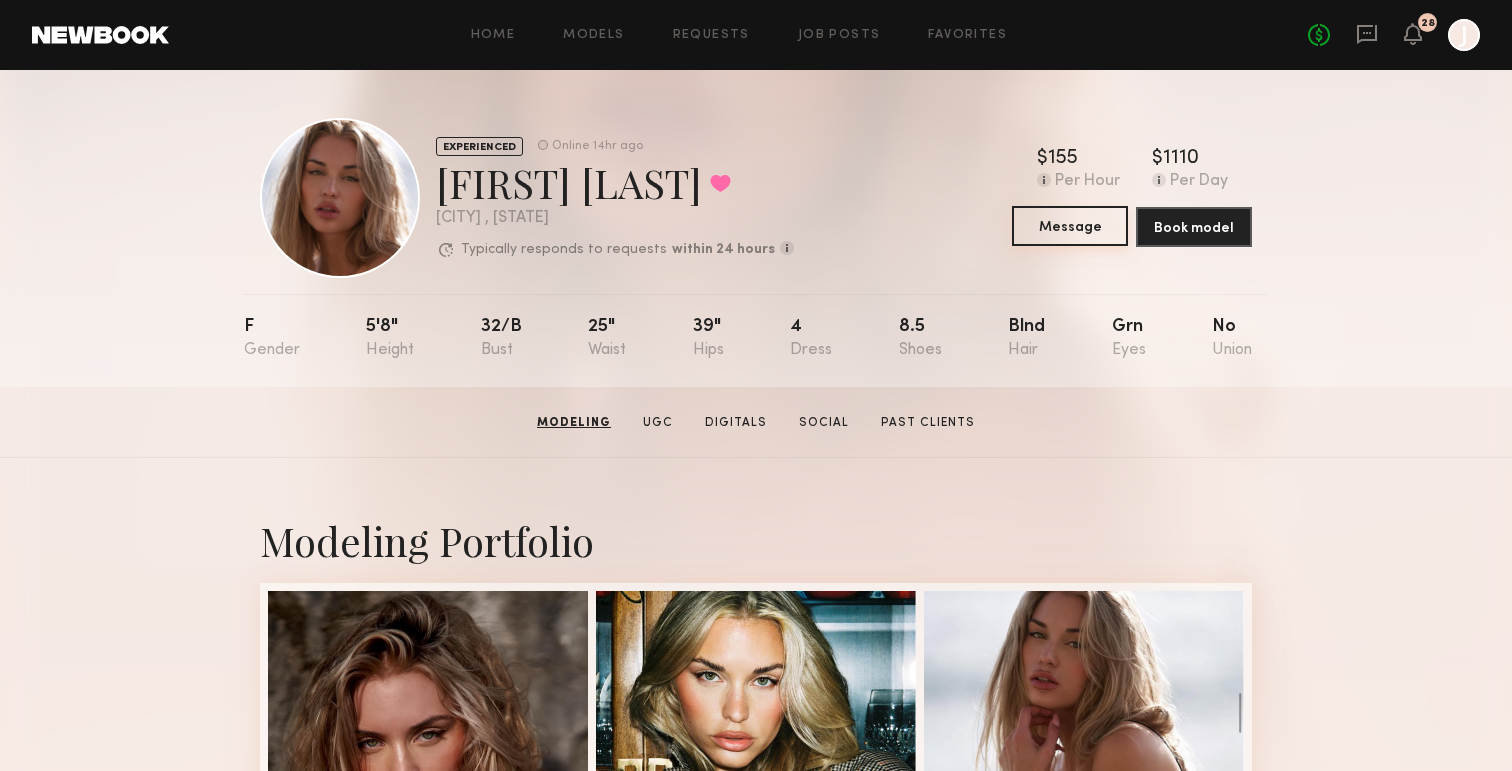 scroll, scrollTop: -2, scrollLeft: 0, axis: vertical 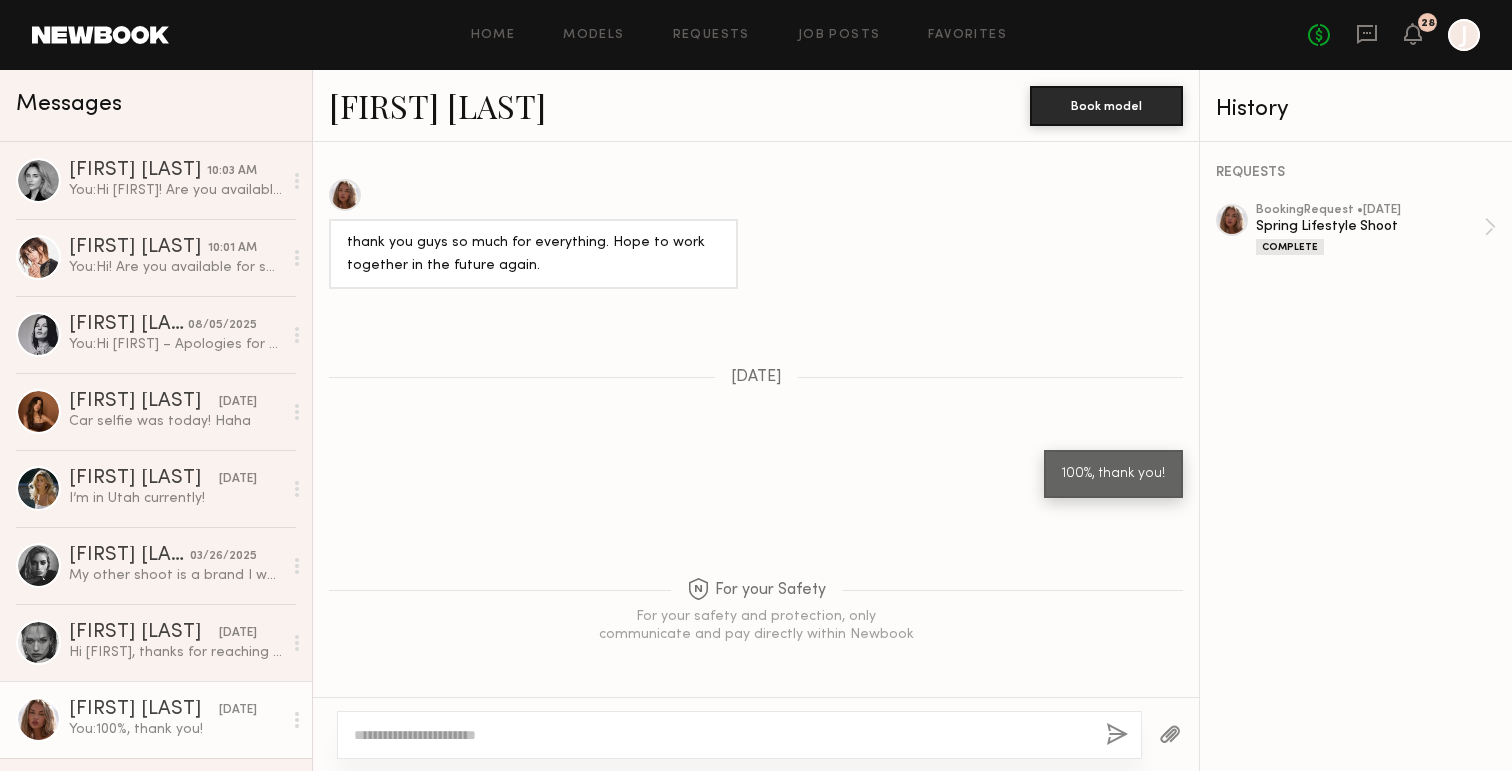 click 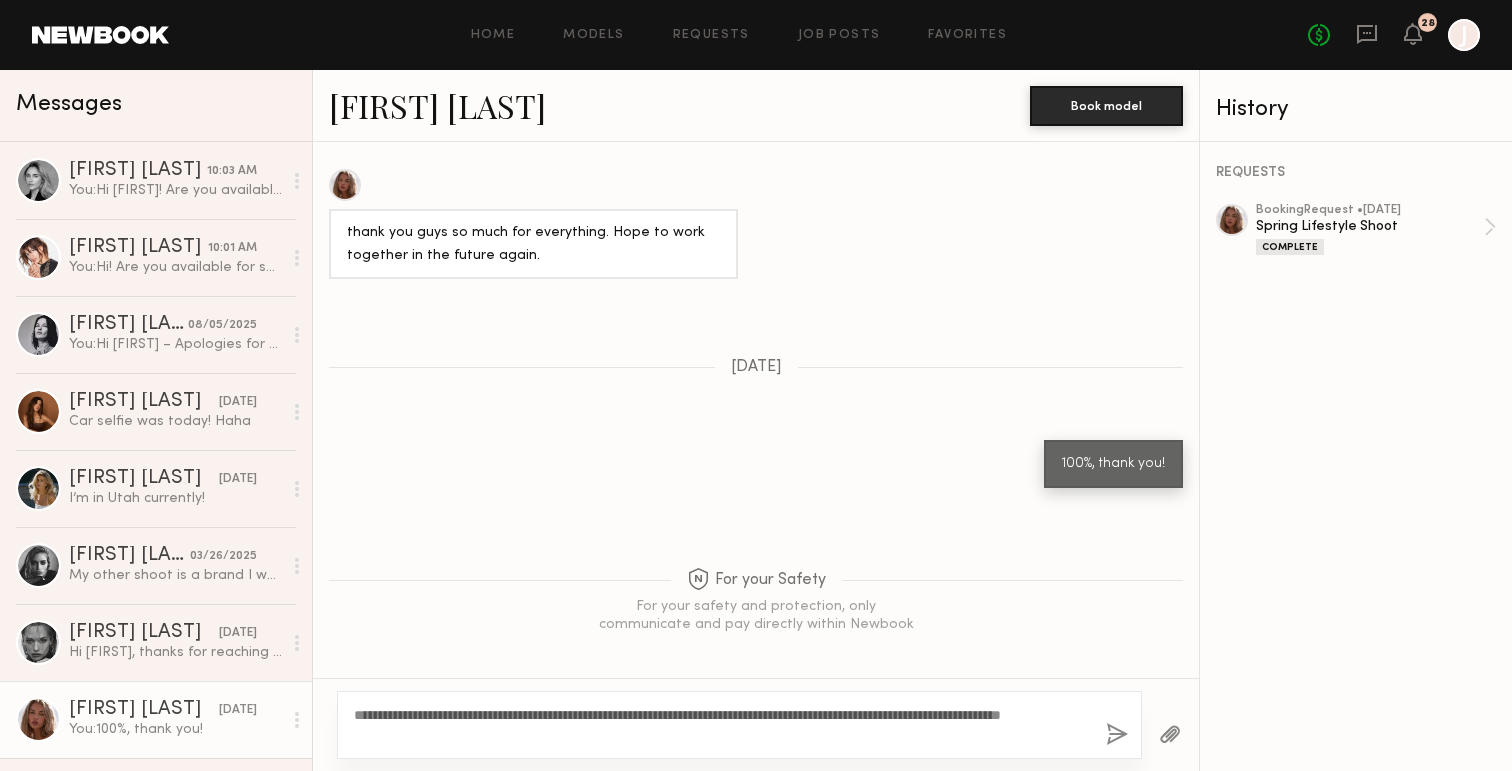 type on "**********" 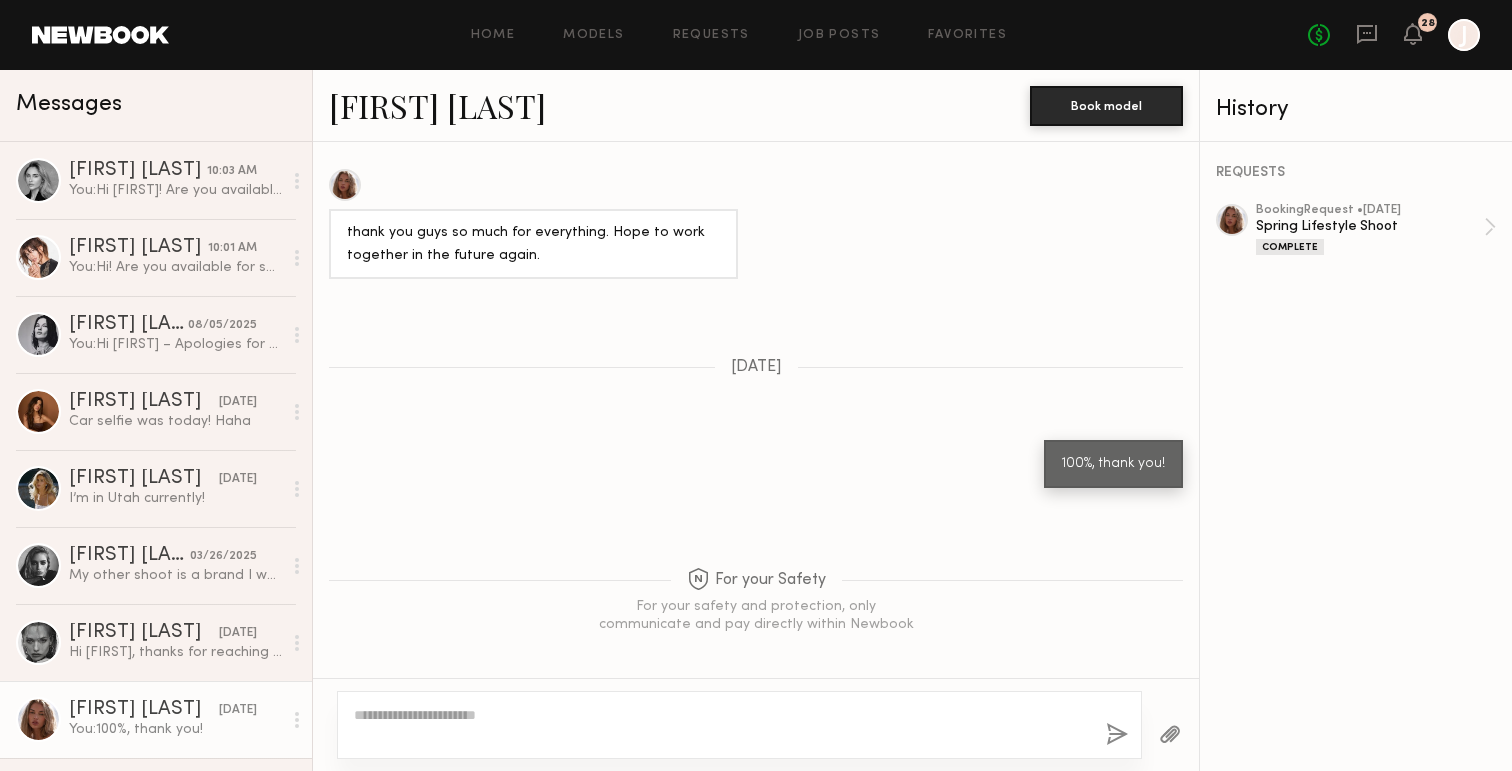 scroll, scrollTop: 1789, scrollLeft: 0, axis: vertical 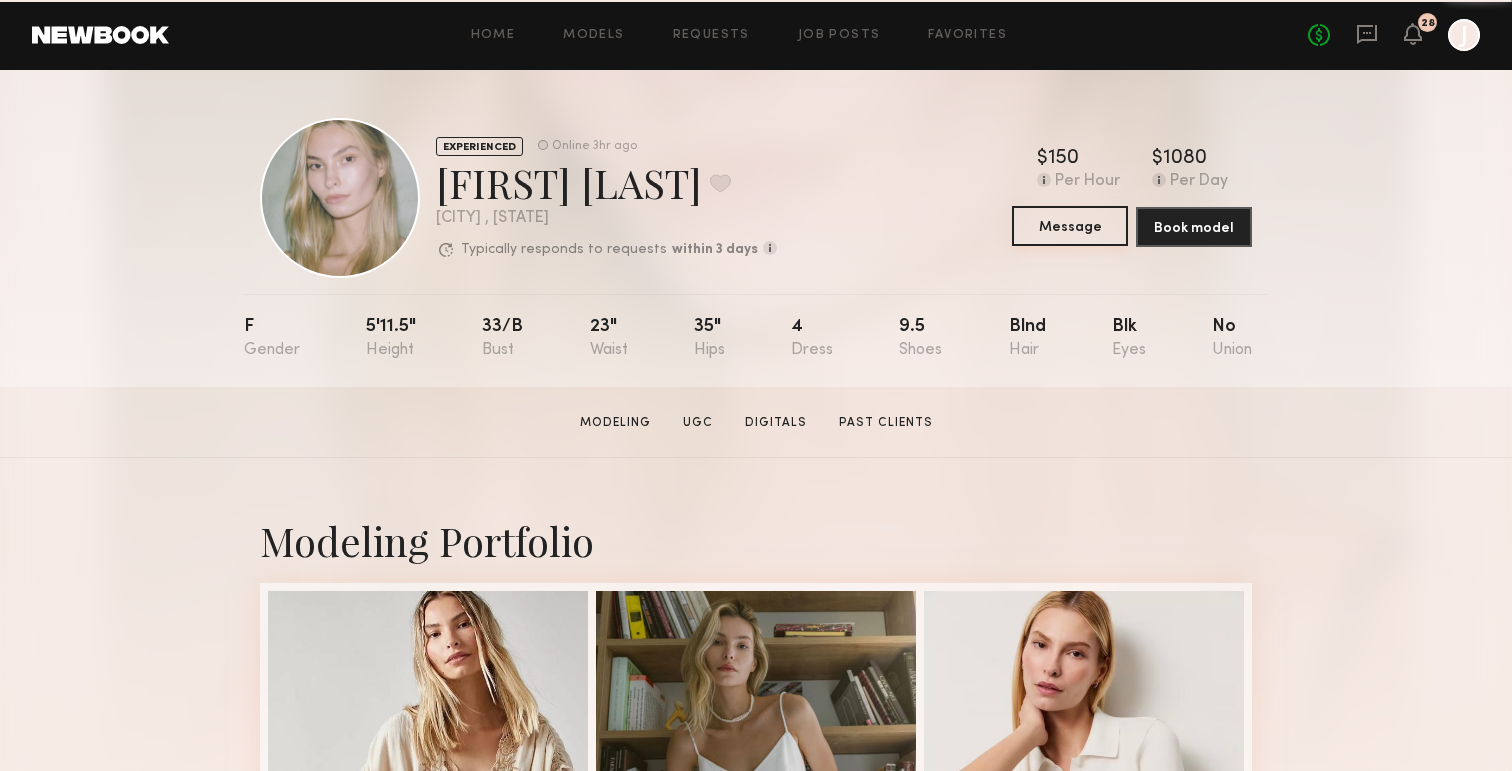 click on "Message" 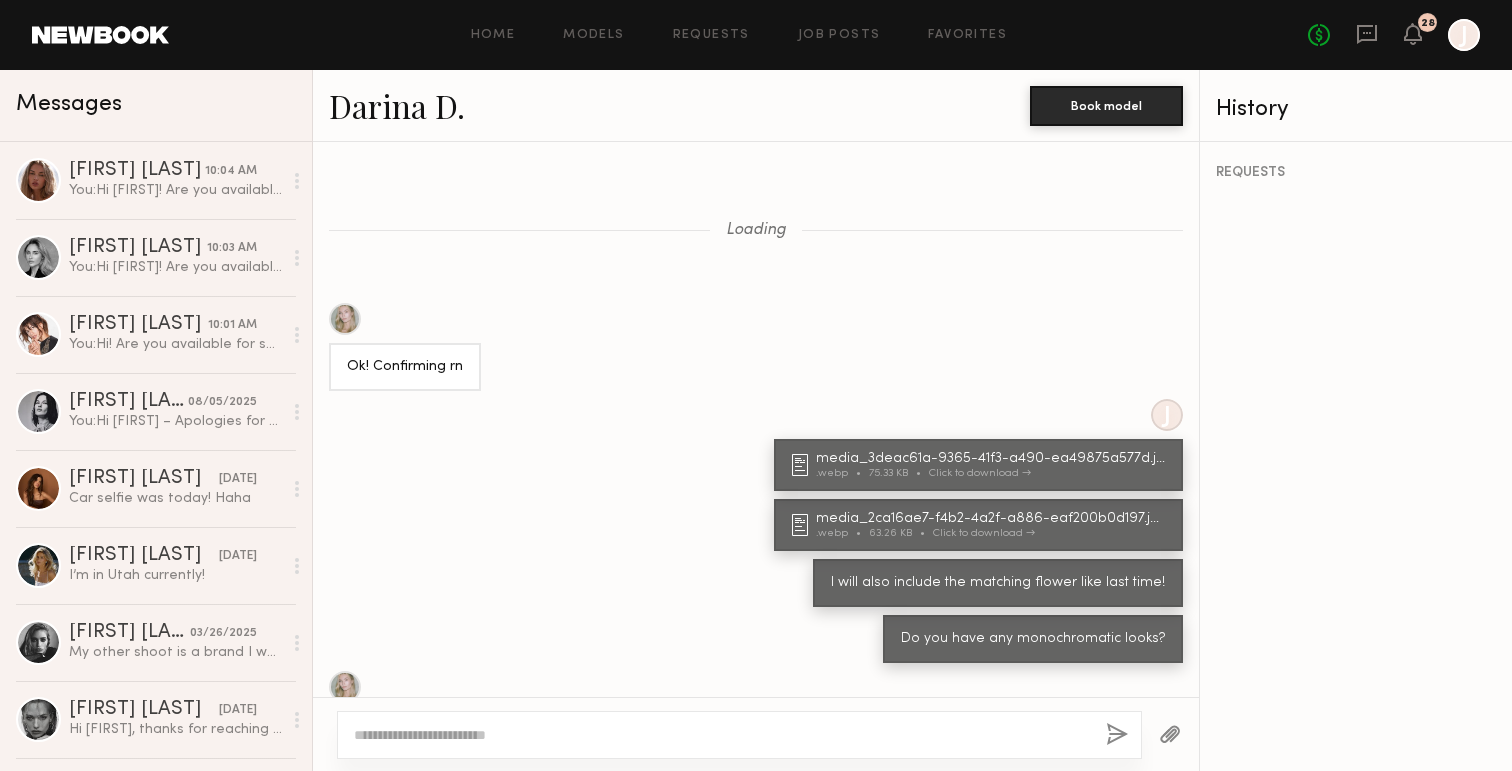 scroll, scrollTop: 709, scrollLeft: 0, axis: vertical 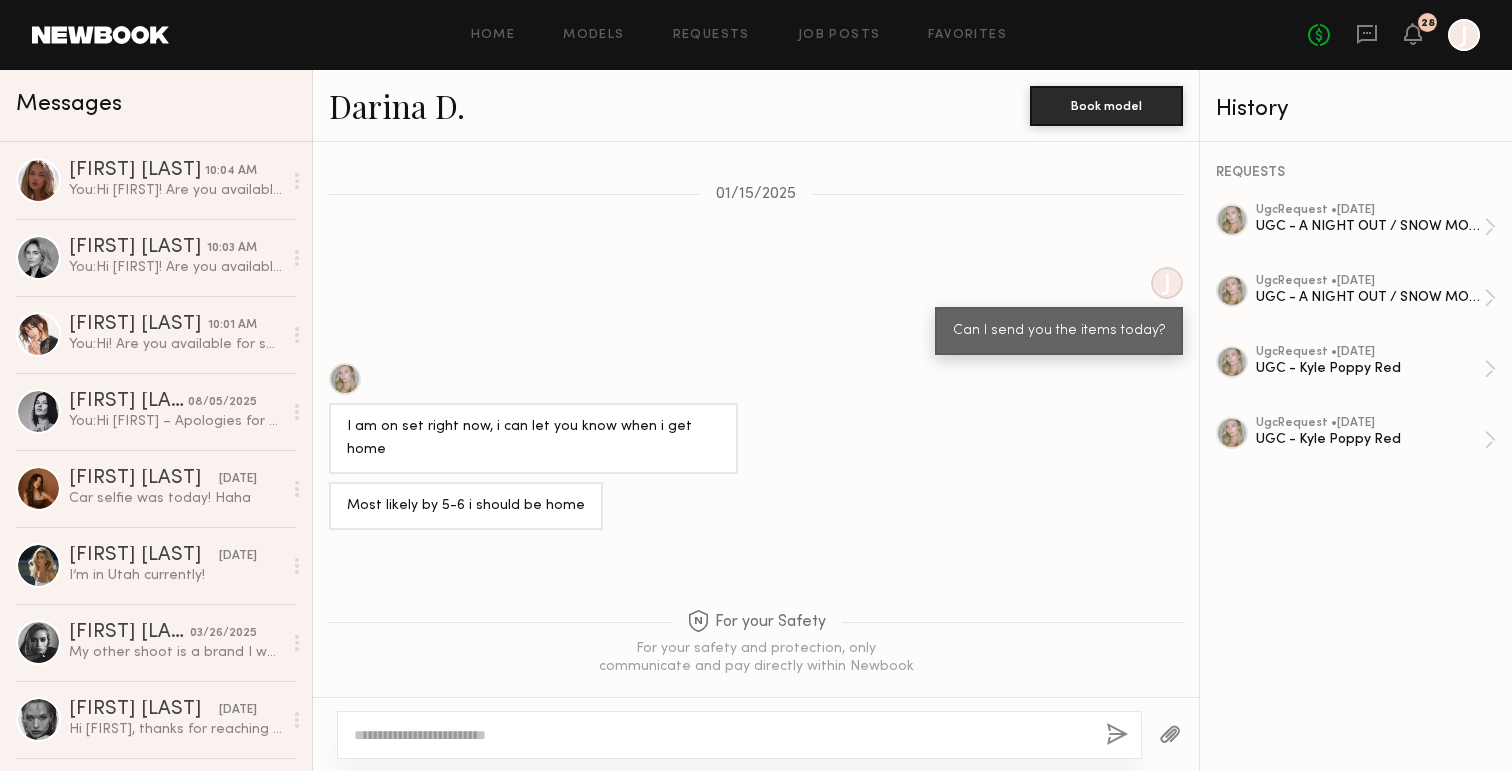 click 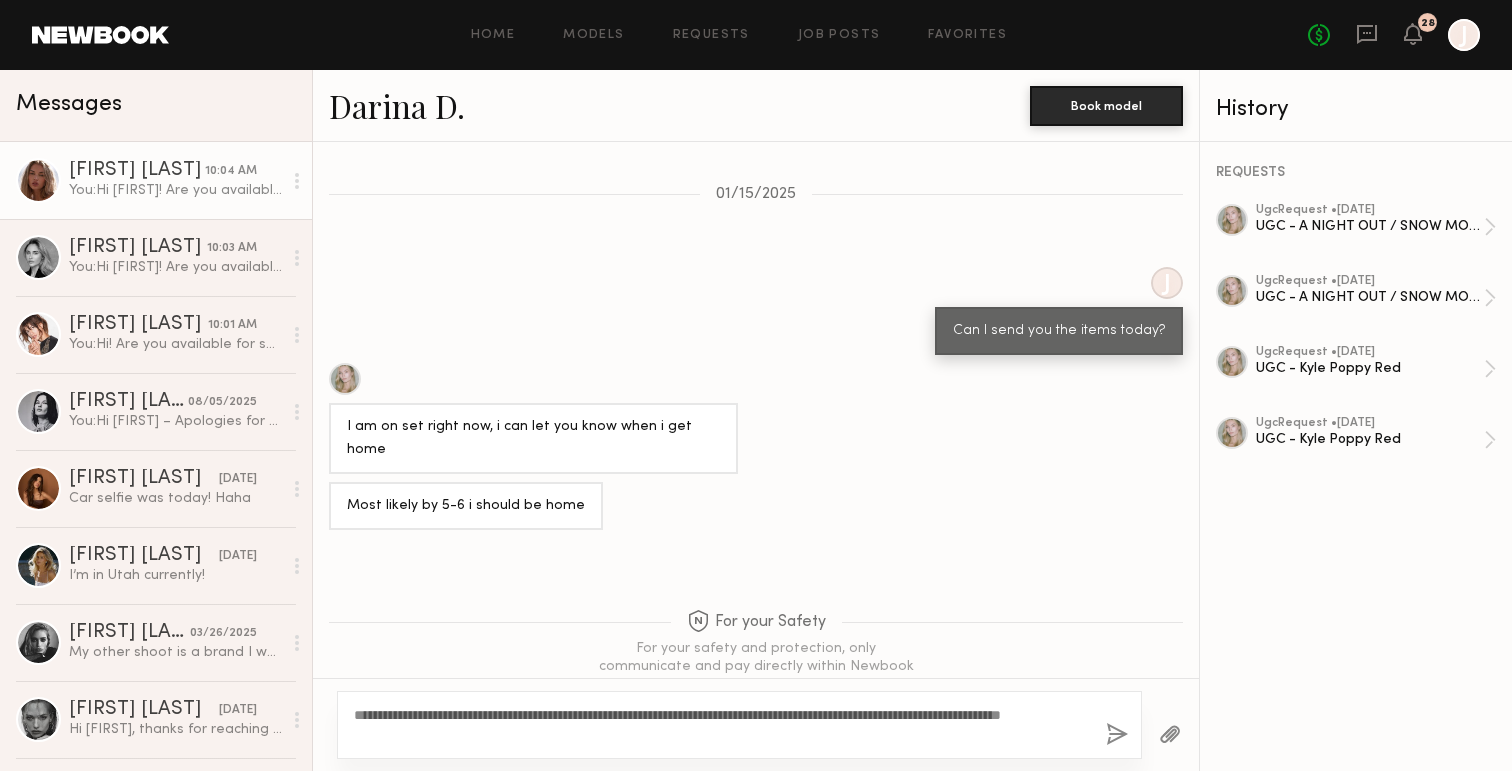 click on "[FIRST] [LAST]" 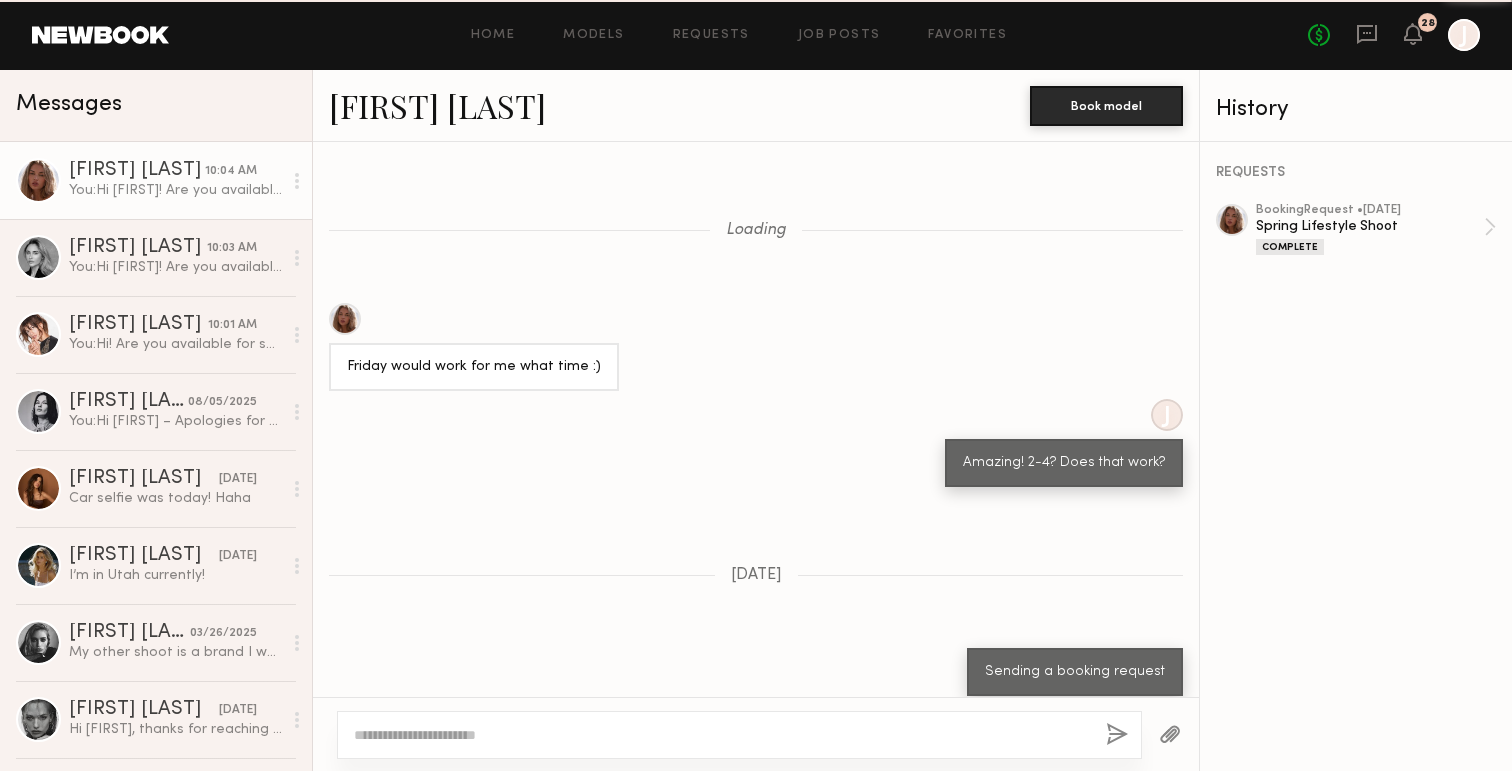 scroll, scrollTop: 1541, scrollLeft: 0, axis: vertical 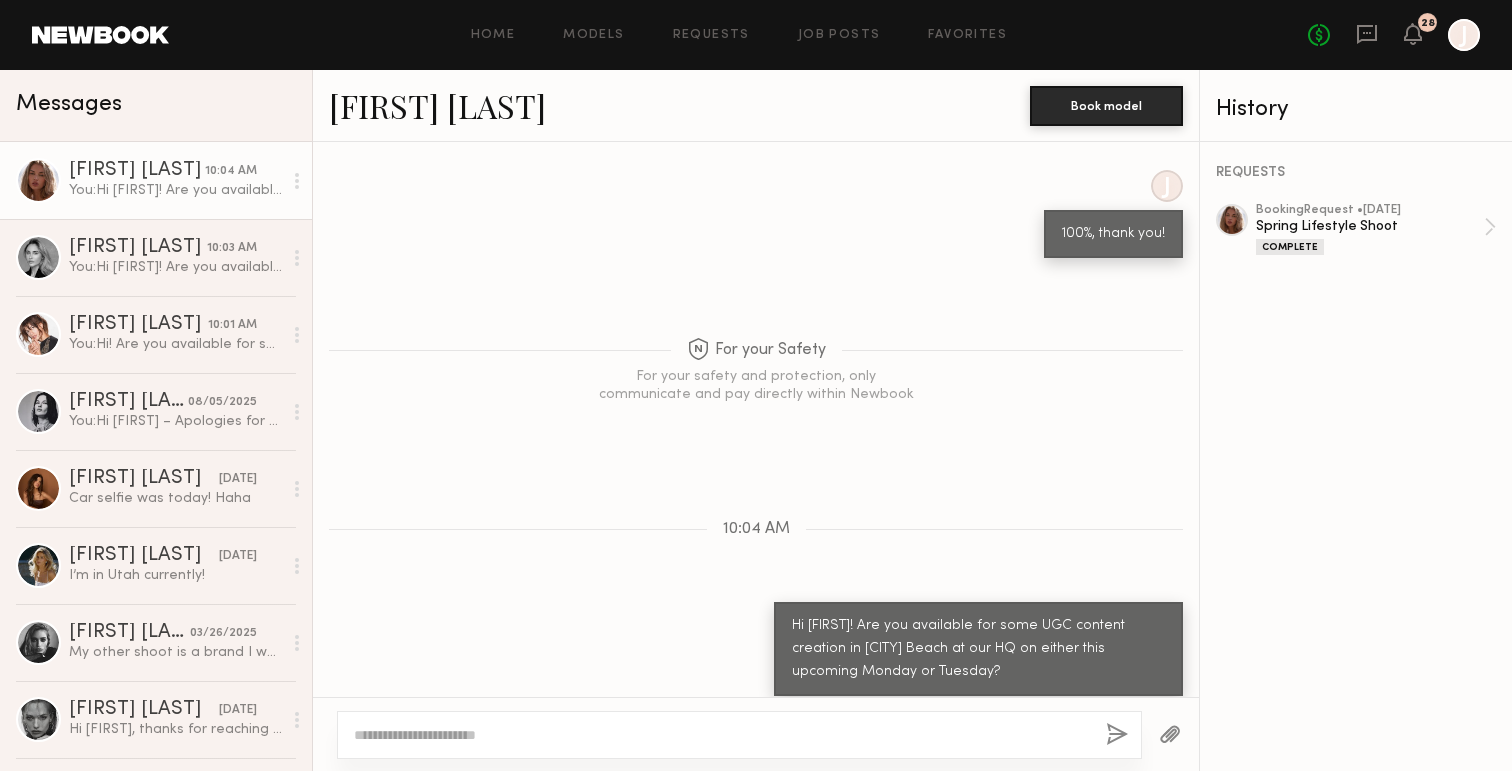 click 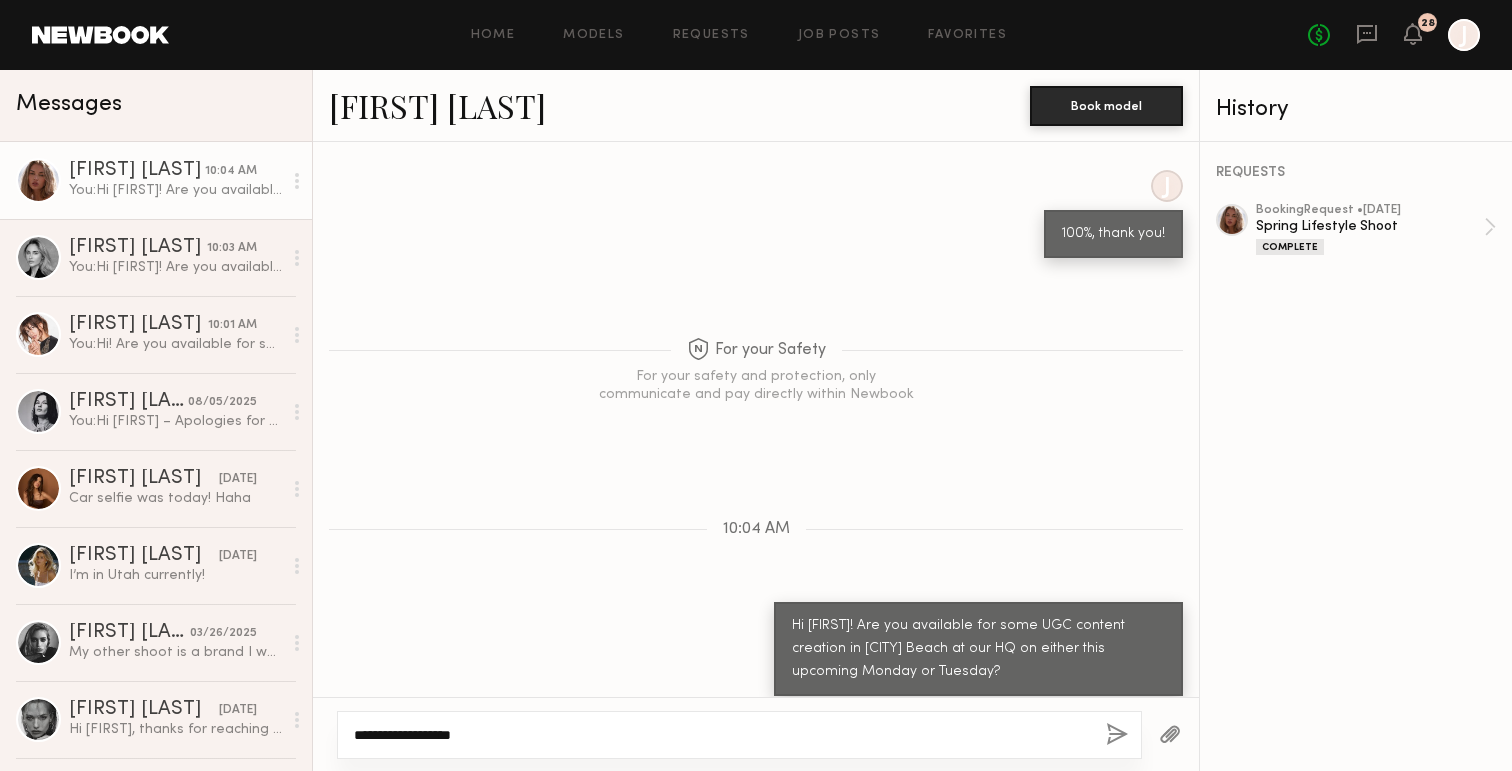 type on "**********" 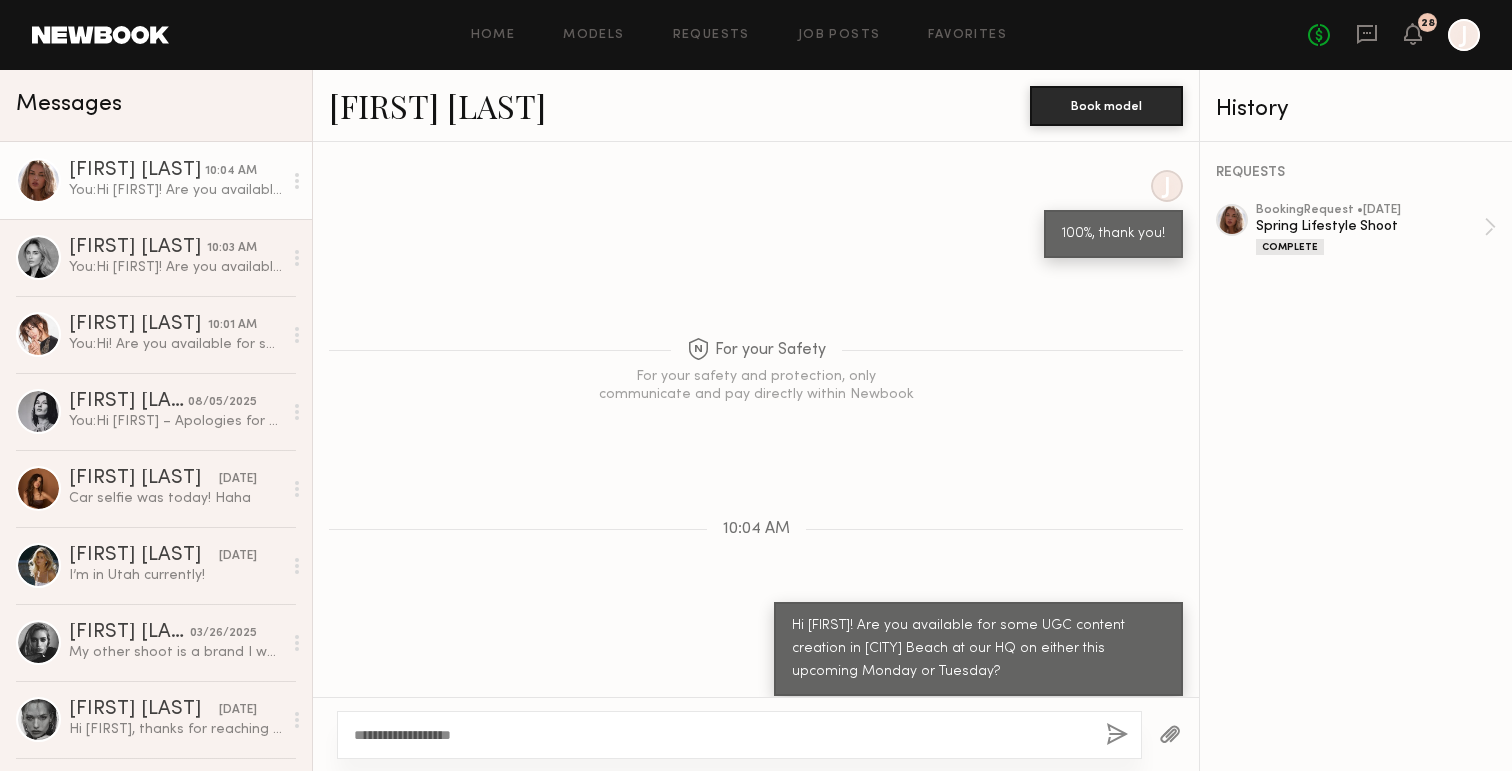 click 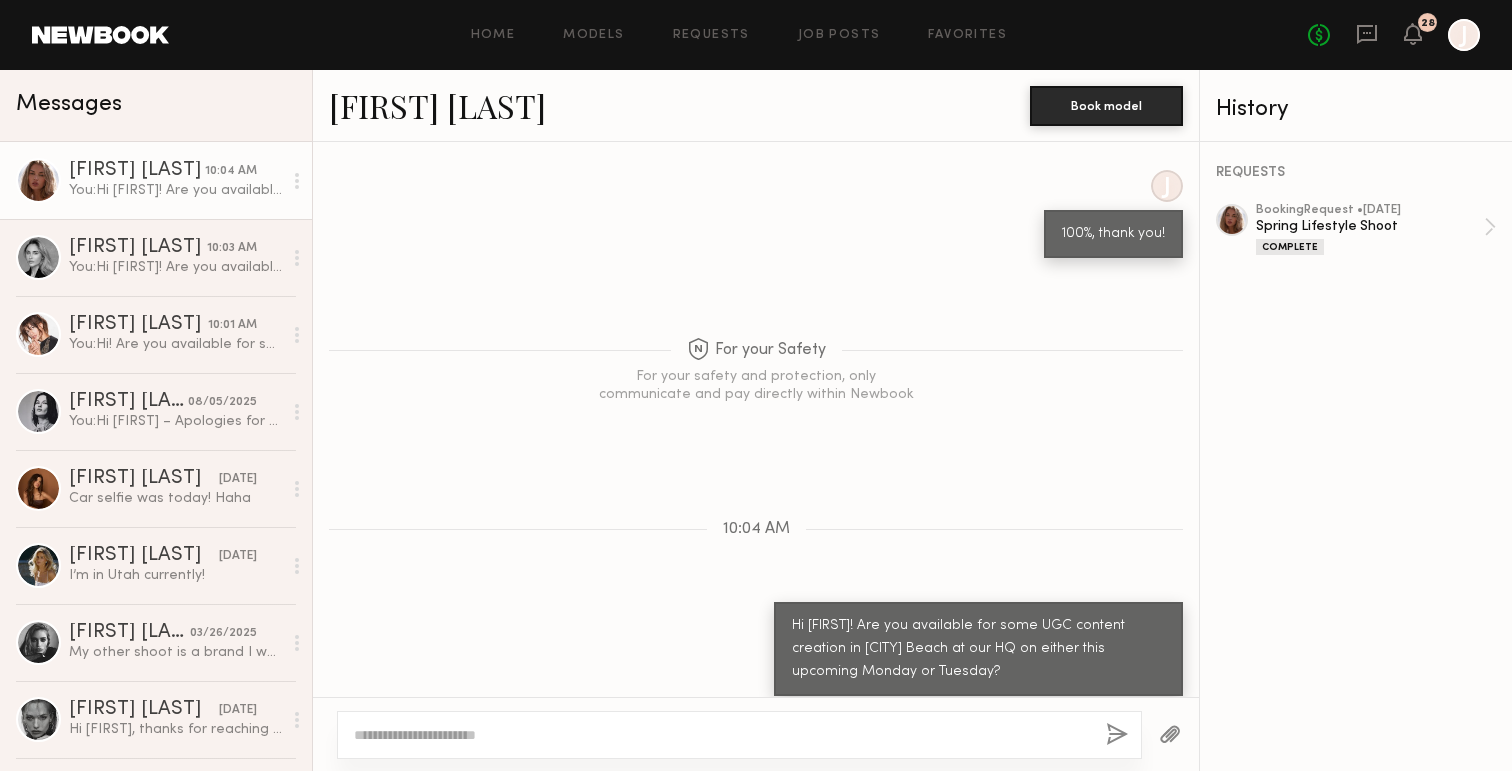 scroll, scrollTop: 1749, scrollLeft: 0, axis: vertical 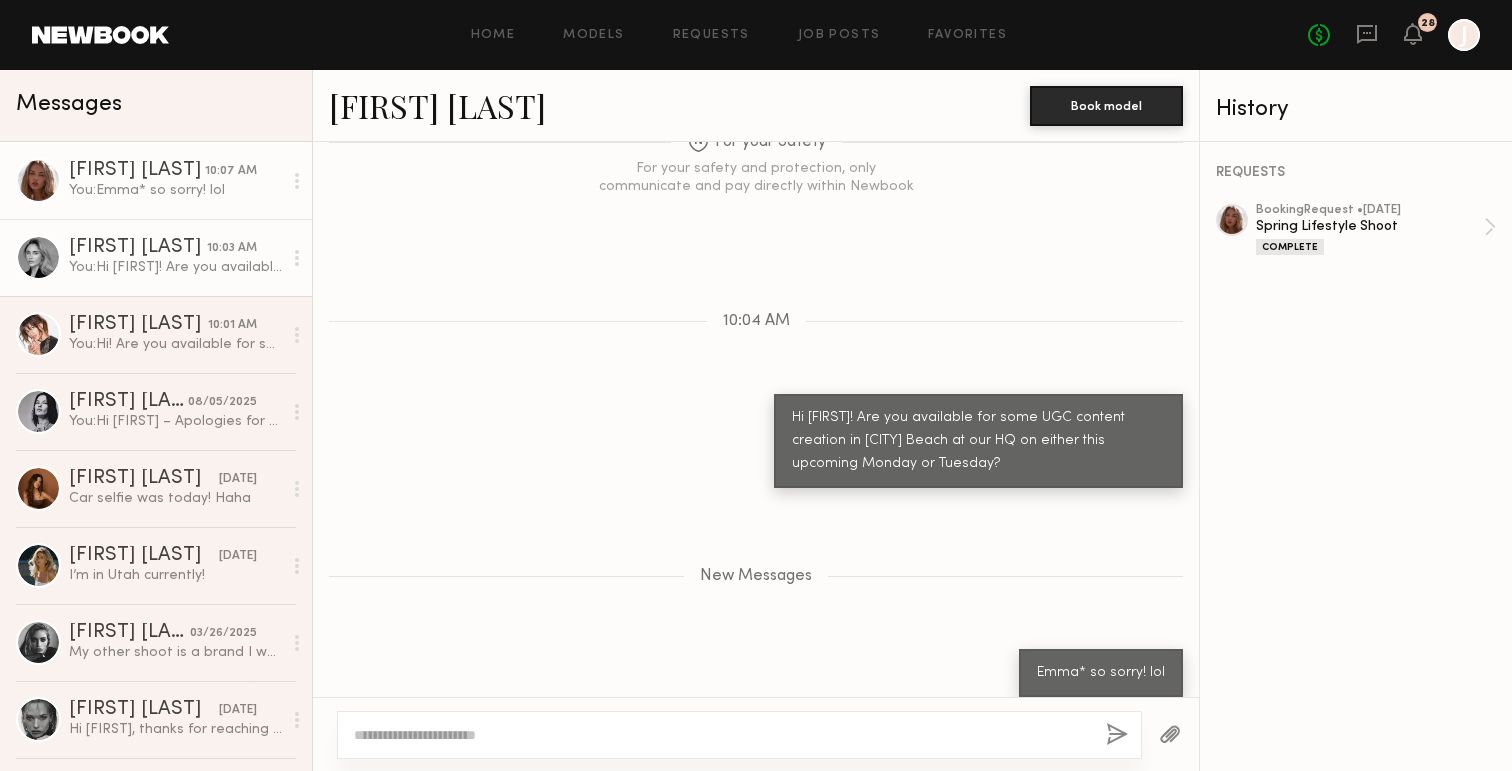 click on "[FIRST] [LAST]" 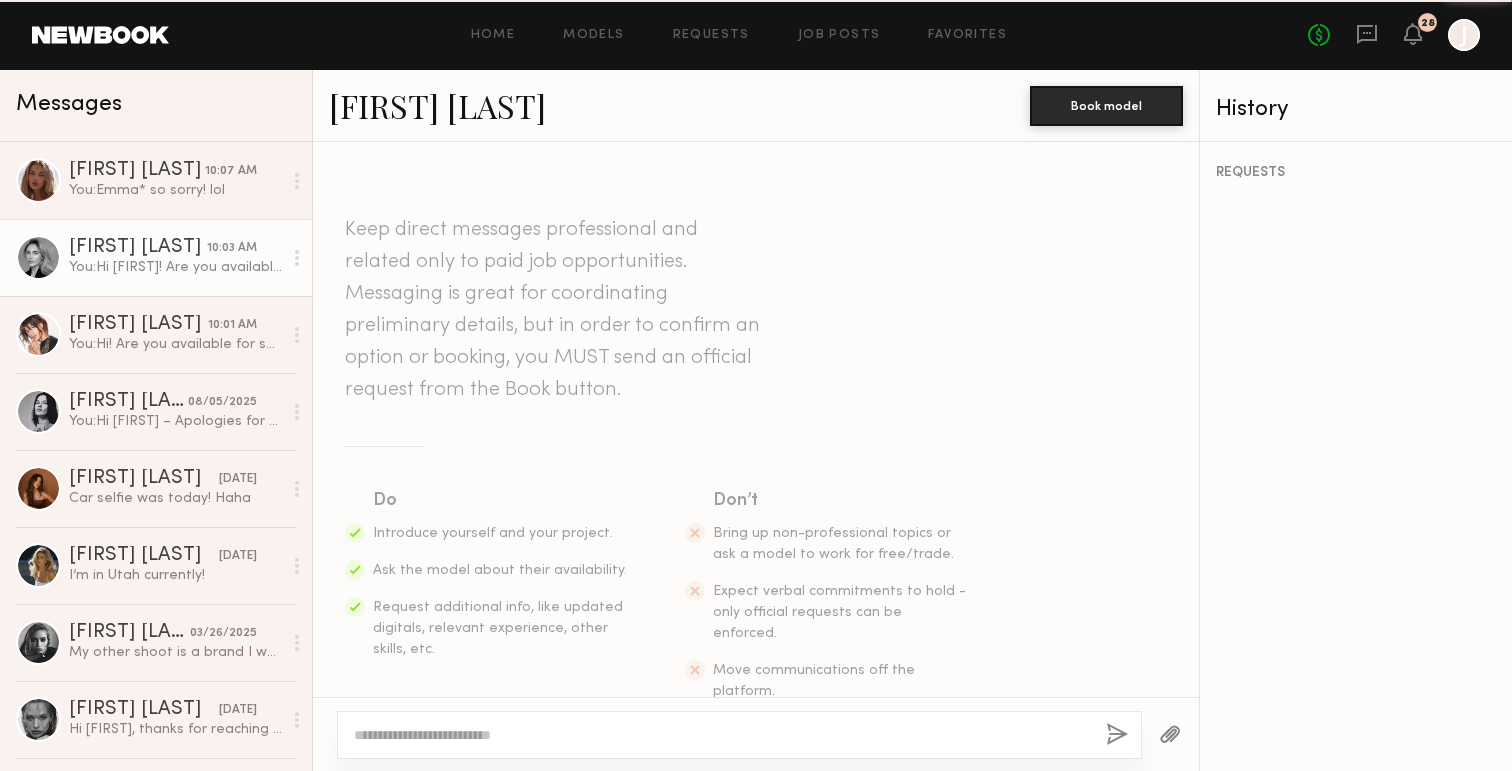 scroll, scrollTop: 1199, scrollLeft: 0, axis: vertical 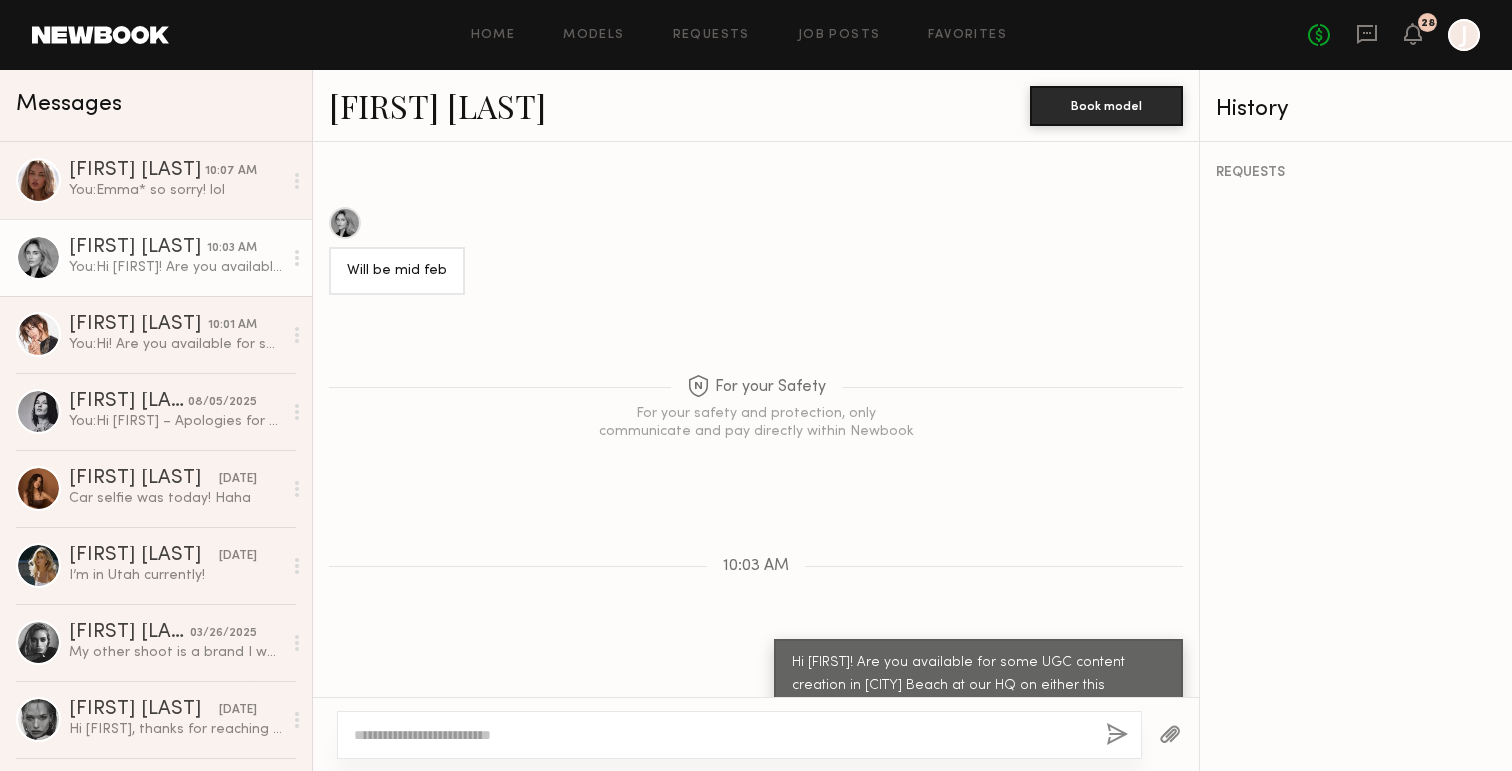 click 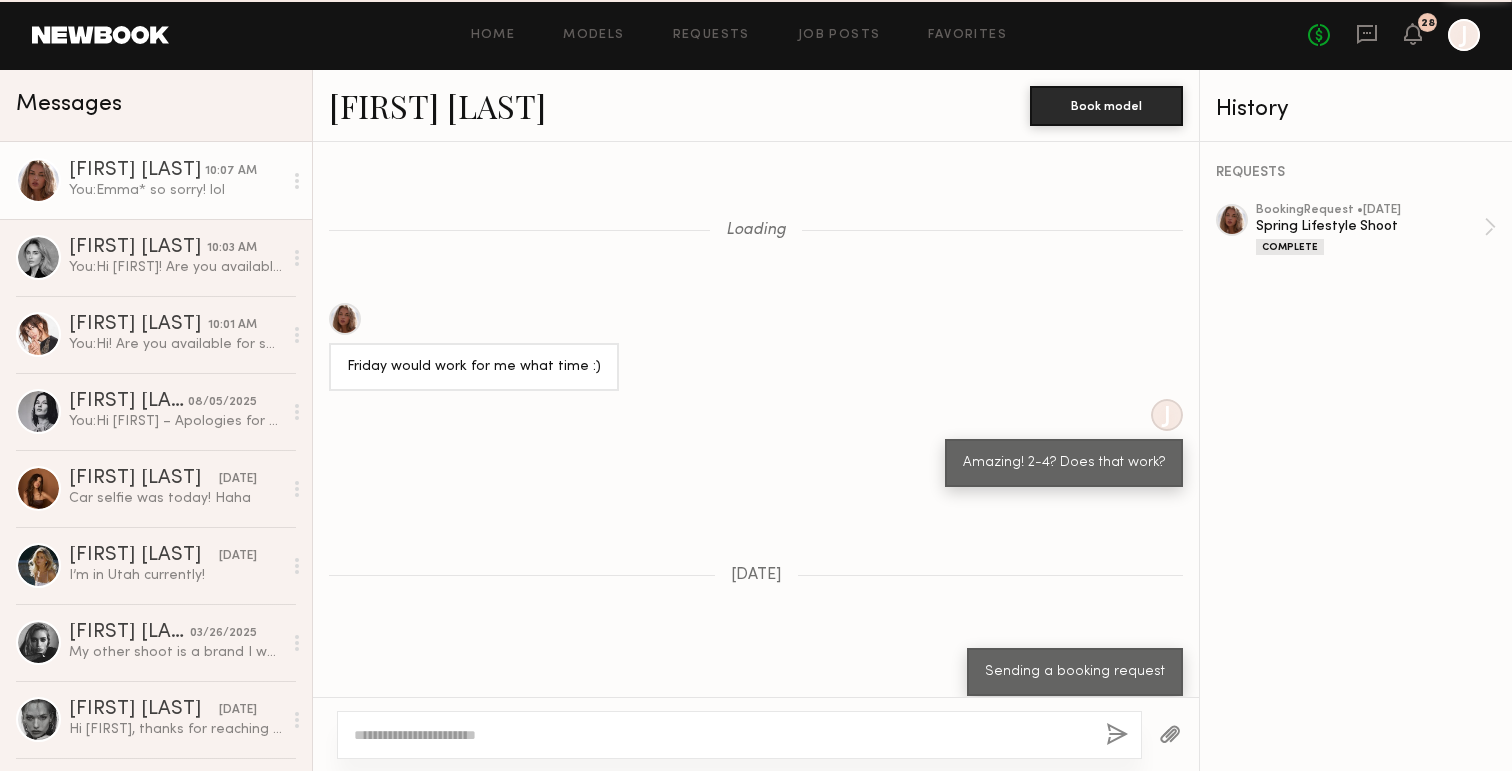 scroll, scrollTop: 1596, scrollLeft: 0, axis: vertical 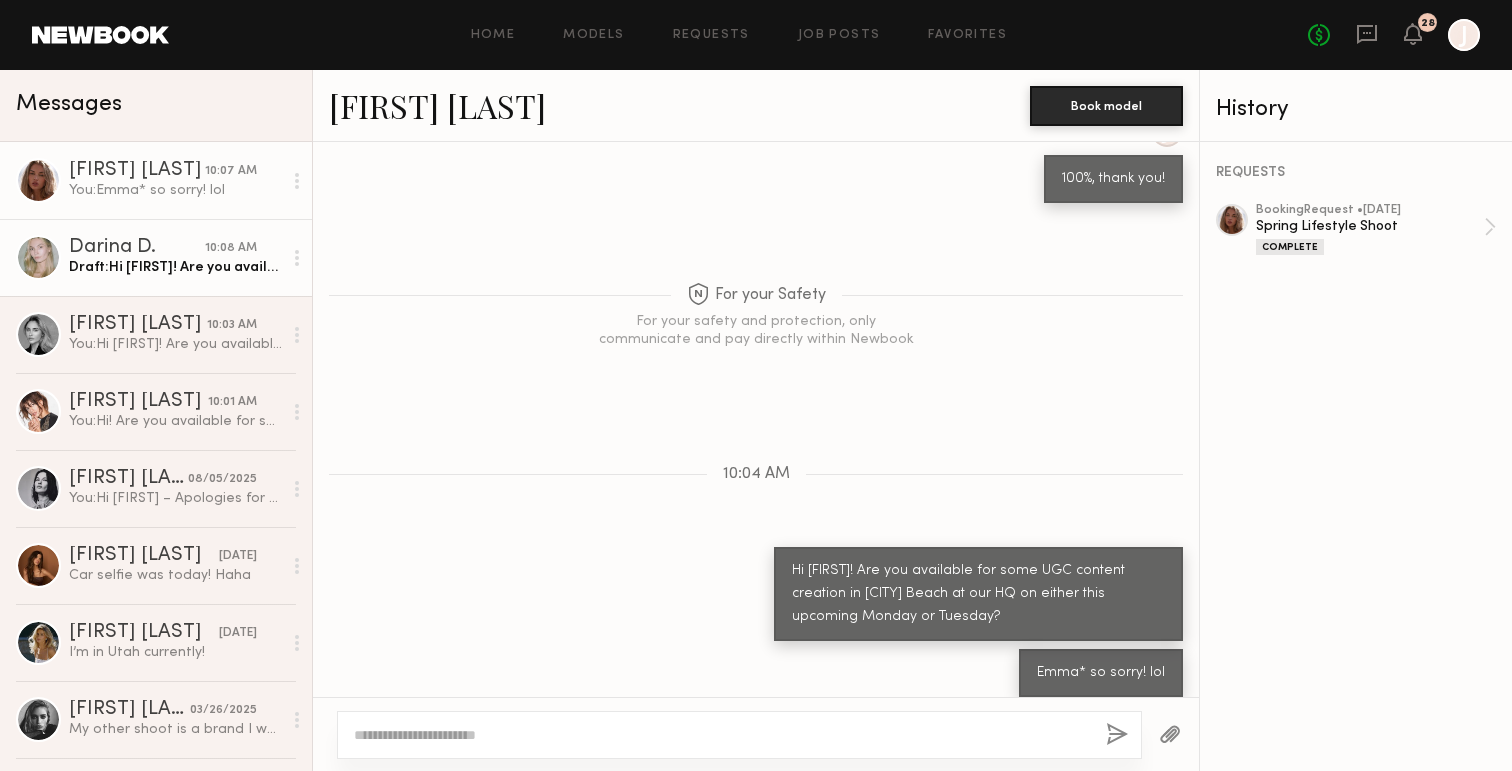 click on "Darina D." 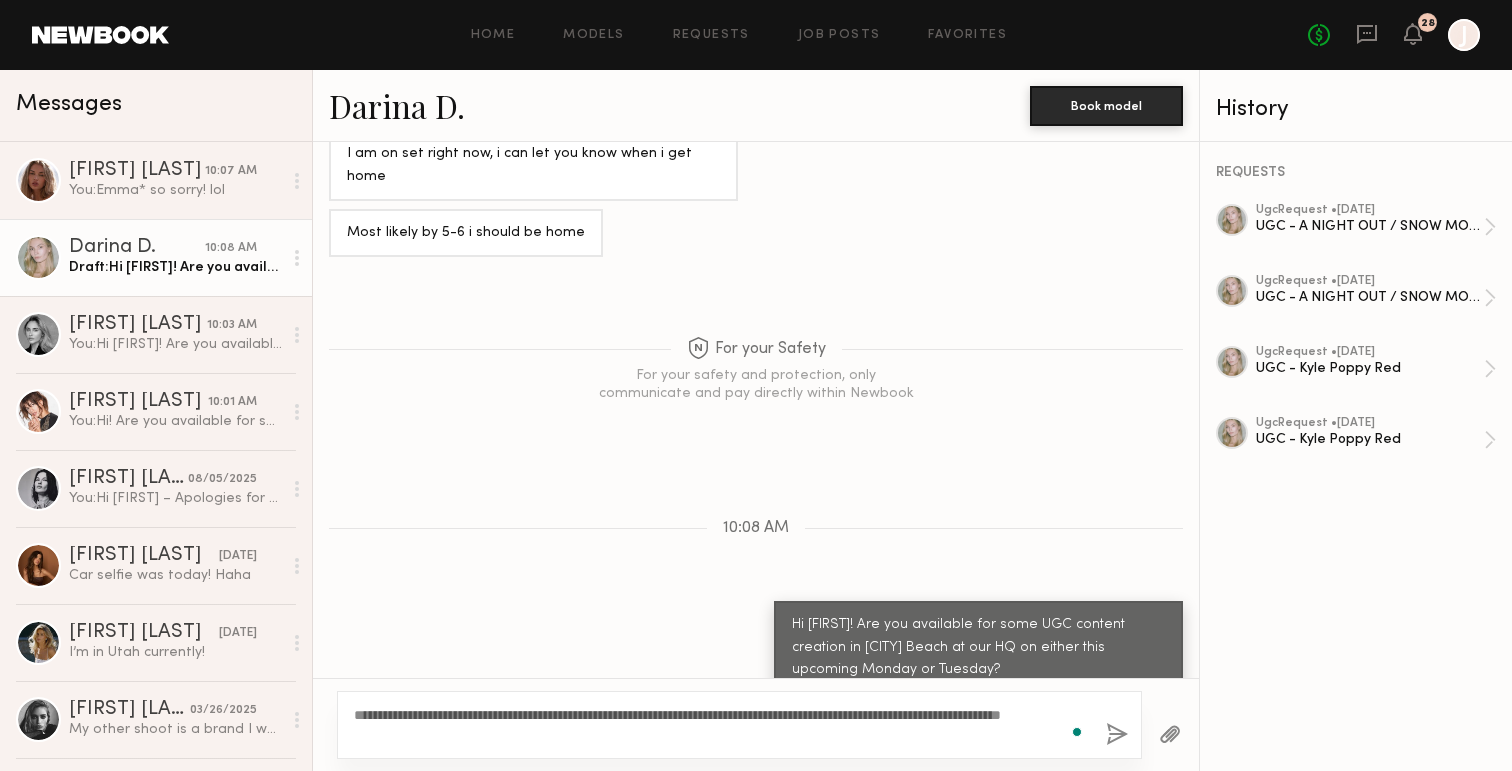 scroll, scrollTop: 981, scrollLeft: 0, axis: vertical 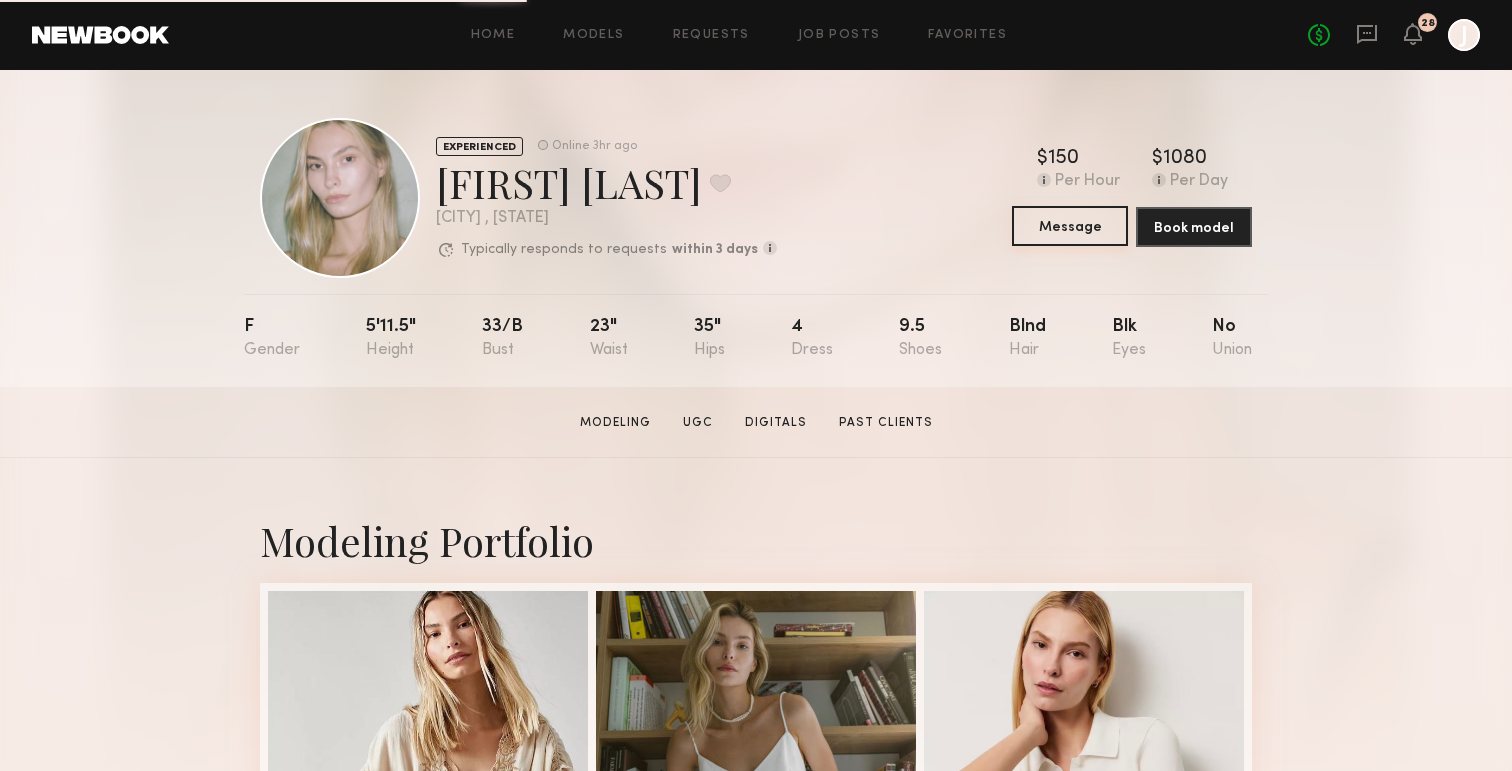 click on "Message" 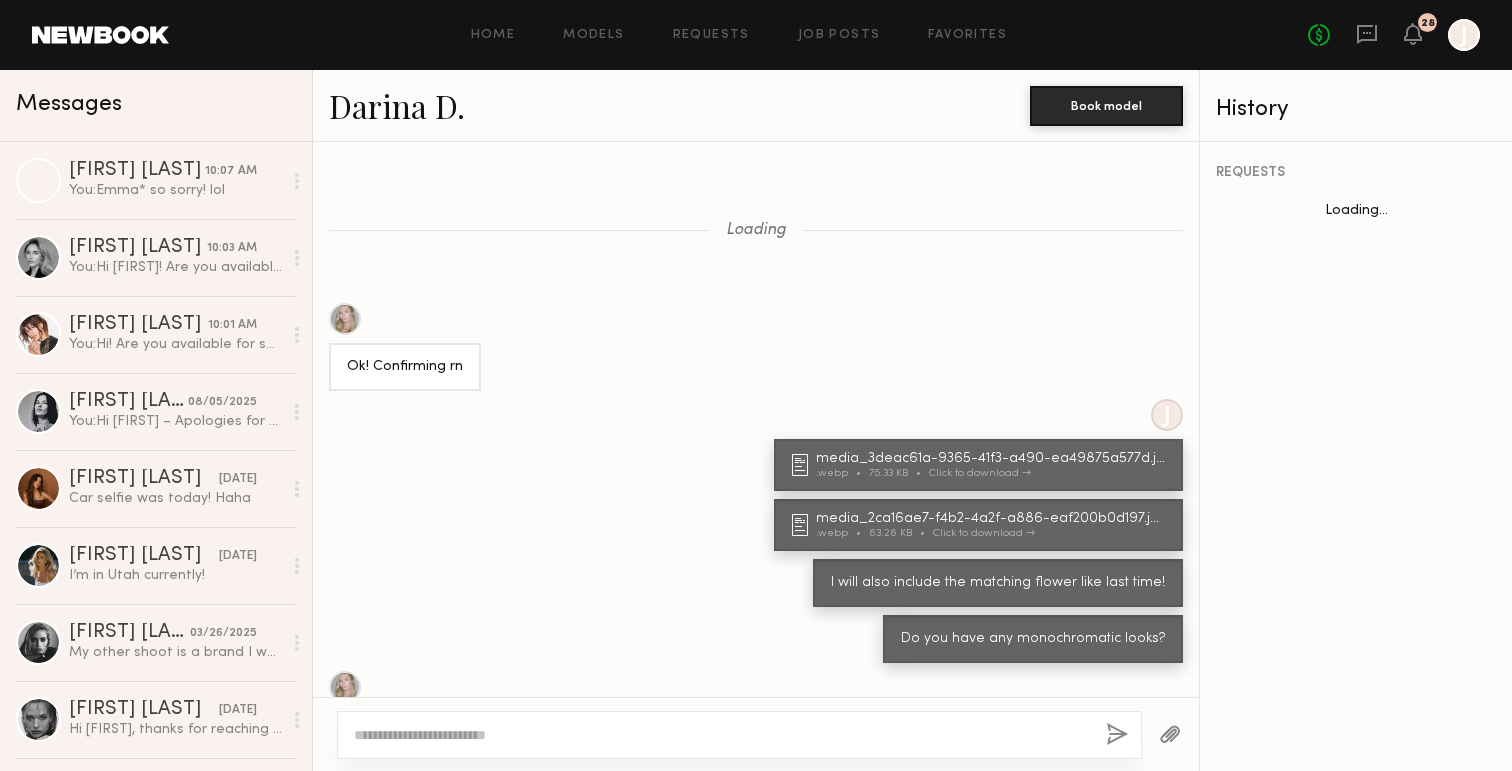 scroll, scrollTop: 709, scrollLeft: 0, axis: vertical 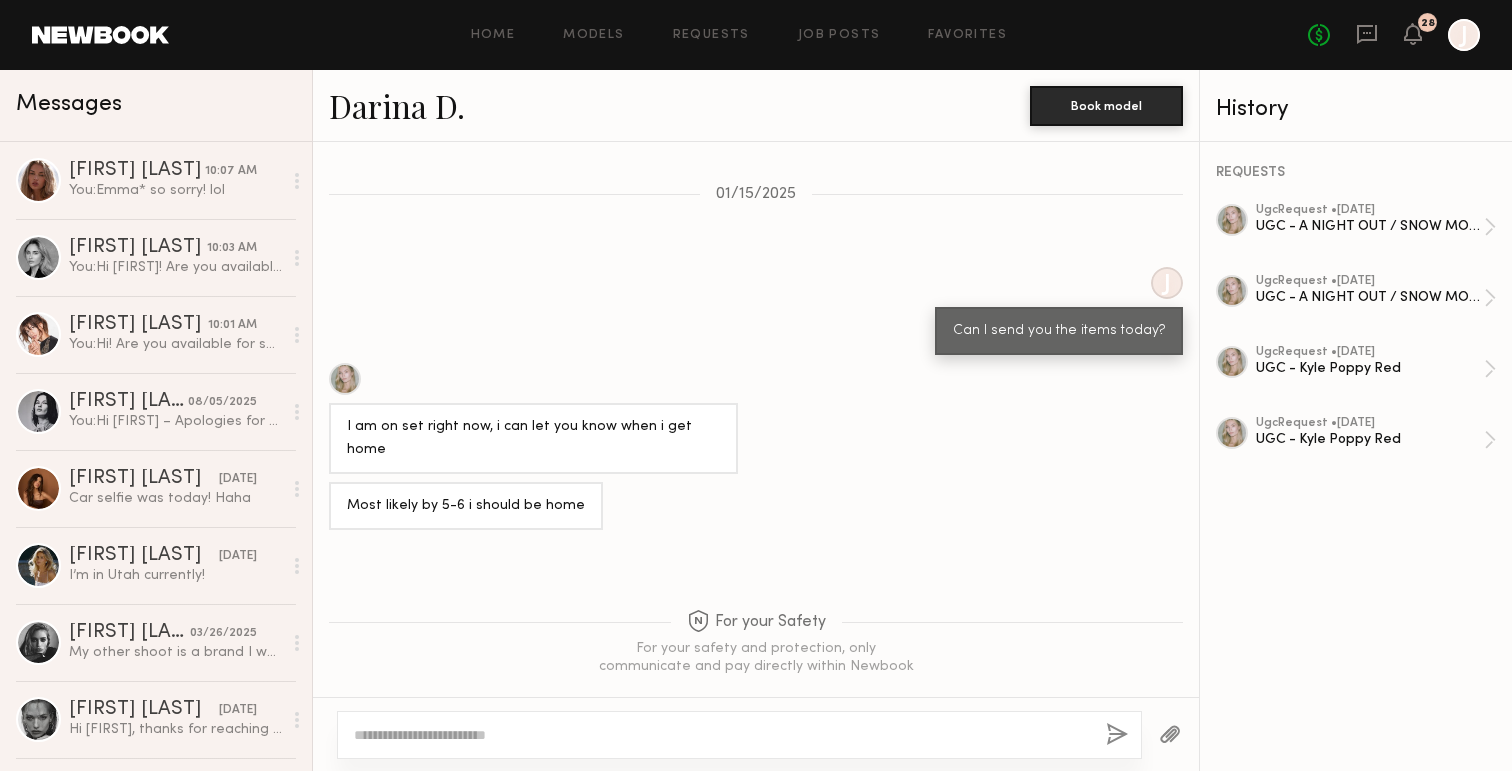 click 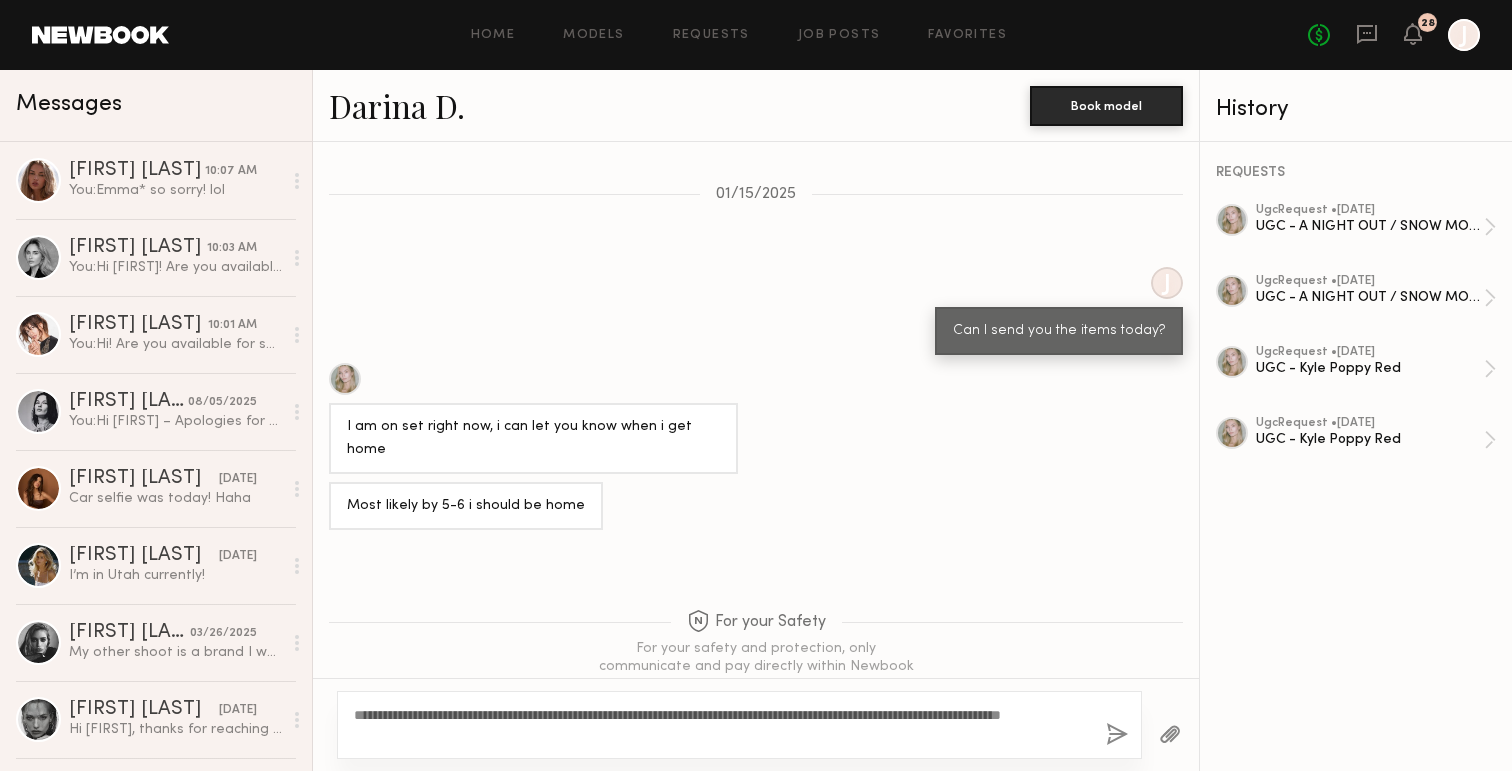 click on "**********" 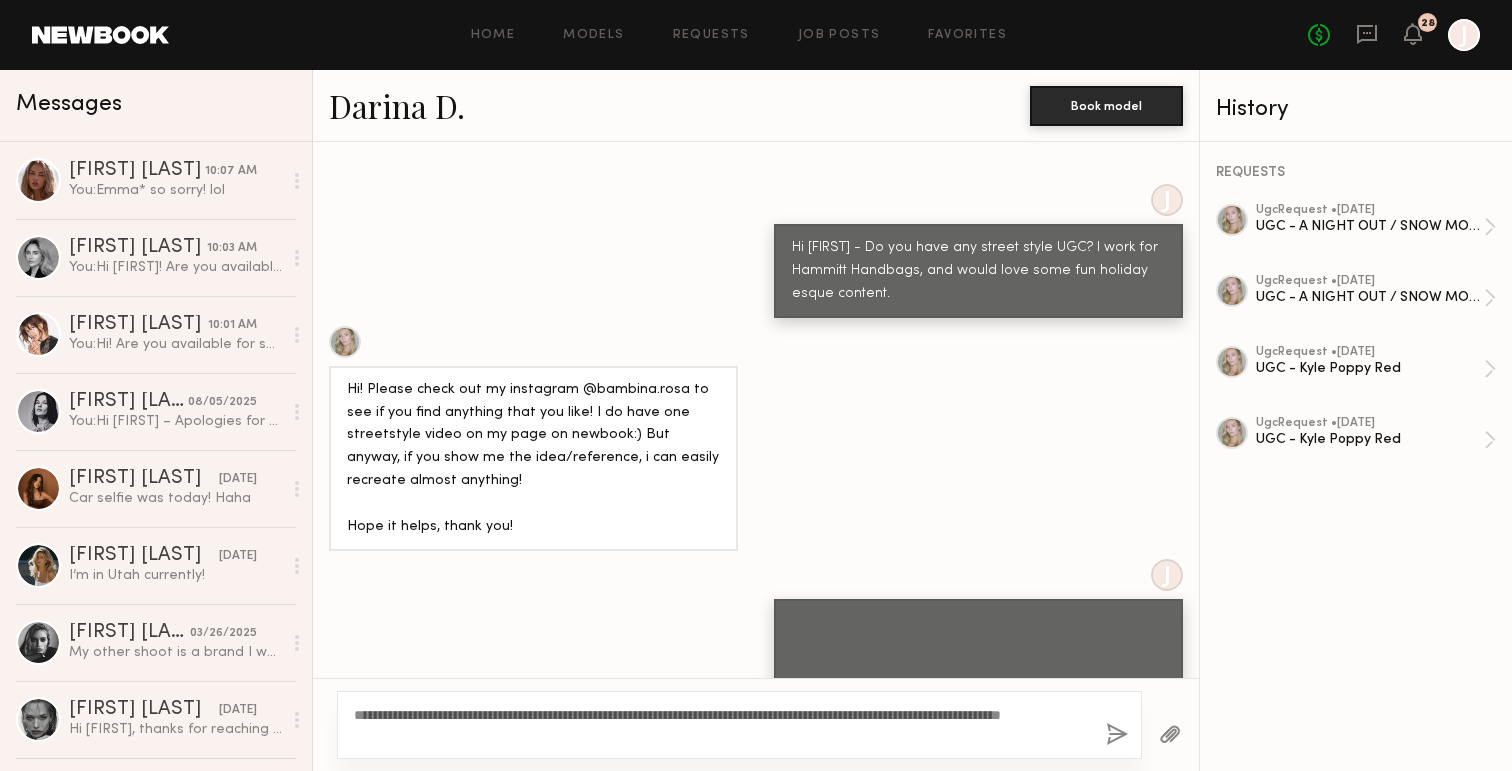 scroll, scrollTop: 1001, scrollLeft: 0, axis: vertical 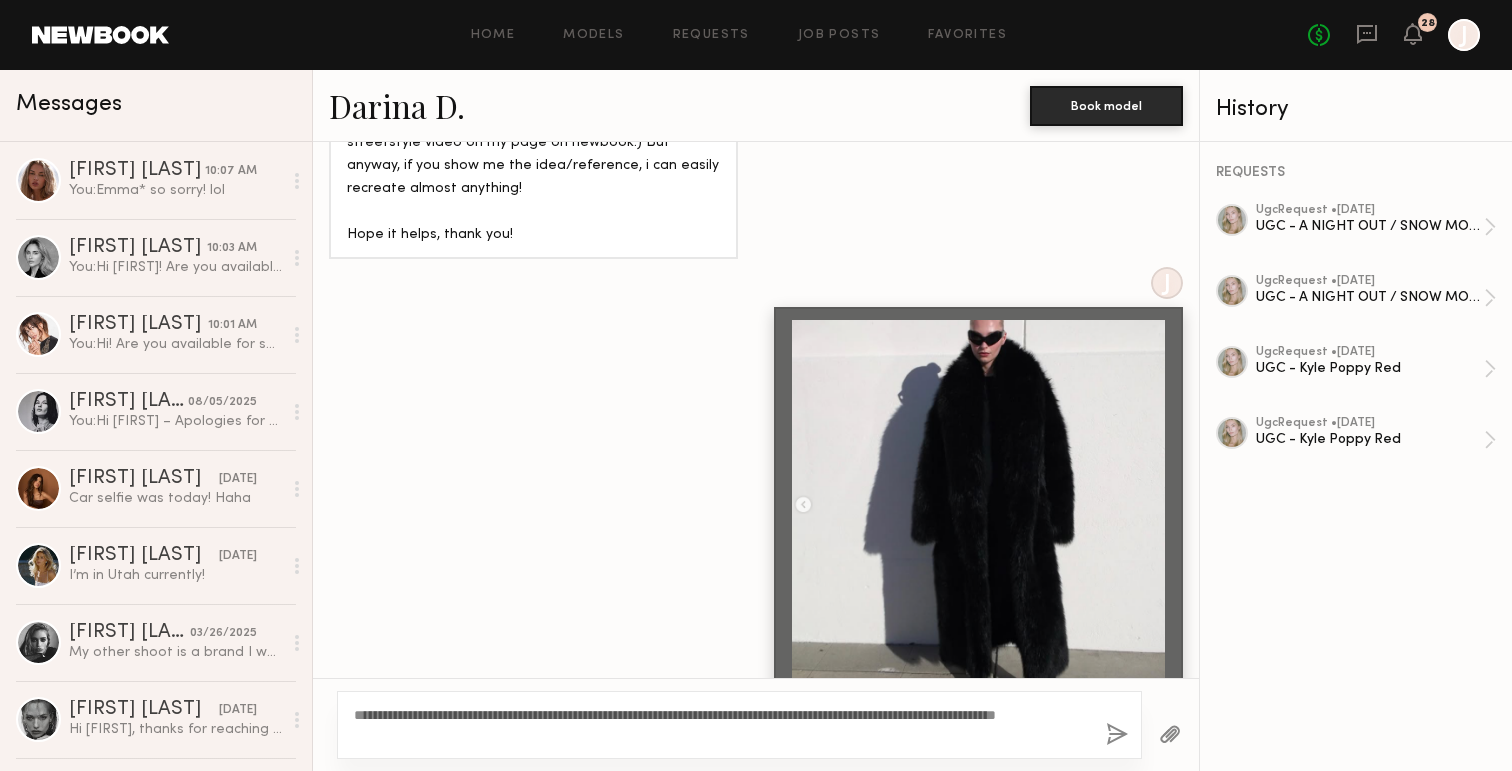 type on "**********" 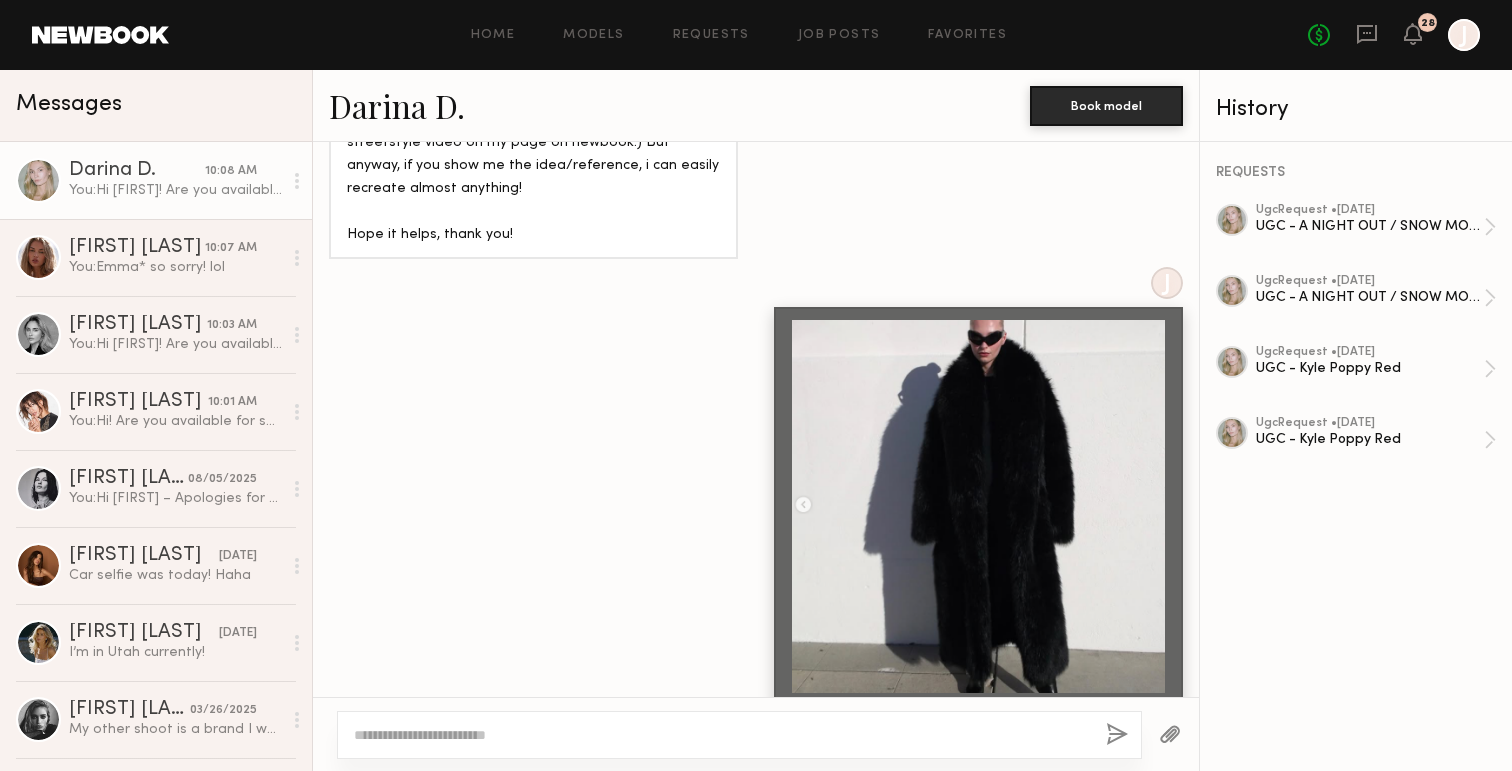 scroll, scrollTop: 14734, scrollLeft: 0, axis: vertical 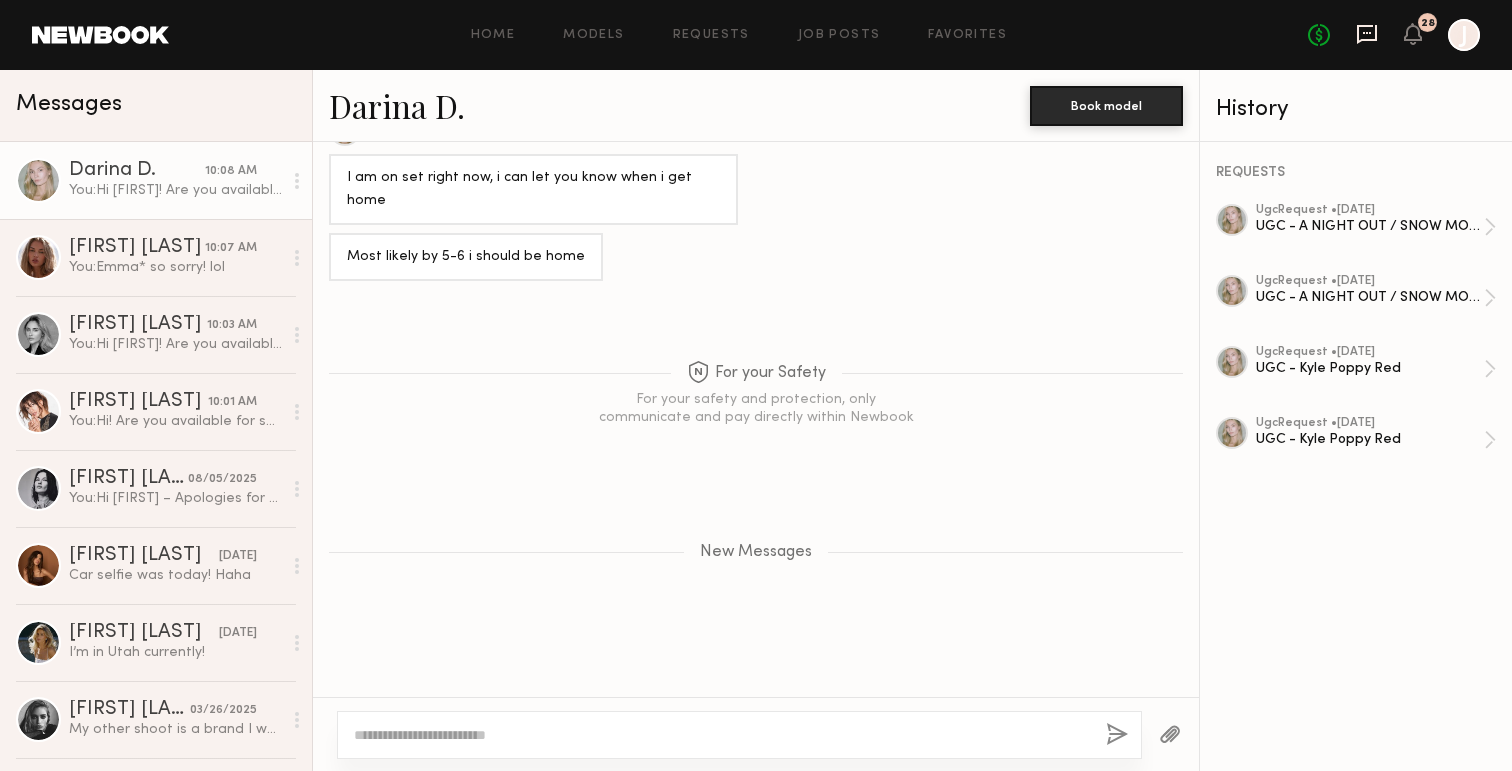 click 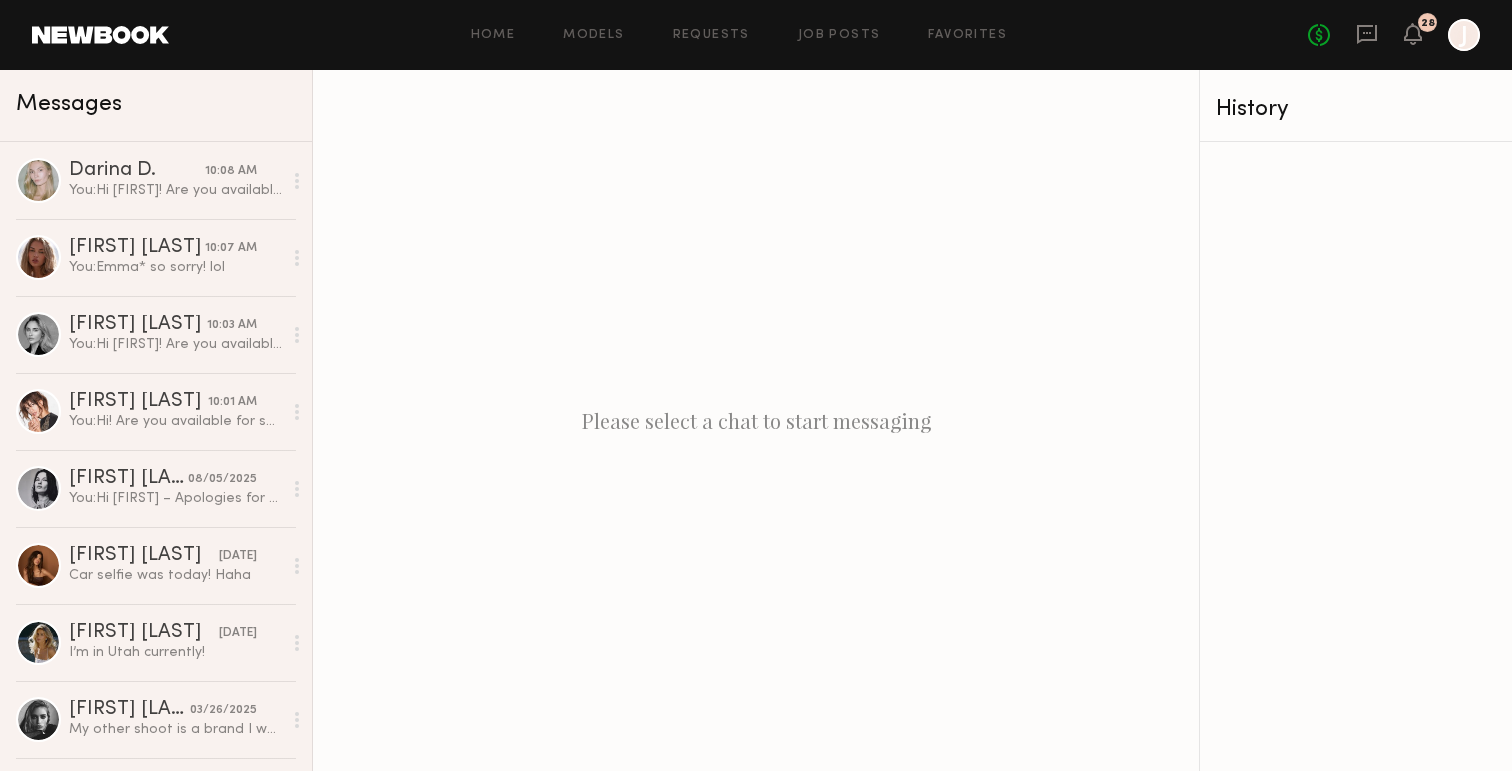 scroll, scrollTop: 0, scrollLeft: 0, axis: both 